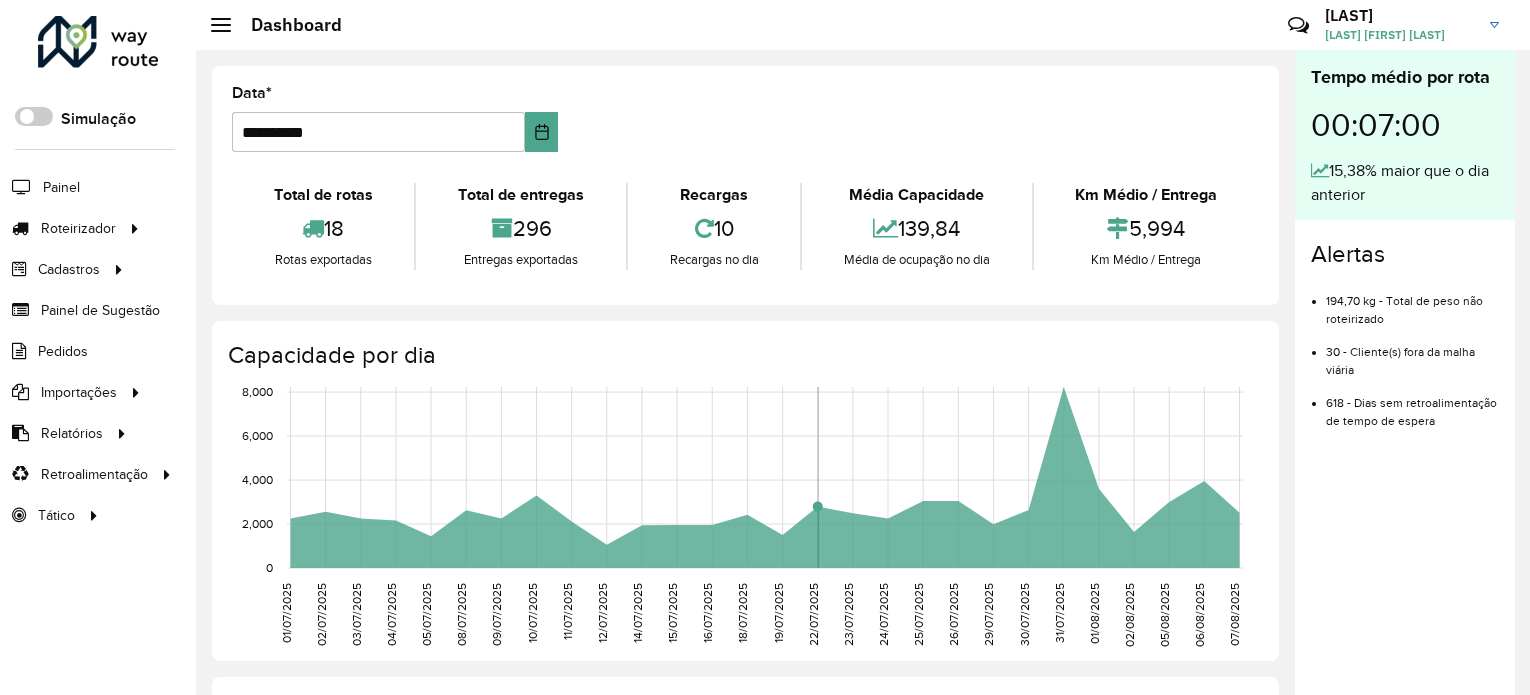 scroll, scrollTop: 0, scrollLeft: 0, axis: both 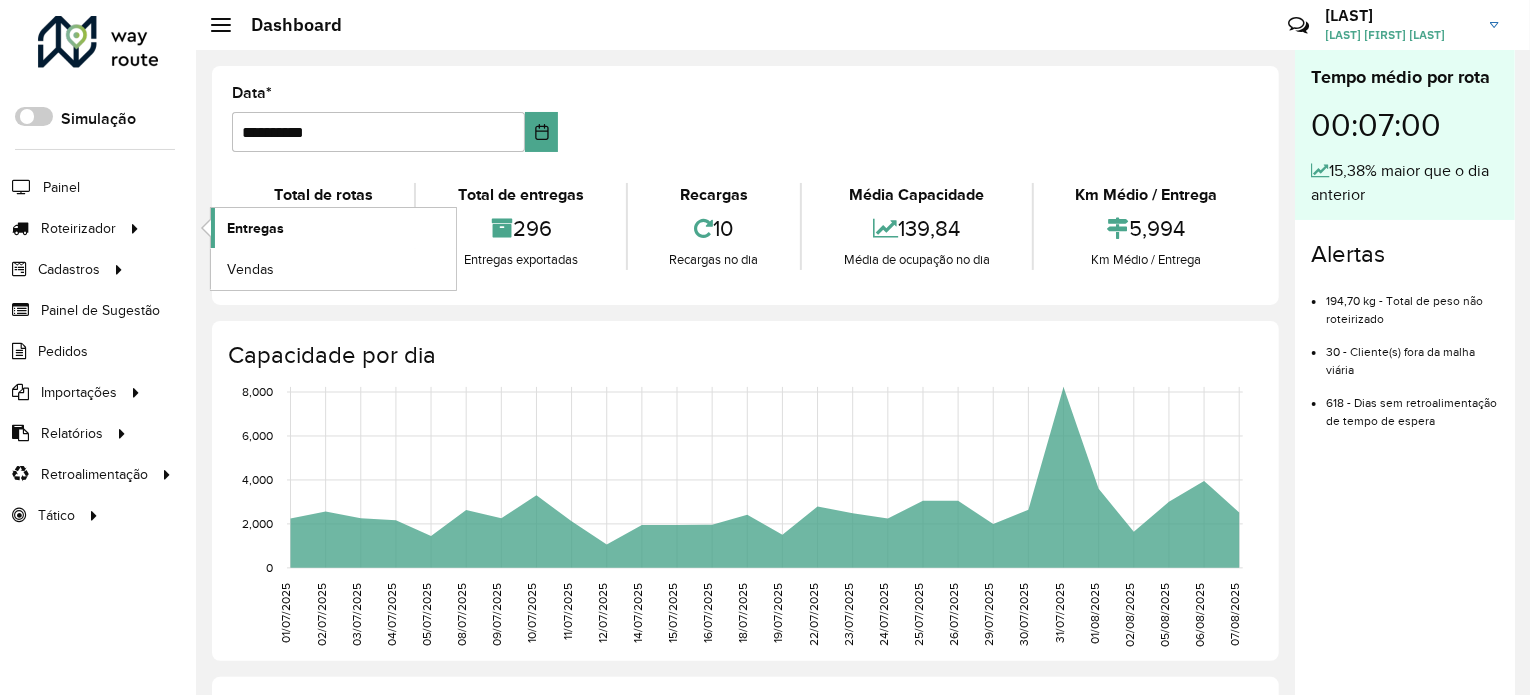 click on "Entregas" 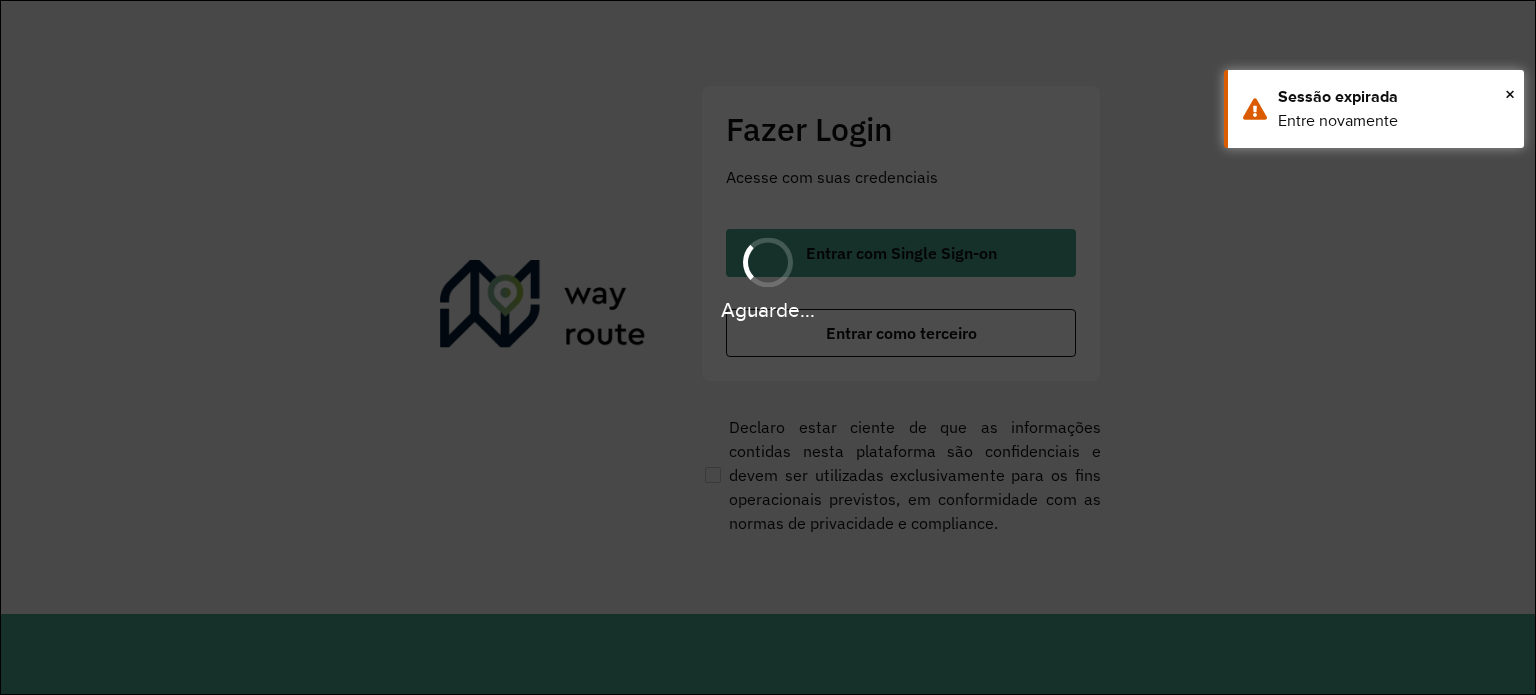 scroll, scrollTop: 0, scrollLeft: 0, axis: both 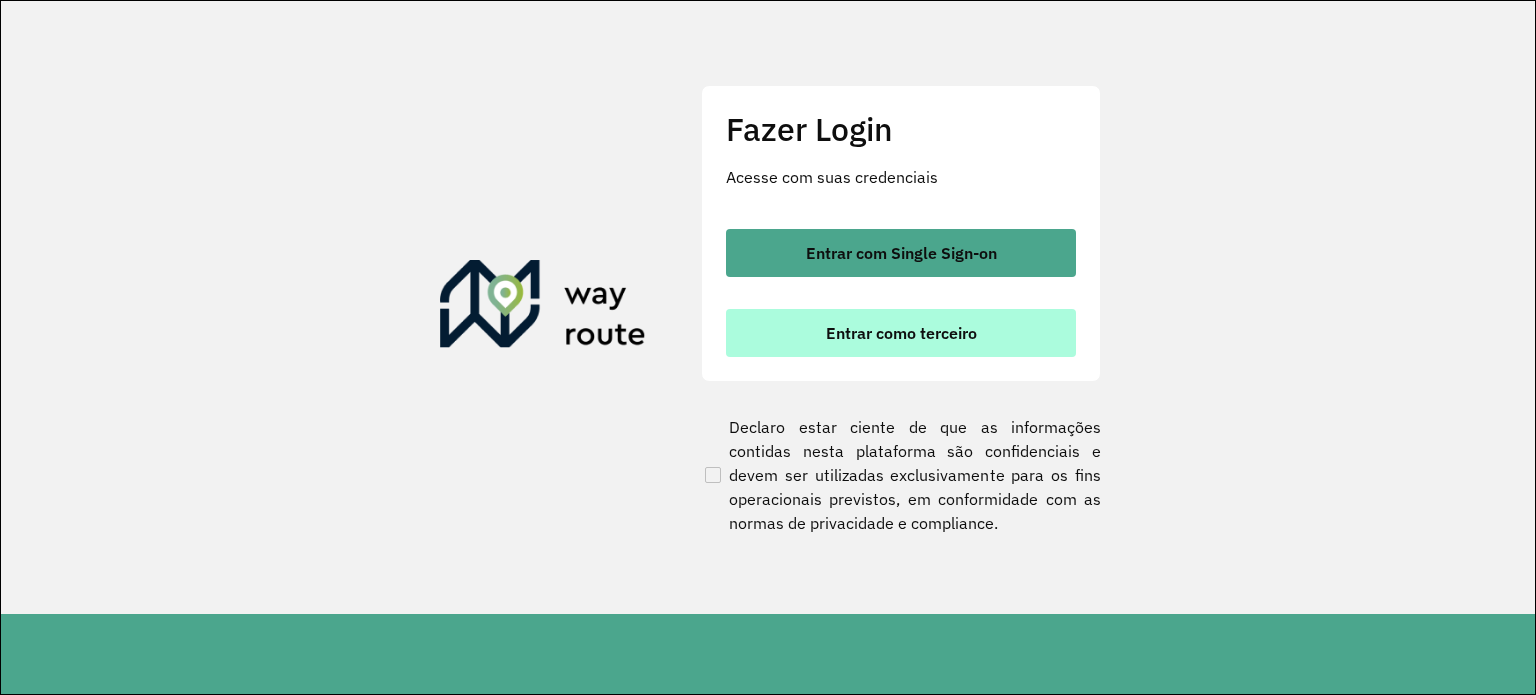 click on "Entrar como terceiro" at bounding box center [901, 333] 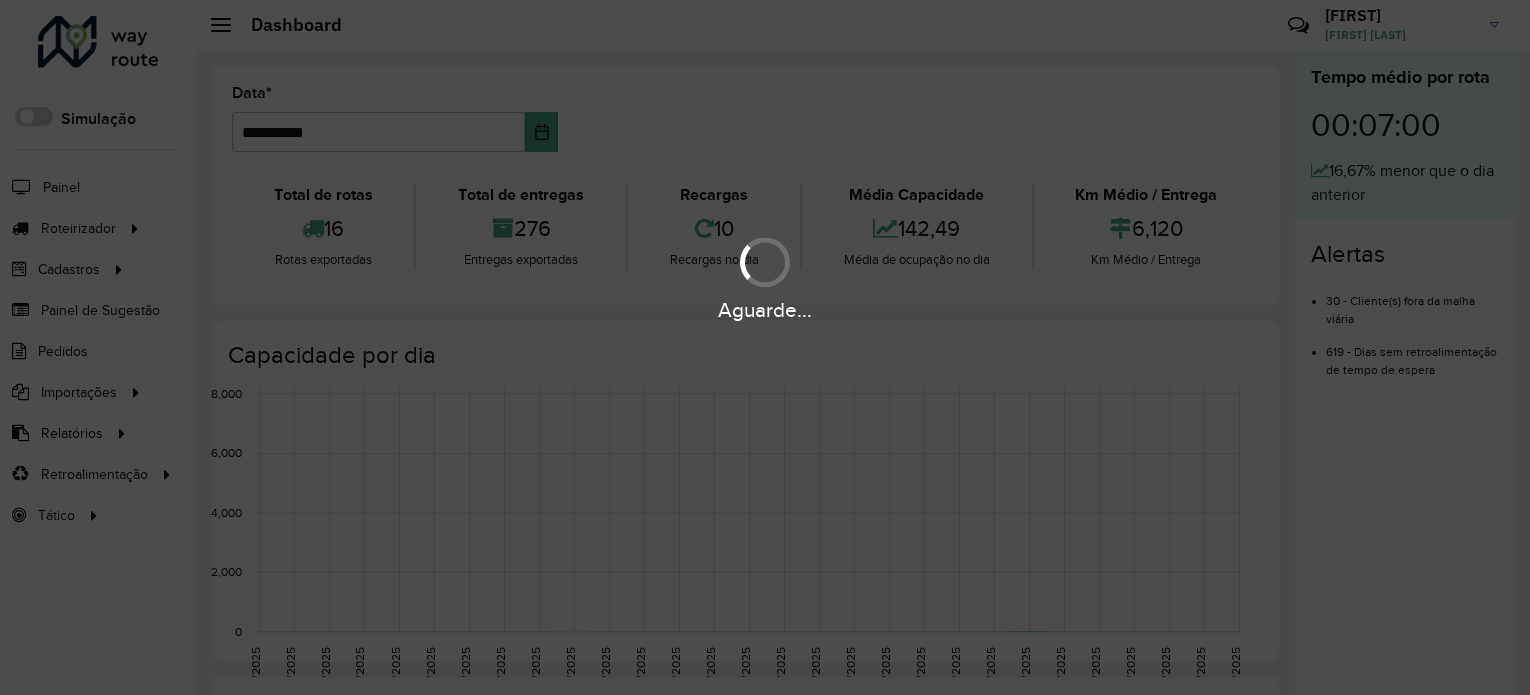 scroll, scrollTop: 0, scrollLeft: 0, axis: both 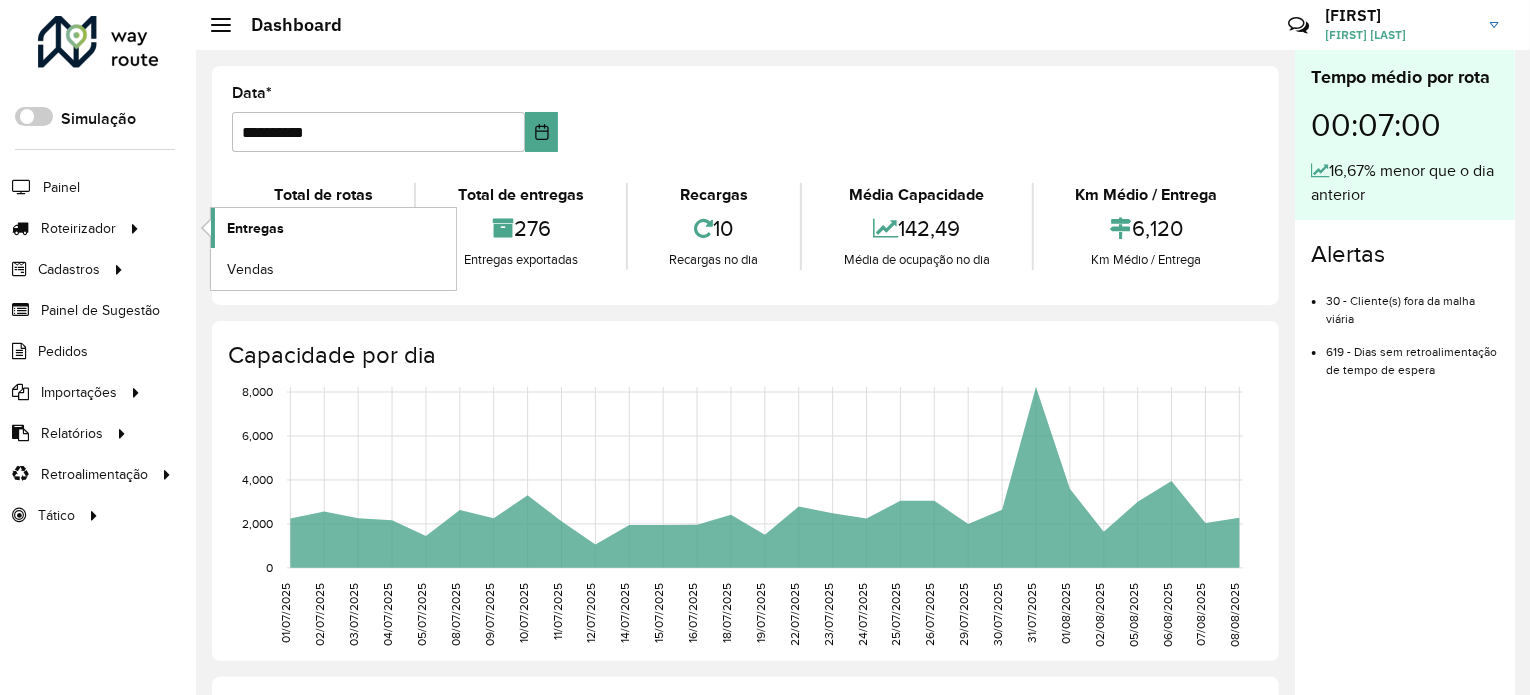 click on "Entregas" 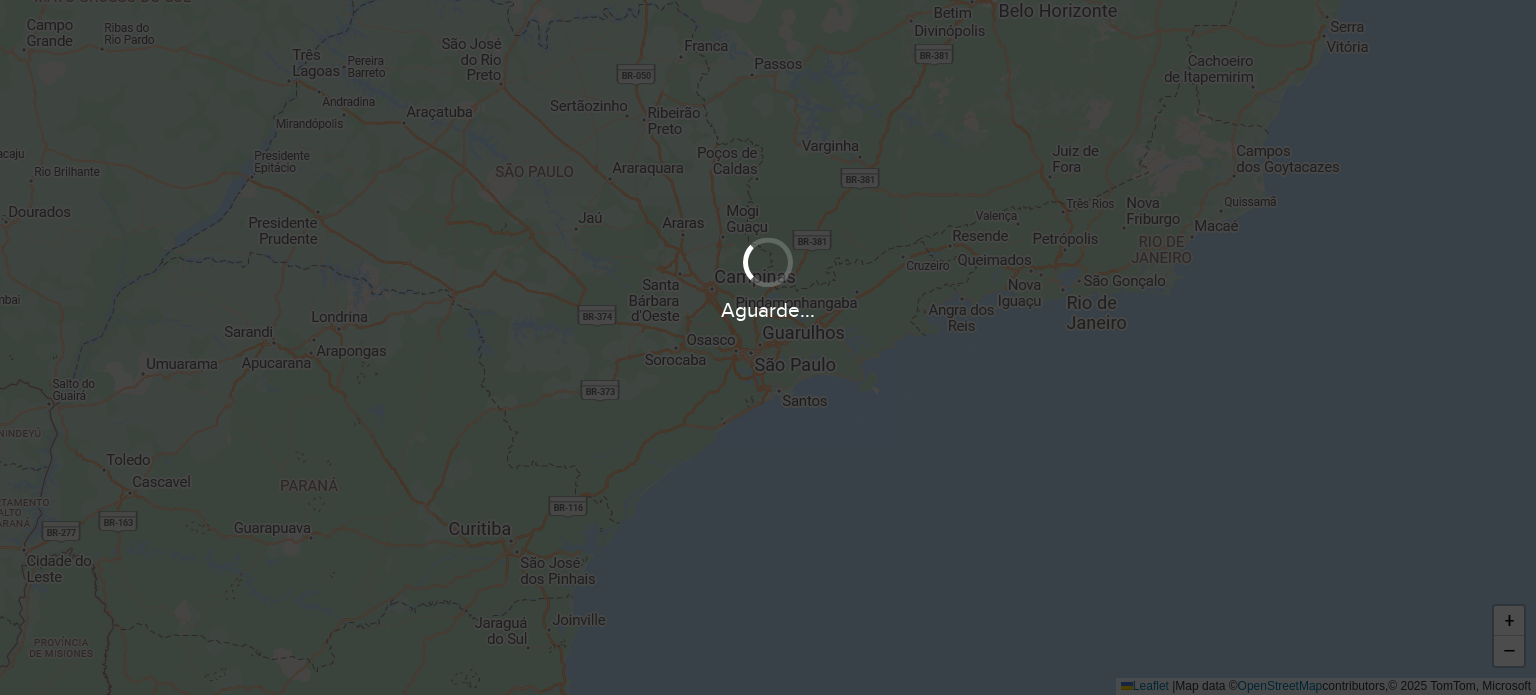 scroll, scrollTop: 0, scrollLeft: 0, axis: both 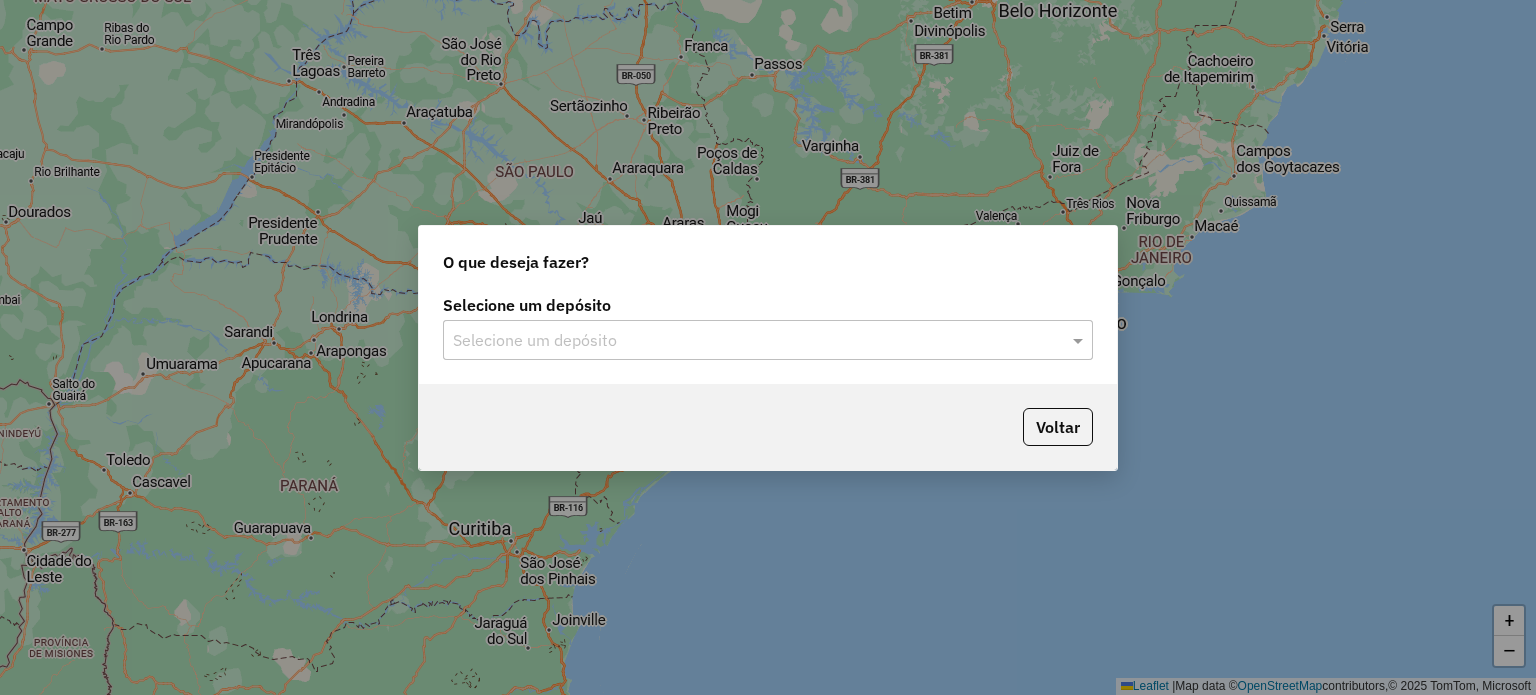 click 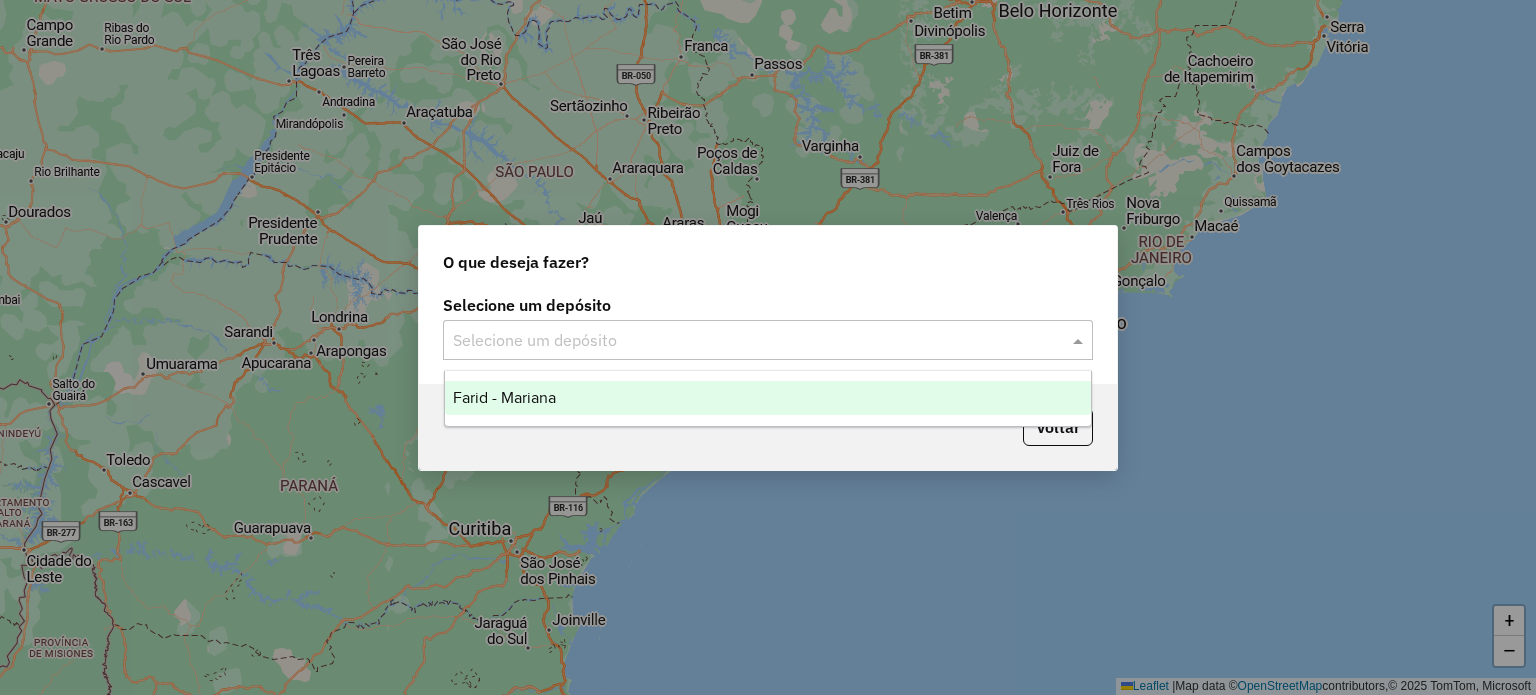 click on "Farid - Mariana" at bounding box center (768, 398) 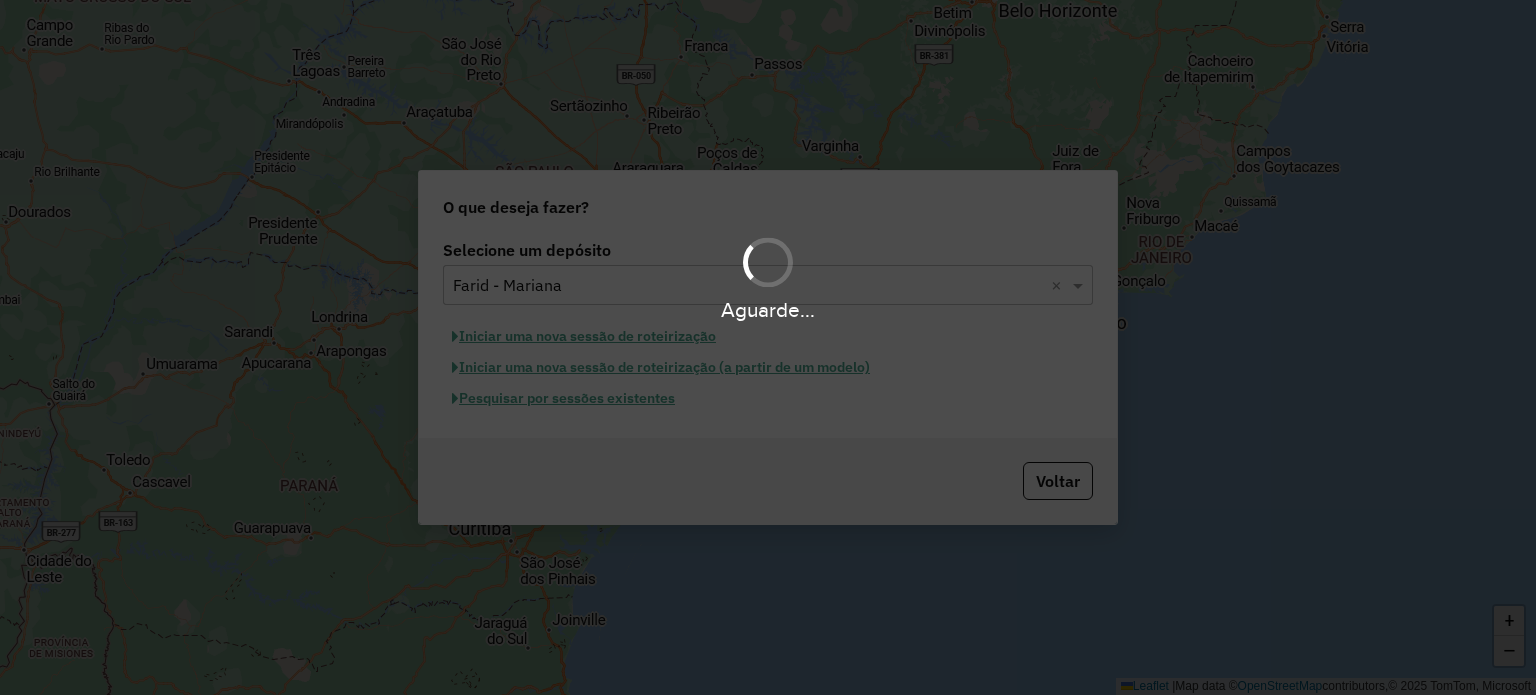 click on "Aguarde..." at bounding box center (768, 347) 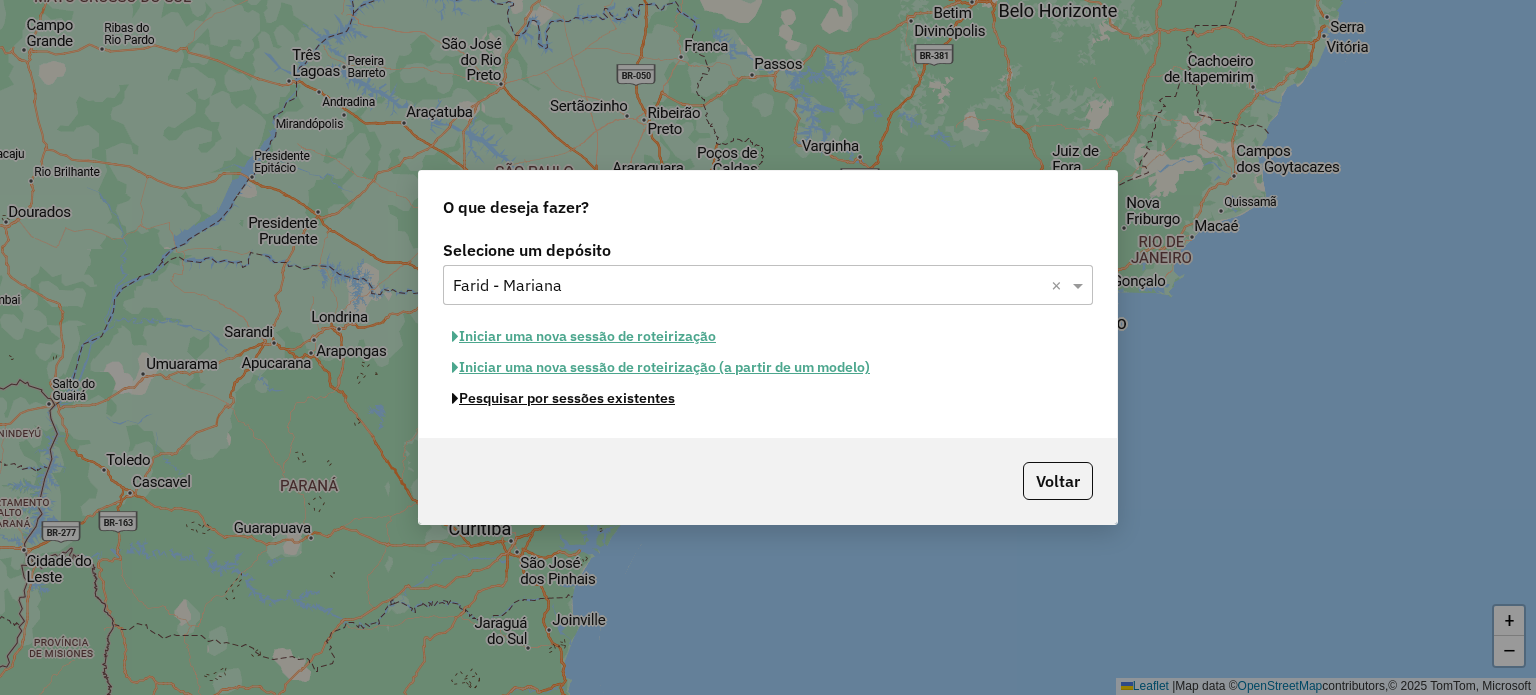 click on "Pesquisar por sessões existentes" 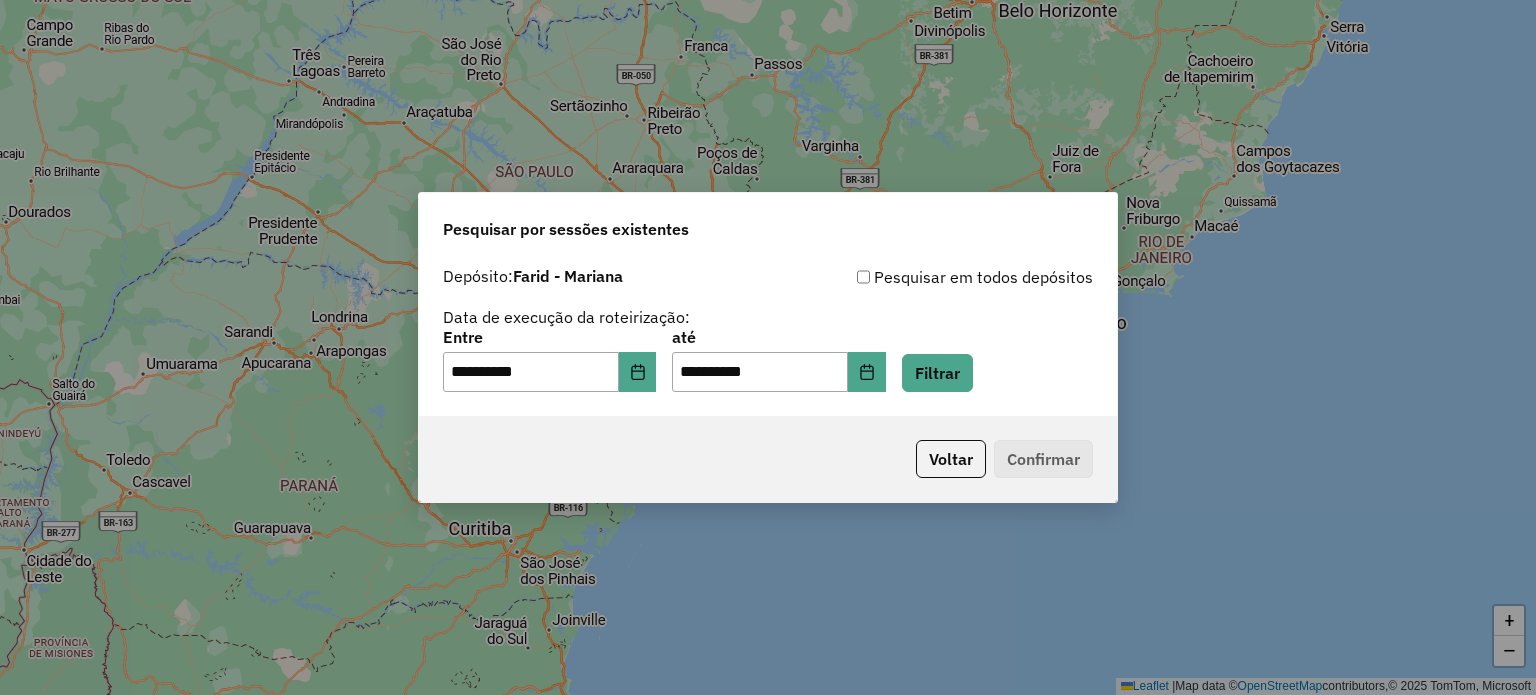 click on "**********" 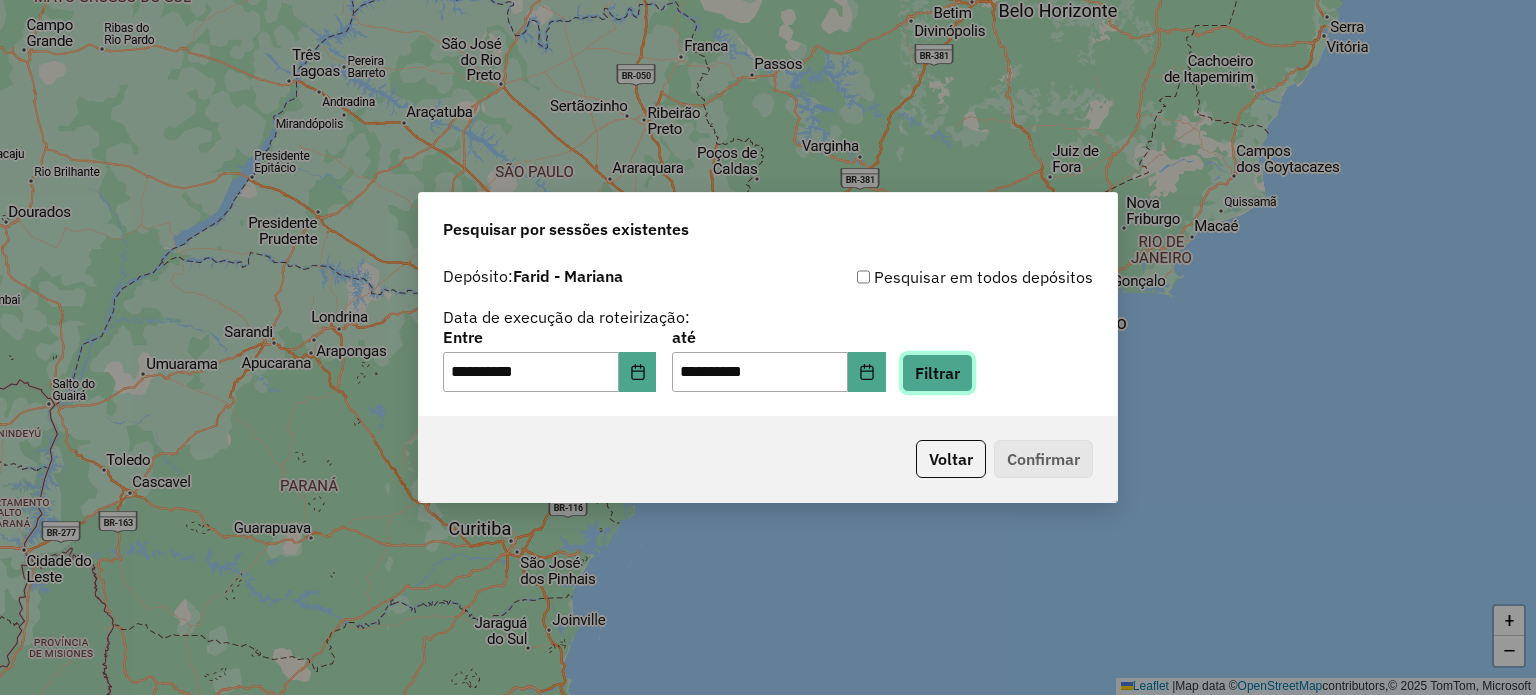 click on "Filtrar" 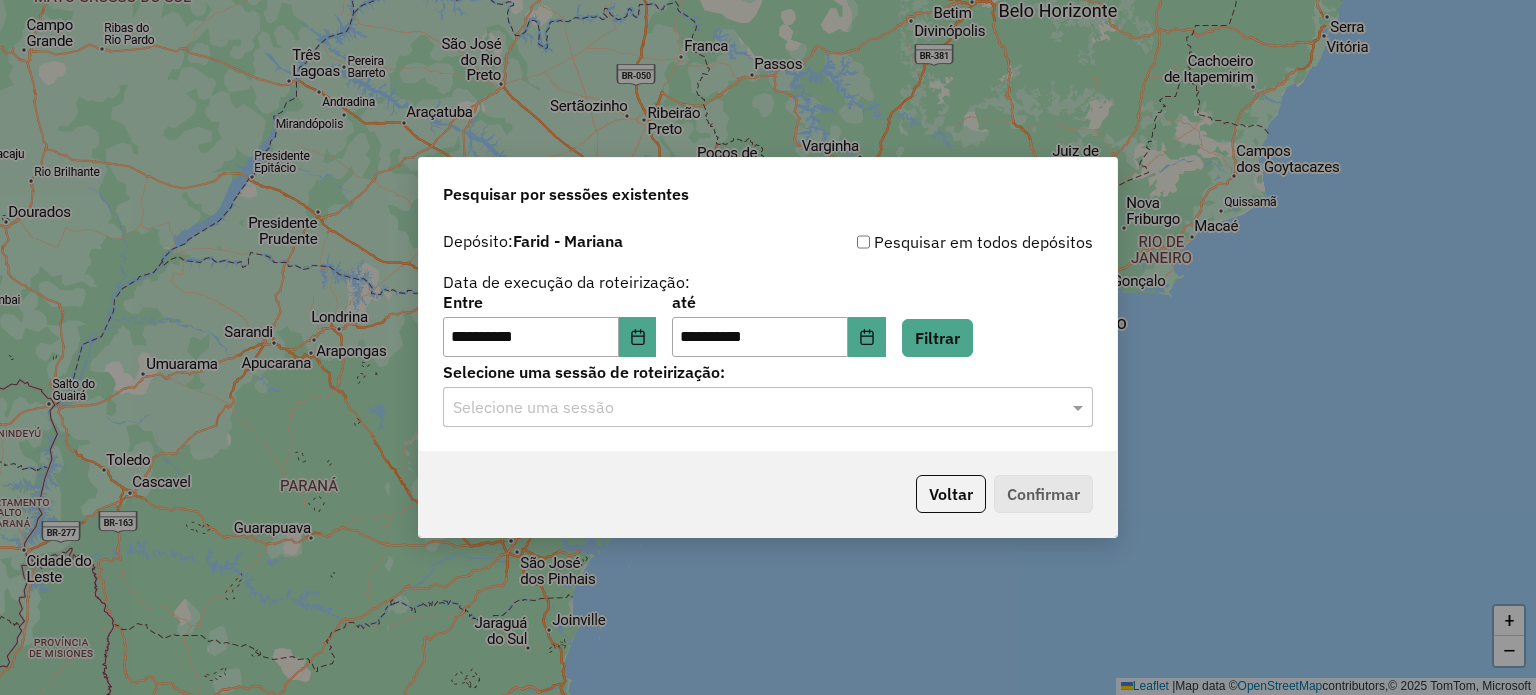 click 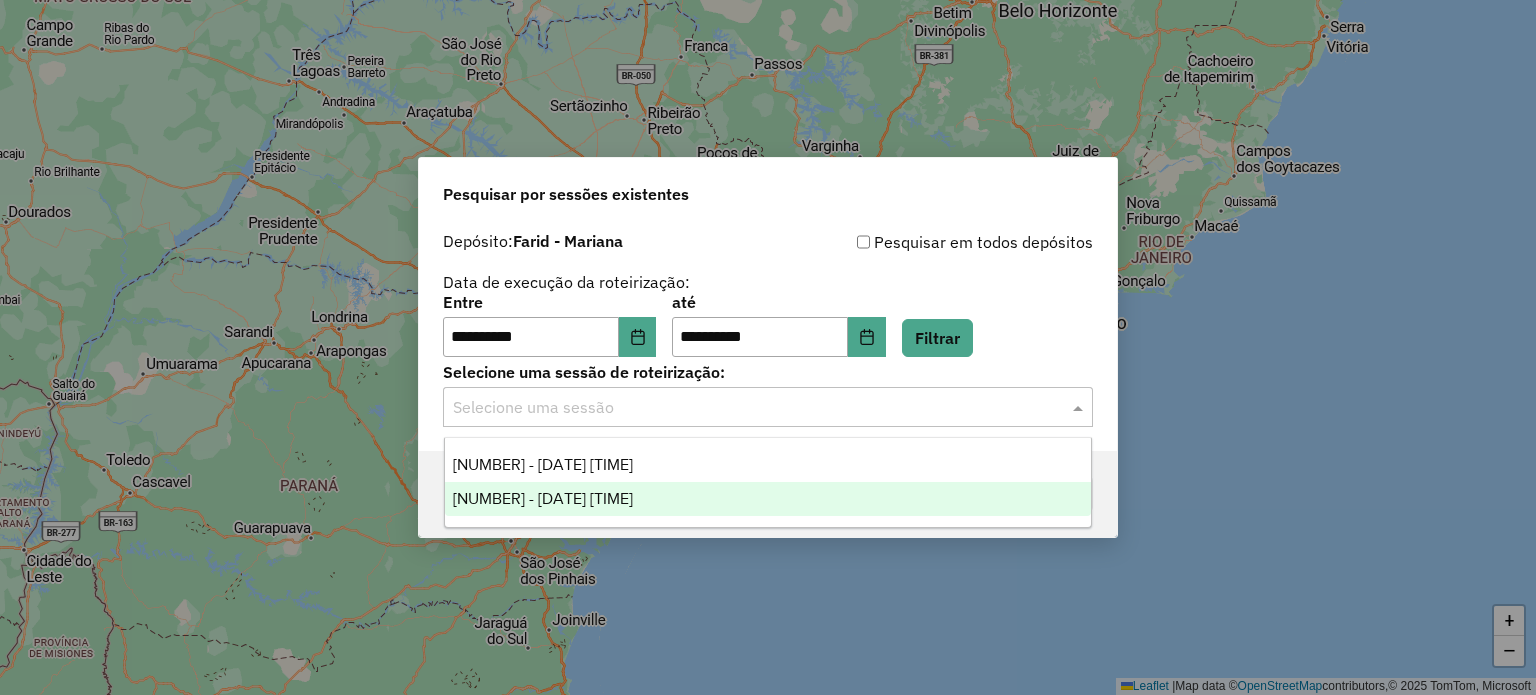 click on "976579 - 08/08/2025 17:54" at bounding box center (768, 499) 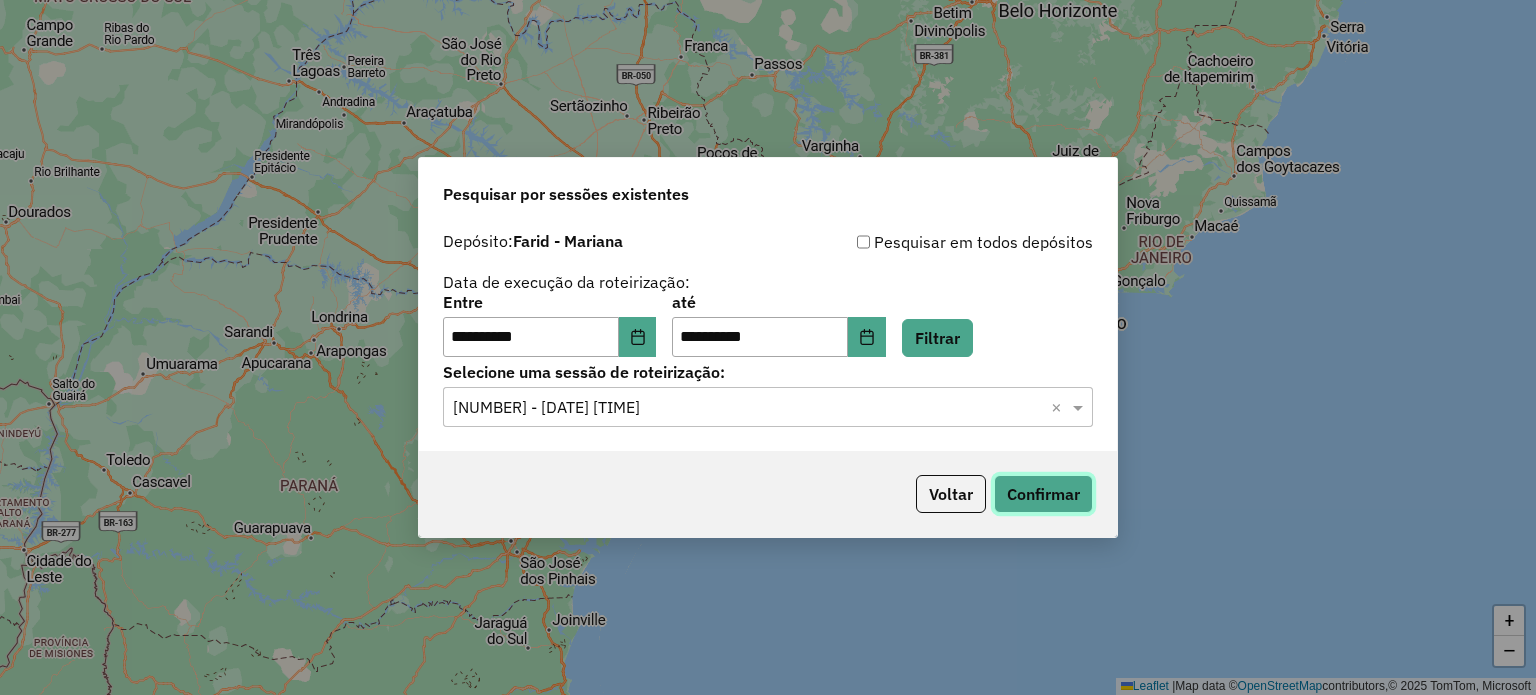 click on "Confirmar" 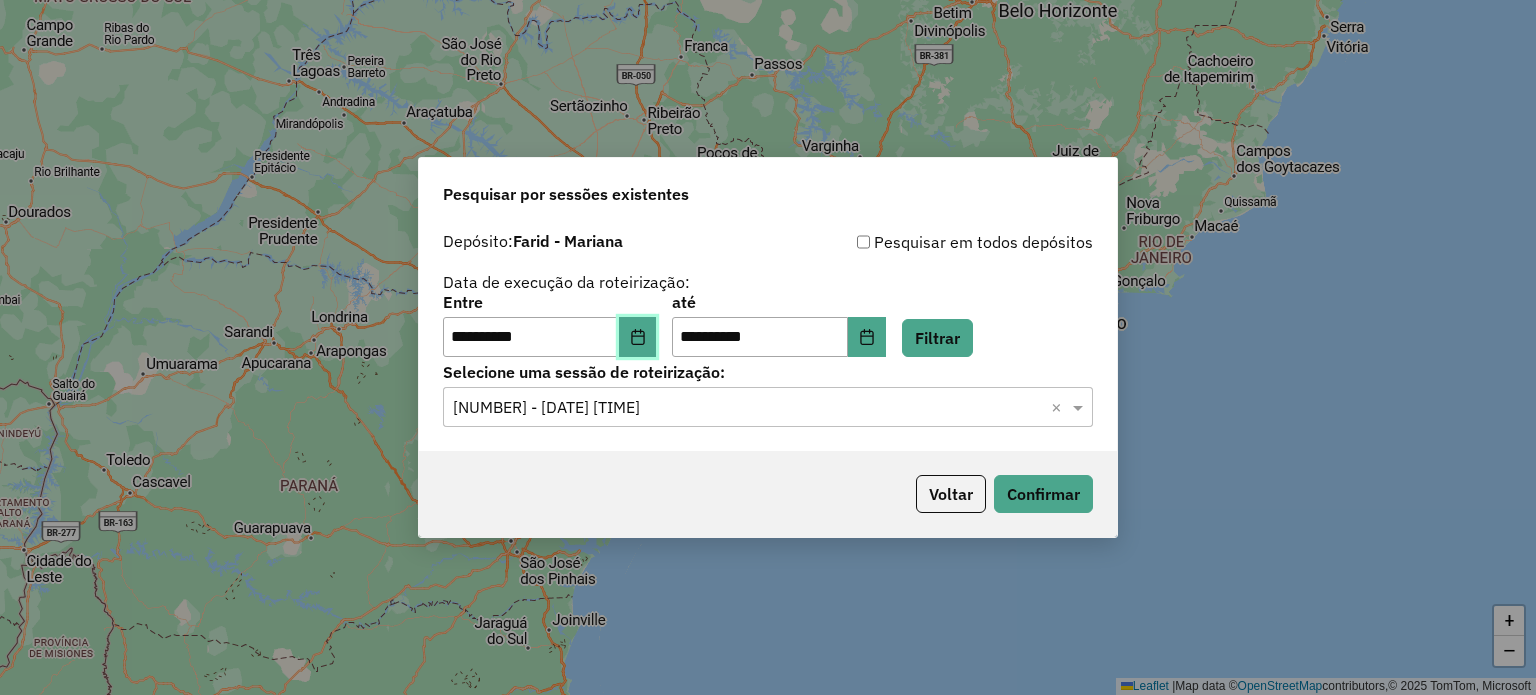 click 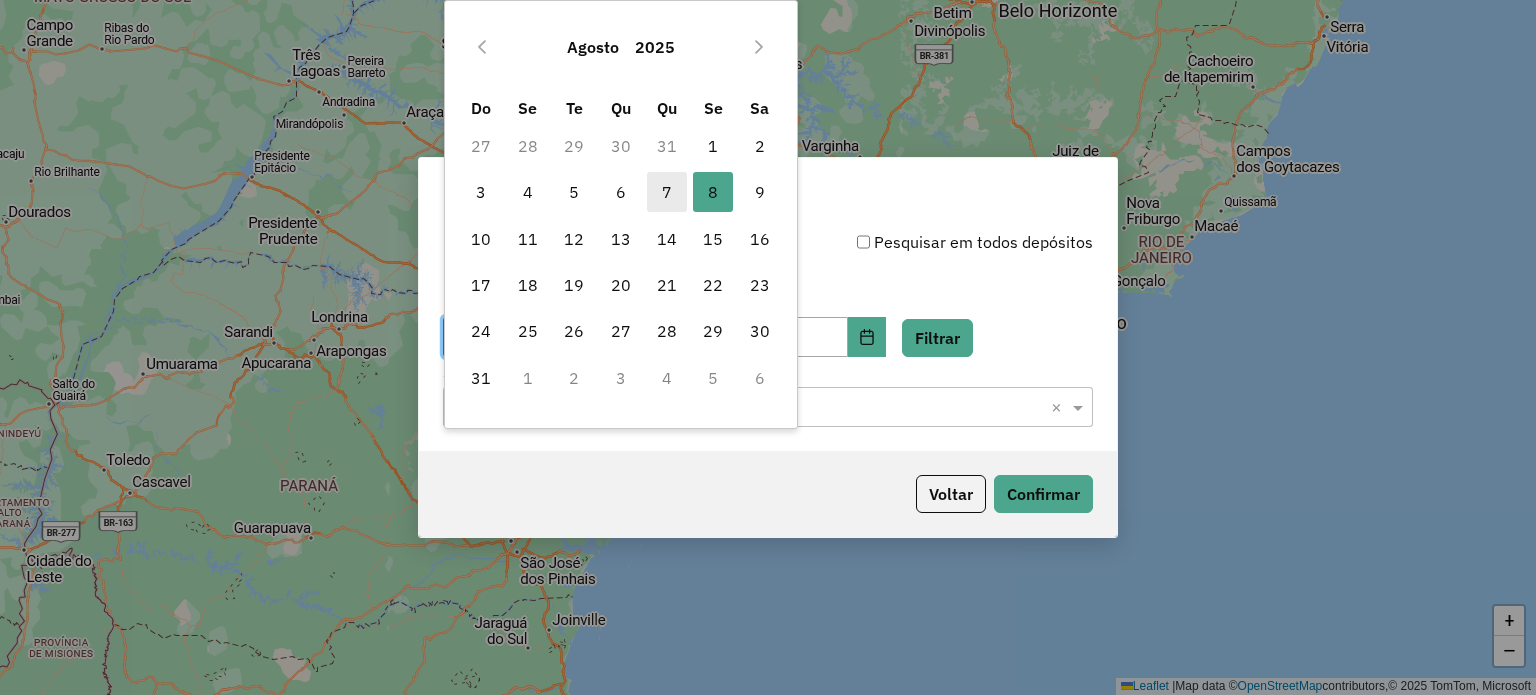 click on "7" at bounding box center (667, 192) 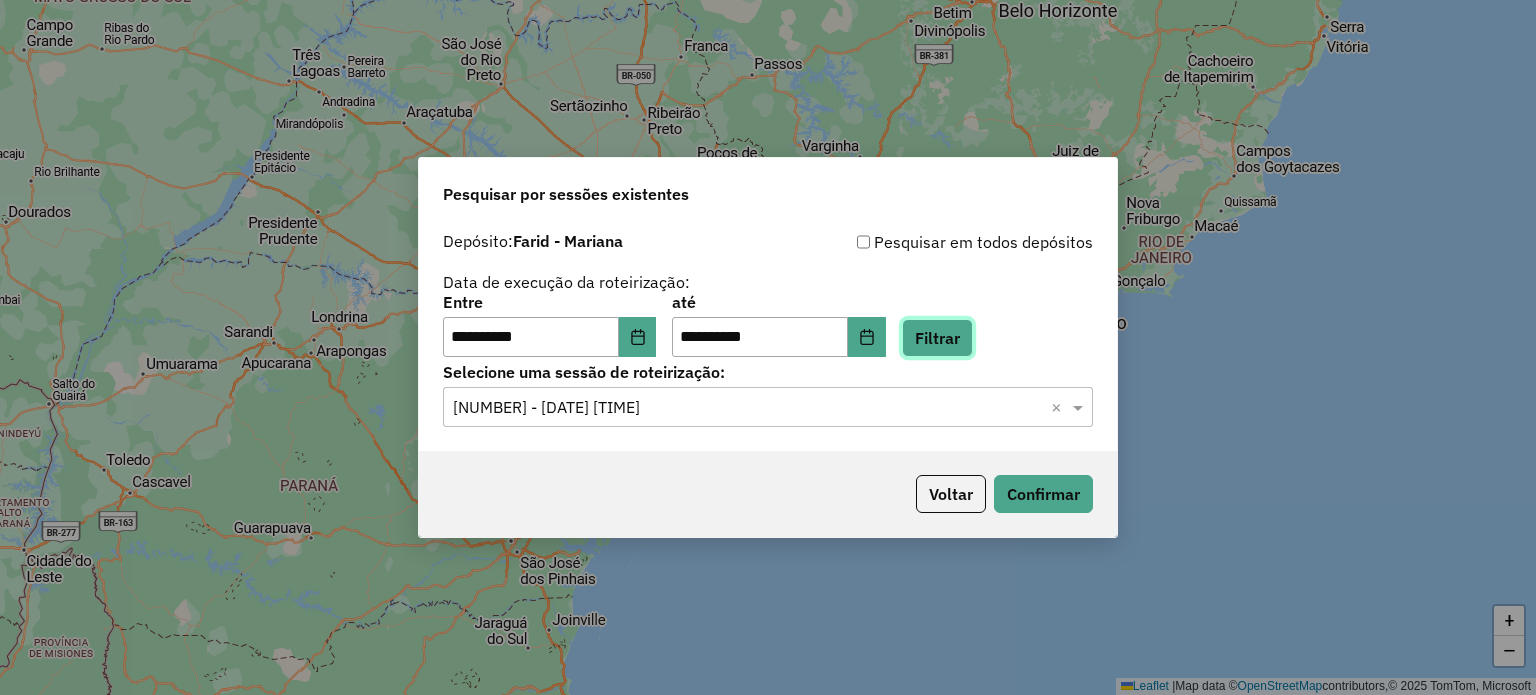 click on "Filtrar" 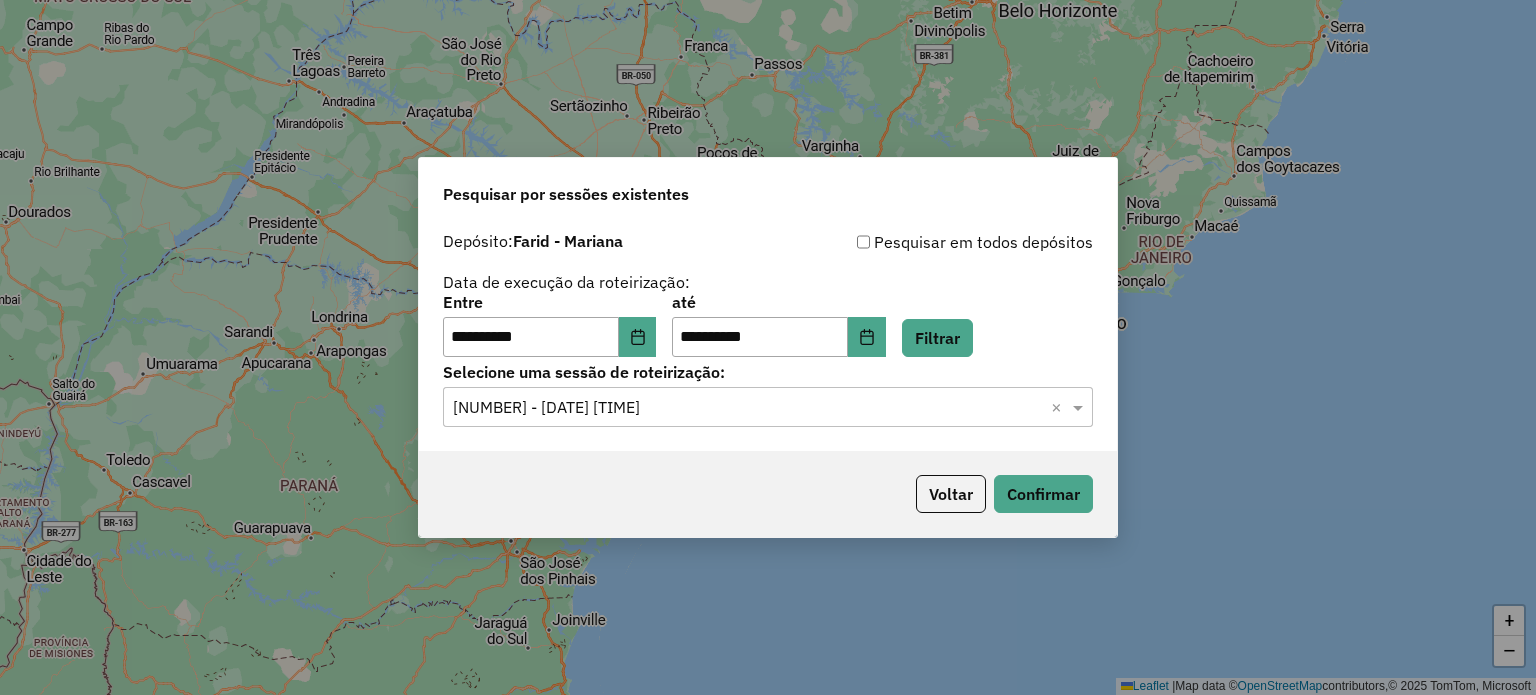 click 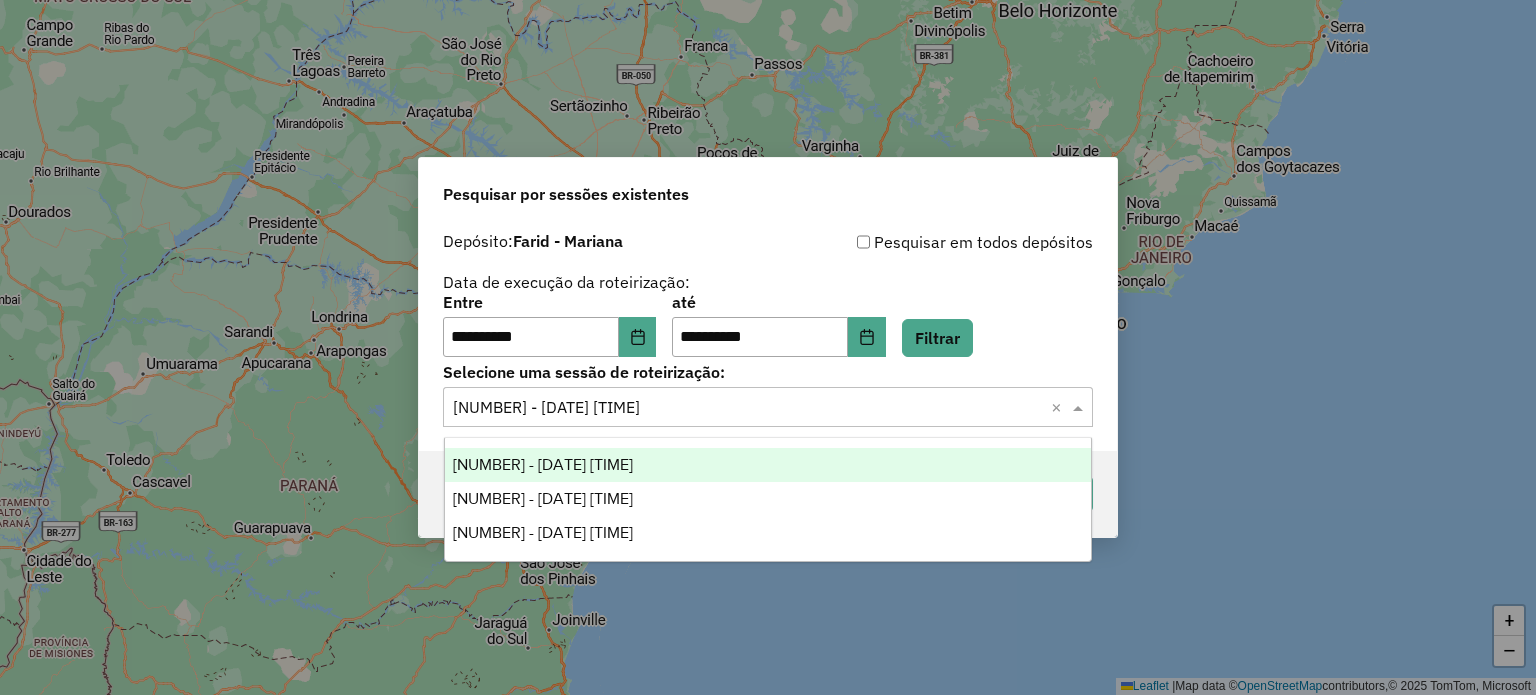 click on "976089 - 07/08/2025 18:15" at bounding box center [768, 465] 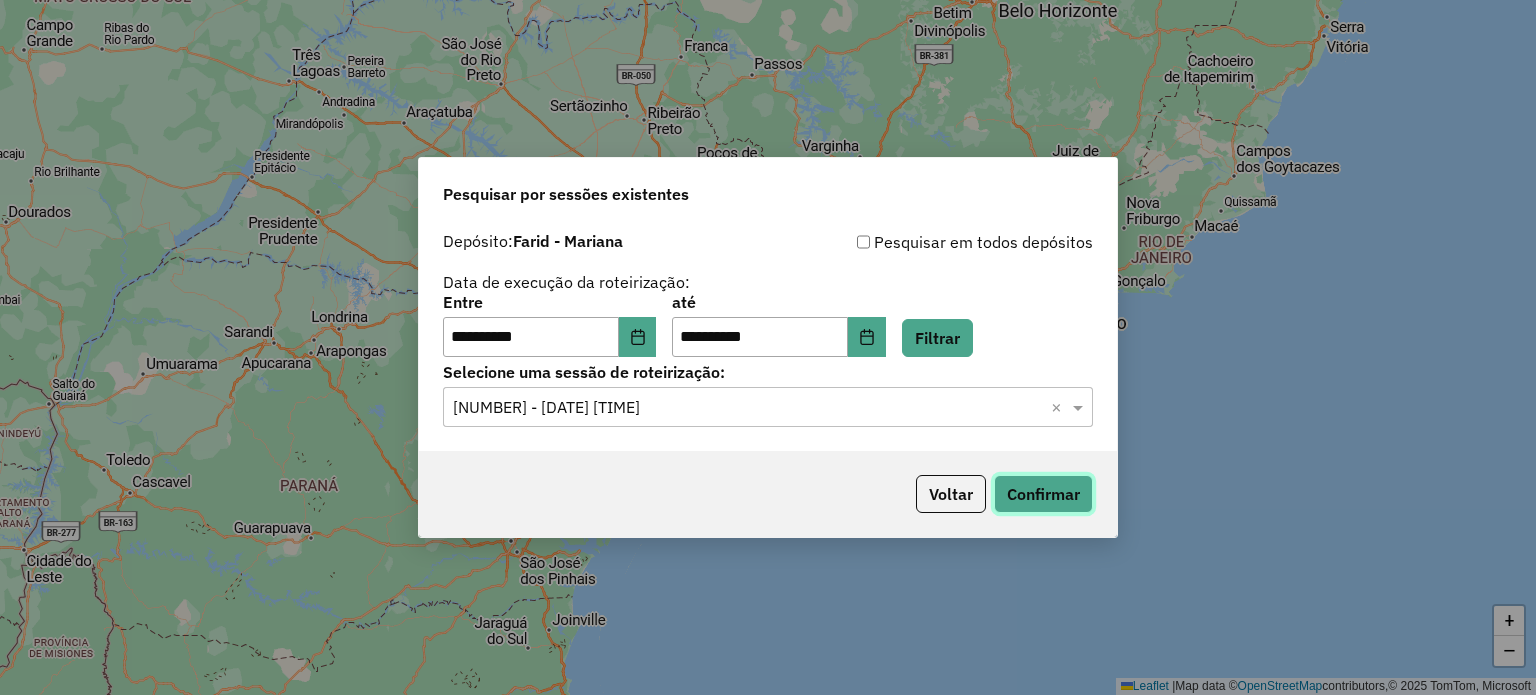 click on "Confirmar" 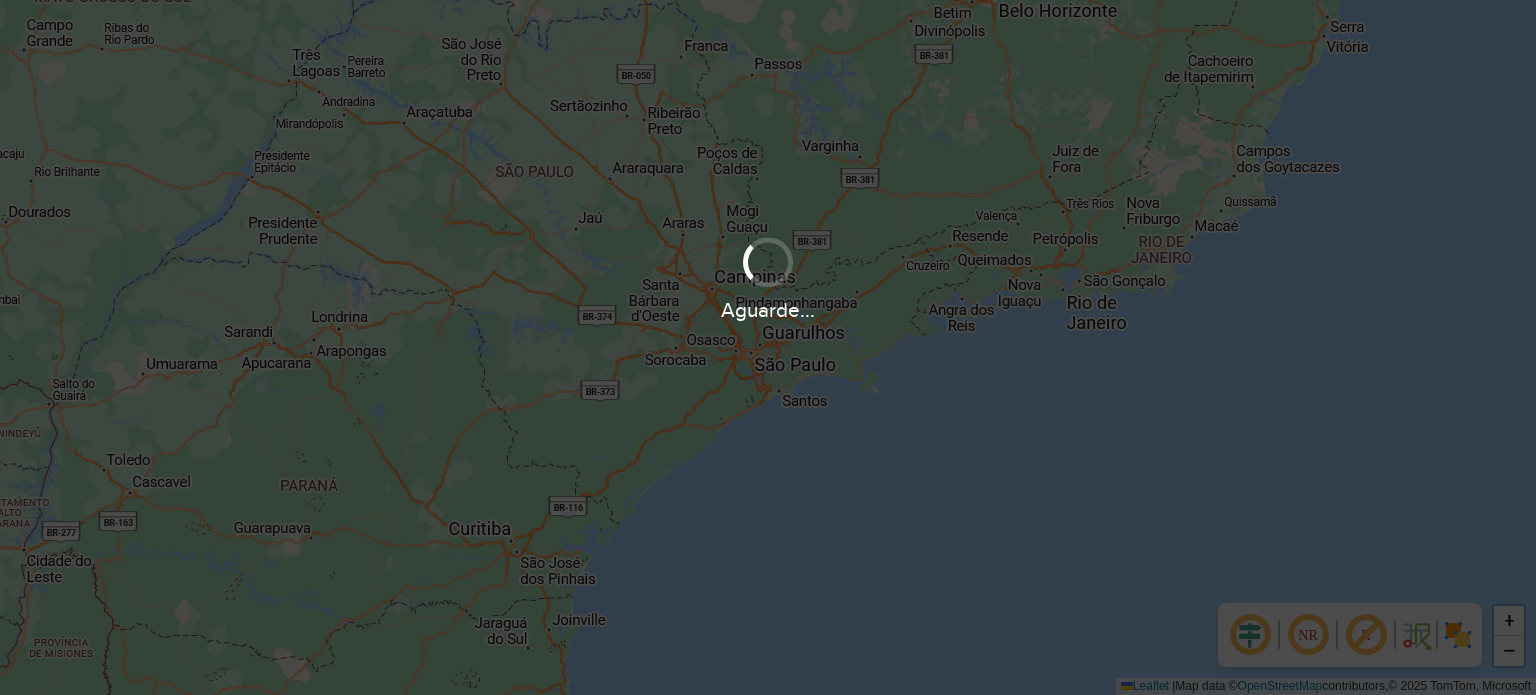scroll, scrollTop: 0, scrollLeft: 0, axis: both 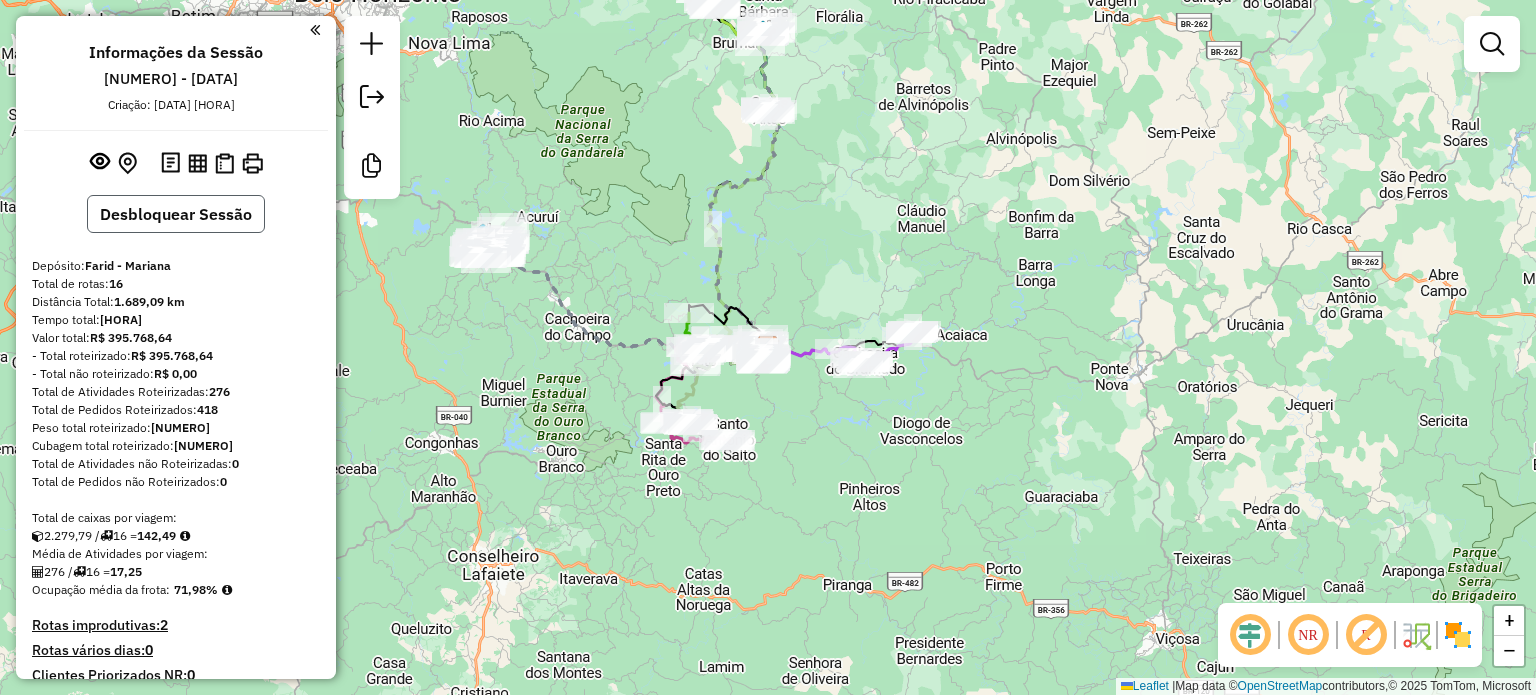 click on "Desbloquear Sessão" at bounding box center (176, 214) 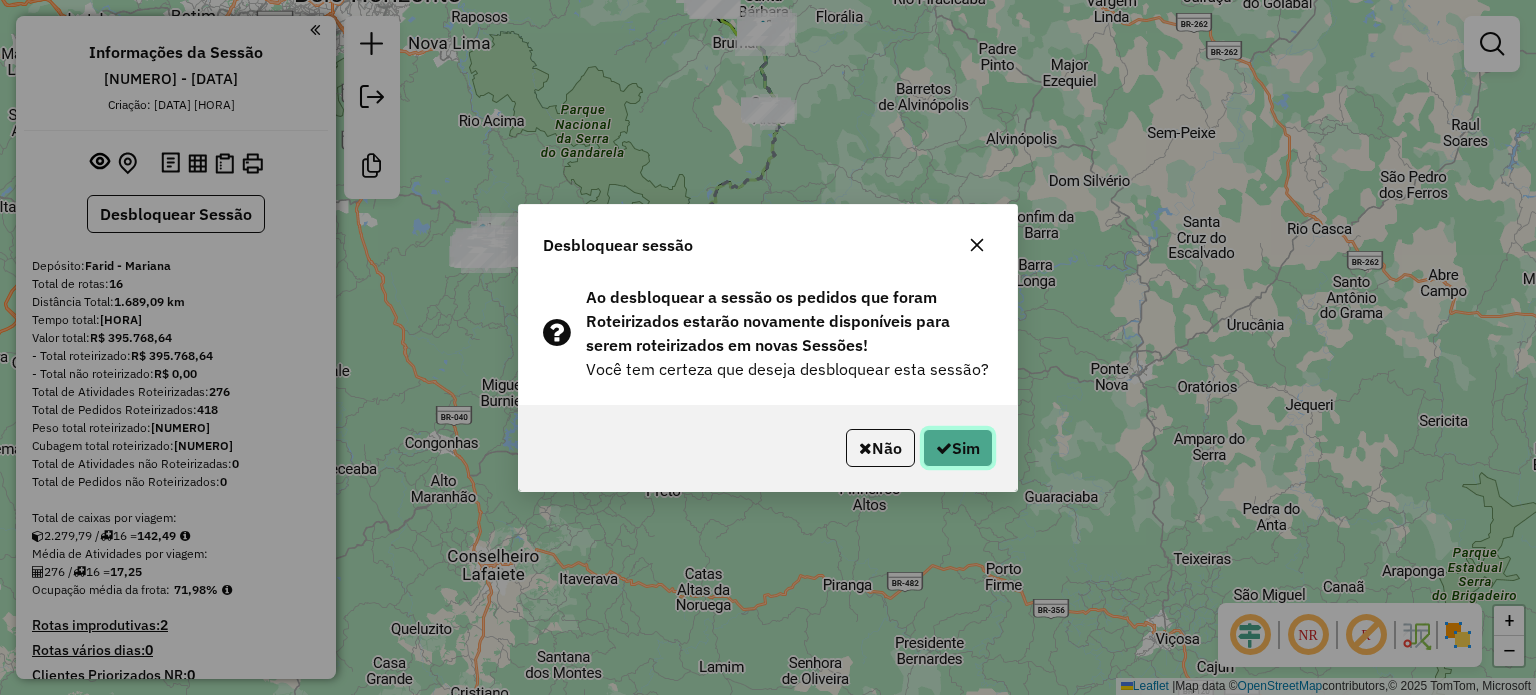 click on "Sim" 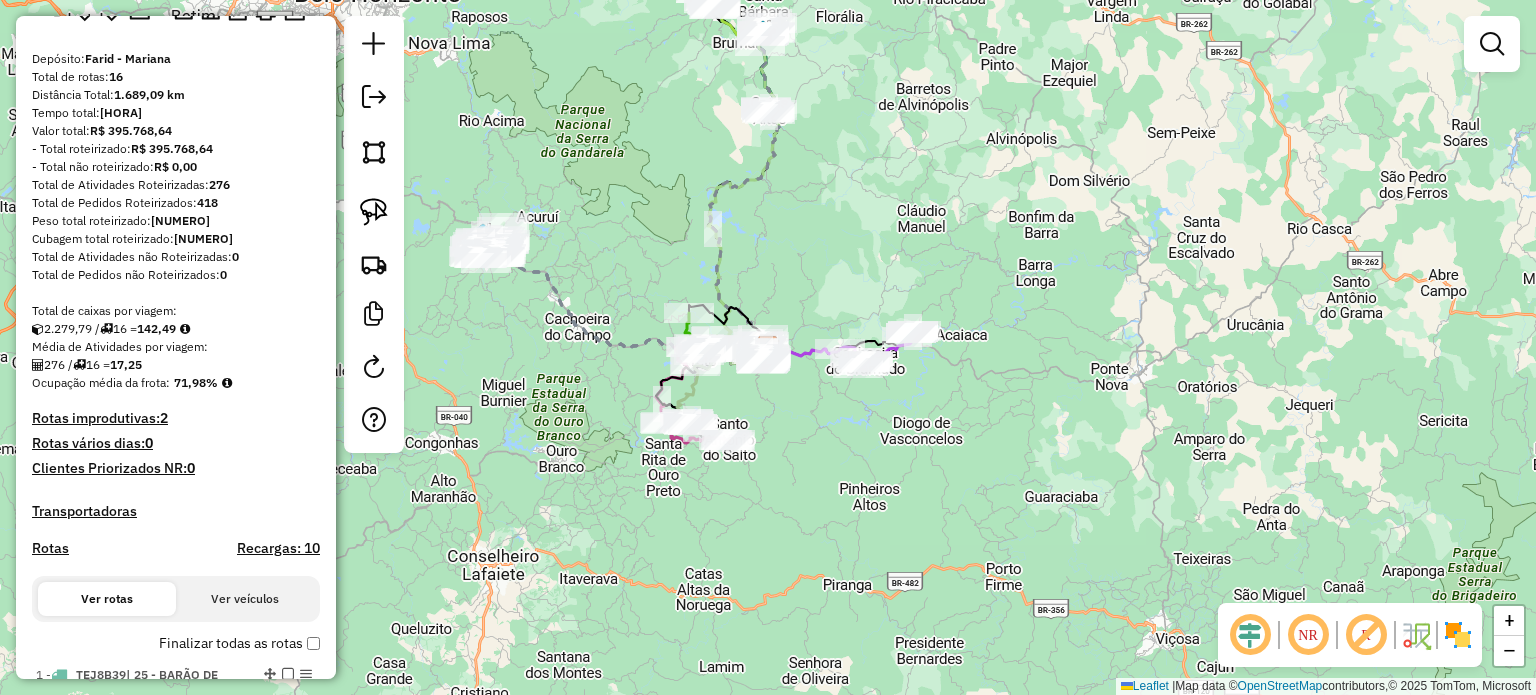 scroll, scrollTop: 0, scrollLeft: 0, axis: both 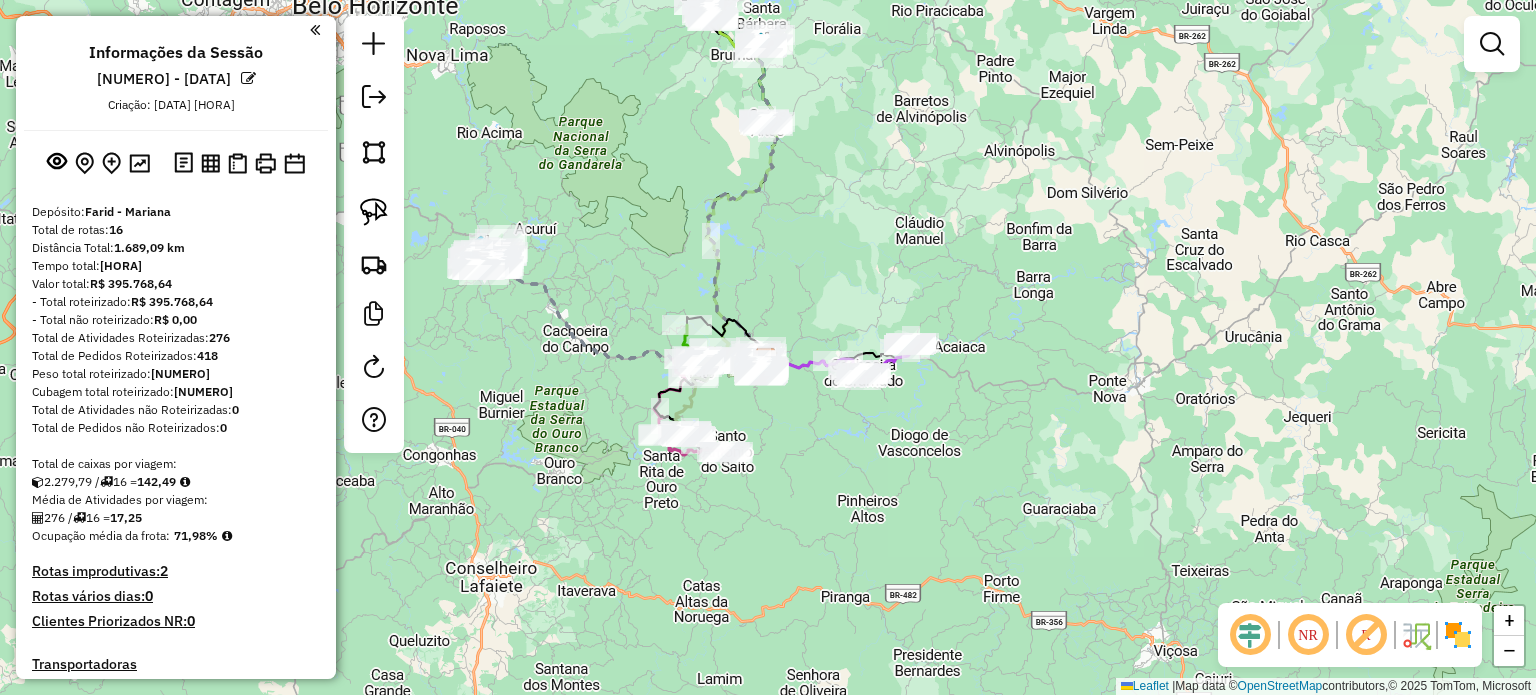 drag, startPoint x: 950, startPoint y: 235, endPoint x: 861, endPoint y: 274, distance: 97.16995 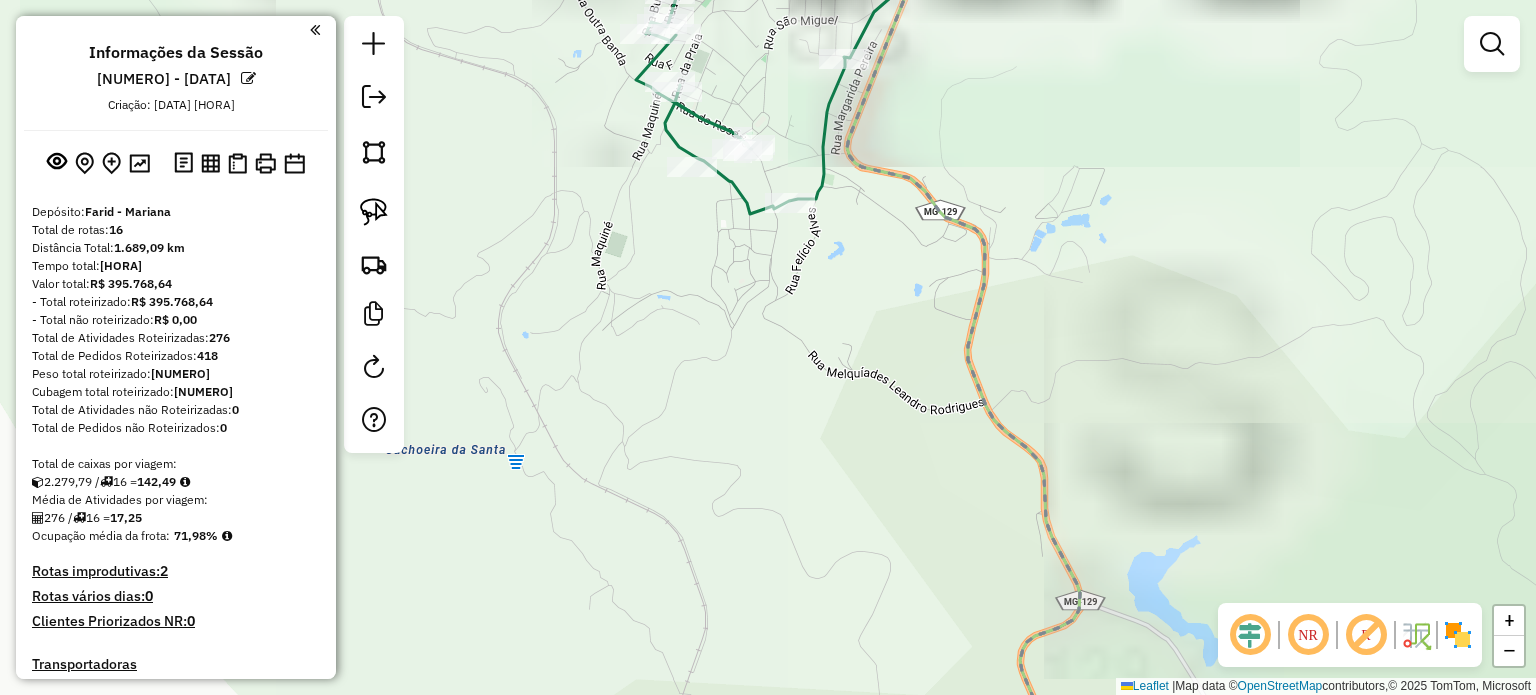 click 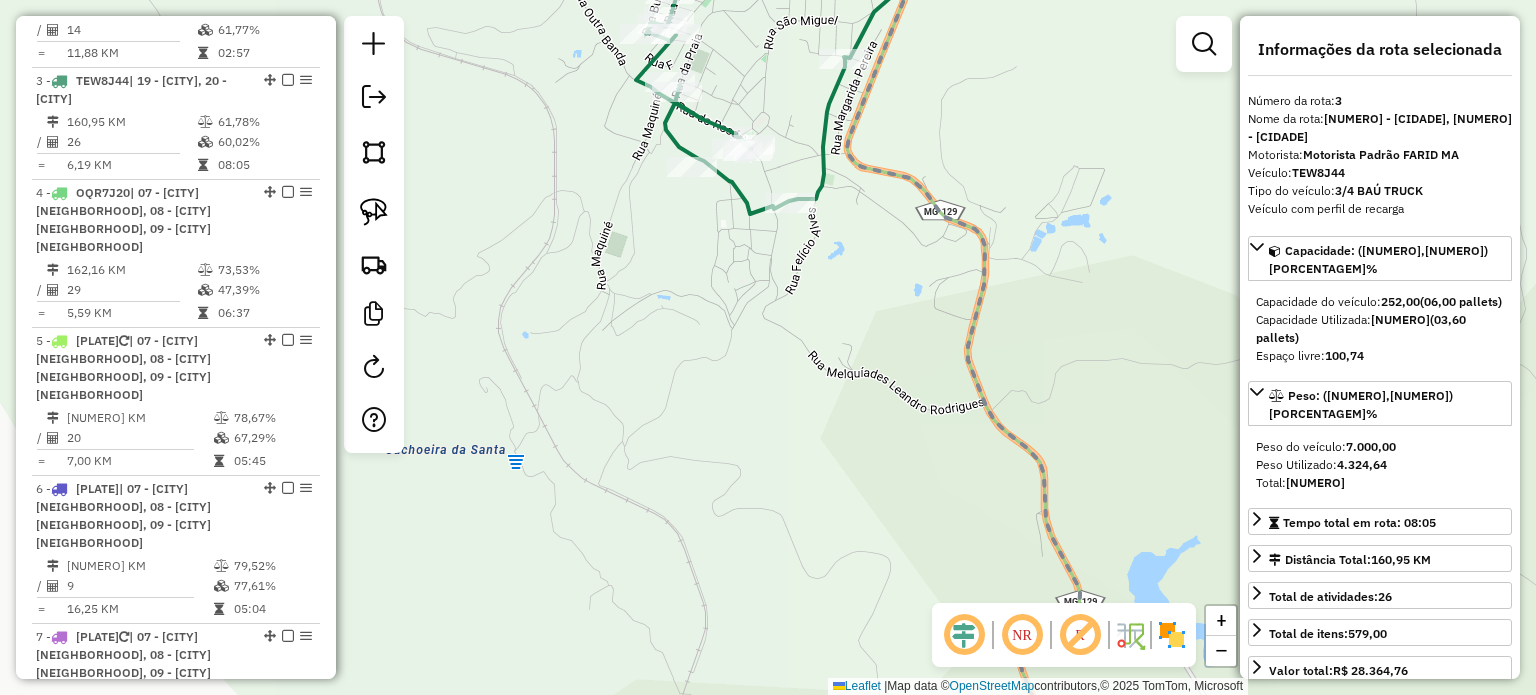 scroll, scrollTop: 1022, scrollLeft: 0, axis: vertical 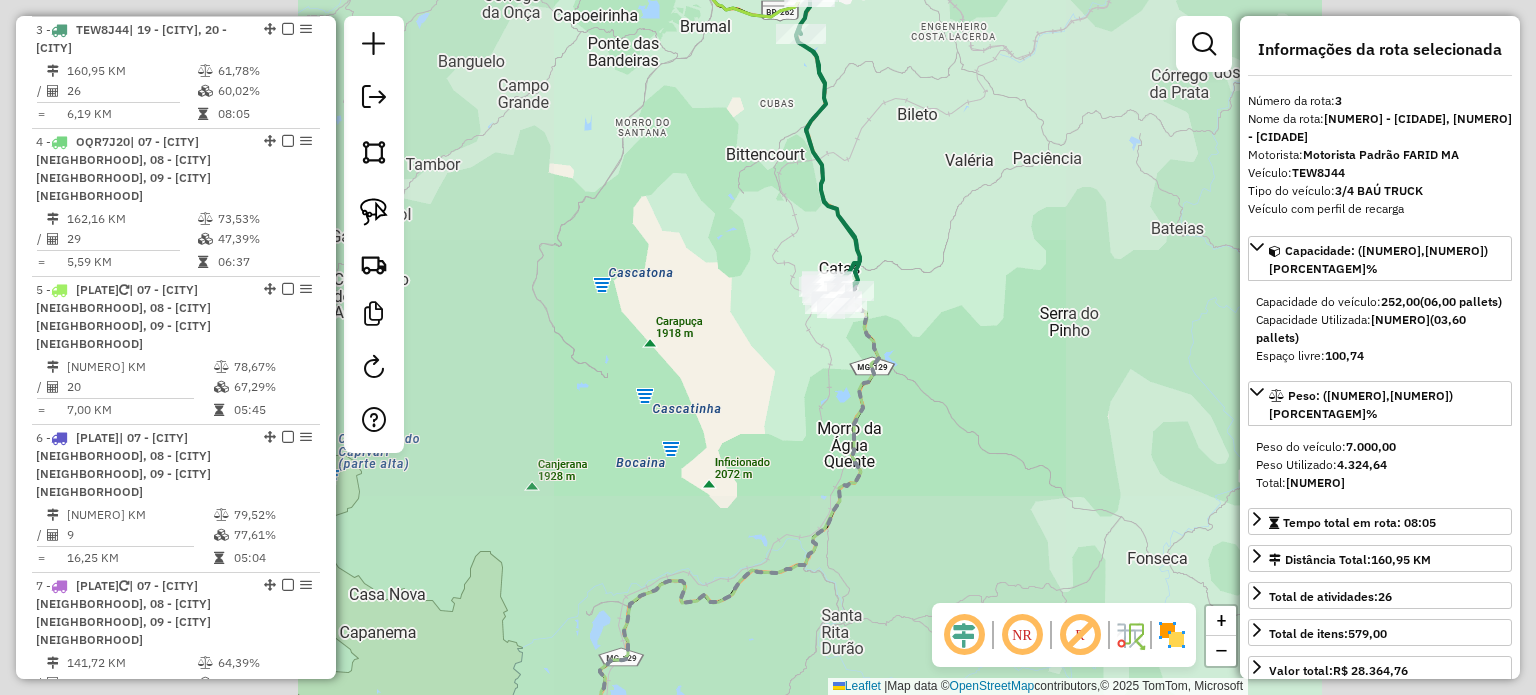 click on "Janela de atendimento Grade de atendimento Capacidade Transportadoras Veículos Cliente Pedidos  Rotas Selecione os dias de semana para filtrar as janelas de atendimento  Seg   Ter   Qua   Qui   Sex   Sáb   Dom  Informe o período da janela de atendimento: De: Até:  Filtrar exatamente a janela do cliente  Considerar janela de atendimento padrão  Selecione os dias de semana para filtrar as grades de atendimento  Seg   Ter   Qua   Qui   Sex   Sáb   Dom   Considerar clientes sem dia de atendimento cadastrado  Clientes fora do dia de atendimento selecionado Filtrar as atividades entre os valores definidos abaixo:  Peso mínimo:   Peso máximo:   Cubagem mínima:   Cubagem máxima:   De:   Até:  Filtrar as atividades entre o tempo de atendimento definido abaixo:  De:   Até:   Considerar capacidade total dos clientes não roteirizados Transportadora: Selecione um ou mais itens Tipo de veículo: Selecione um ou mais itens Veículo: Selecione um ou mais itens Motorista: Selecione um ou mais itens Nome: Rótulo:" 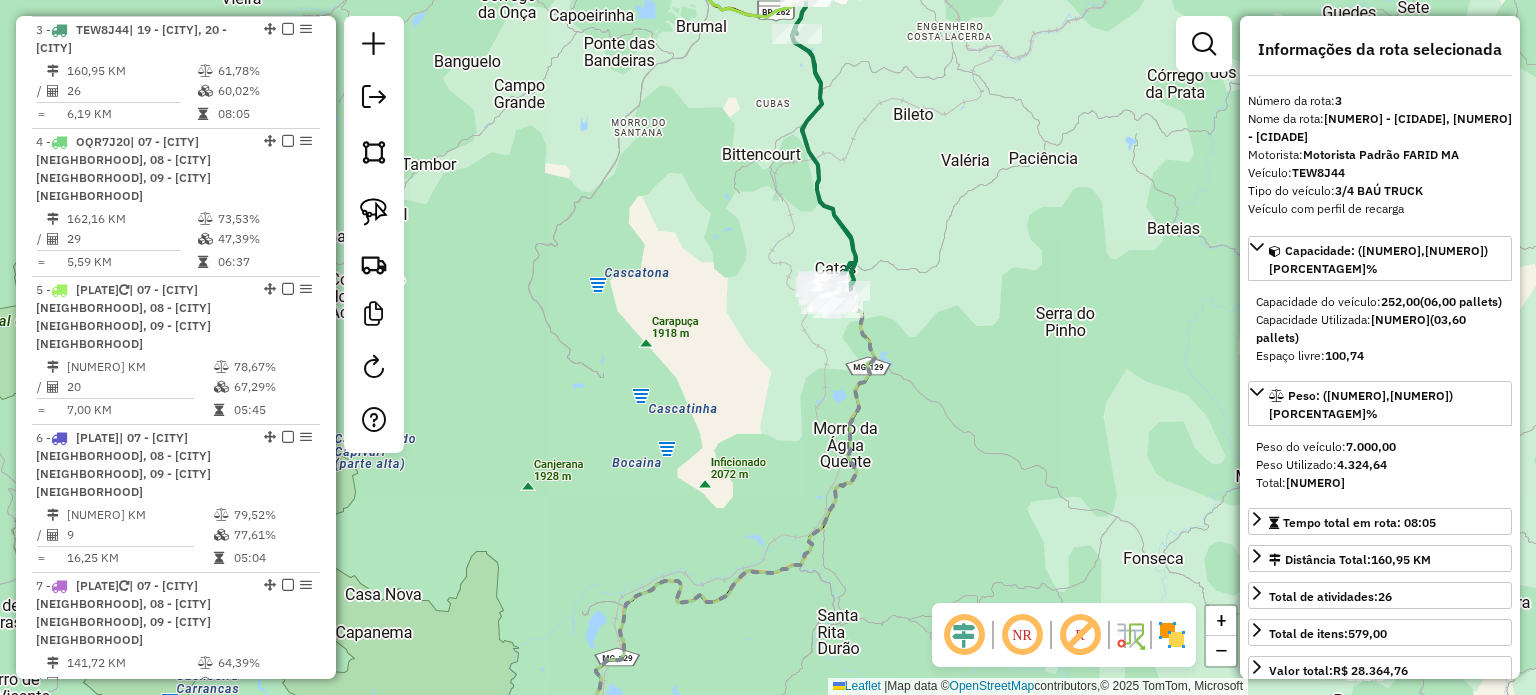 click on "Janela de atendimento Grade de atendimento Capacidade Transportadoras Veículos Cliente Pedidos  Rotas Selecione os dias de semana para filtrar as janelas de atendimento  Seg   Ter   Qua   Qui   Sex   Sáb   Dom  Informe o período da janela de atendimento: De: Até:  Filtrar exatamente a janela do cliente  Considerar janela de atendimento padrão  Selecione os dias de semana para filtrar as grades de atendimento  Seg   Ter   Qua   Qui   Sex   Sáb   Dom   Considerar clientes sem dia de atendimento cadastrado  Clientes fora do dia de atendimento selecionado Filtrar as atividades entre os valores definidos abaixo:  Peso mínimo:   Peso máximo:   Cubagem mínima:   Cubagem máxima:   De:   Até:  Filtrar as atividades entre o tempo de atendimento definido abaixo:  De:   Até:   Considerar capacidade total dos clientes não roteirizados Transportadora: Selecione um ou mais itens Tipo de veículo: Selecione um ou mais itens Veículo: Selecione um ou mais itens Motorista: Selecione um ou mais itens Nome: Rótulo:" 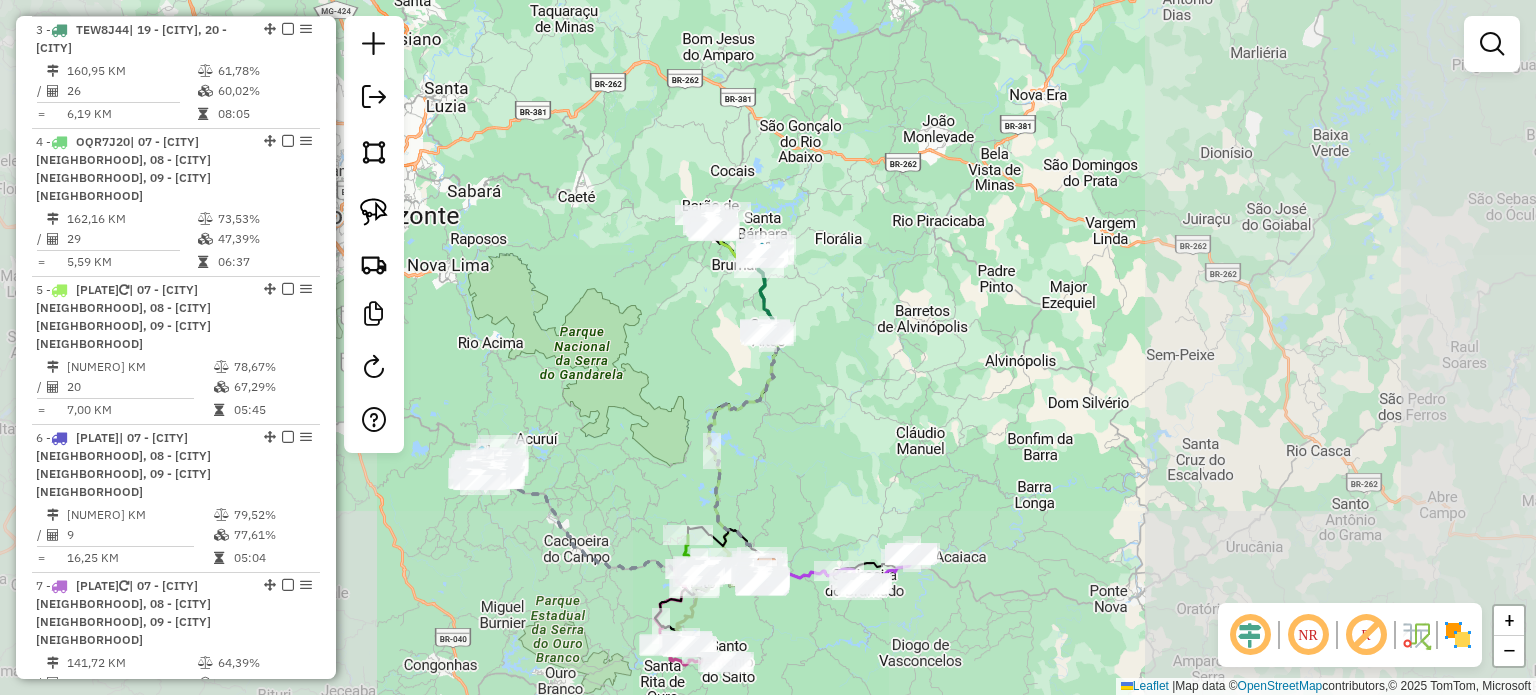 drag, startPoint x: 964, startPoint y: 346, endPoint x: 967, endPoint y: 295, distance: 51.088158 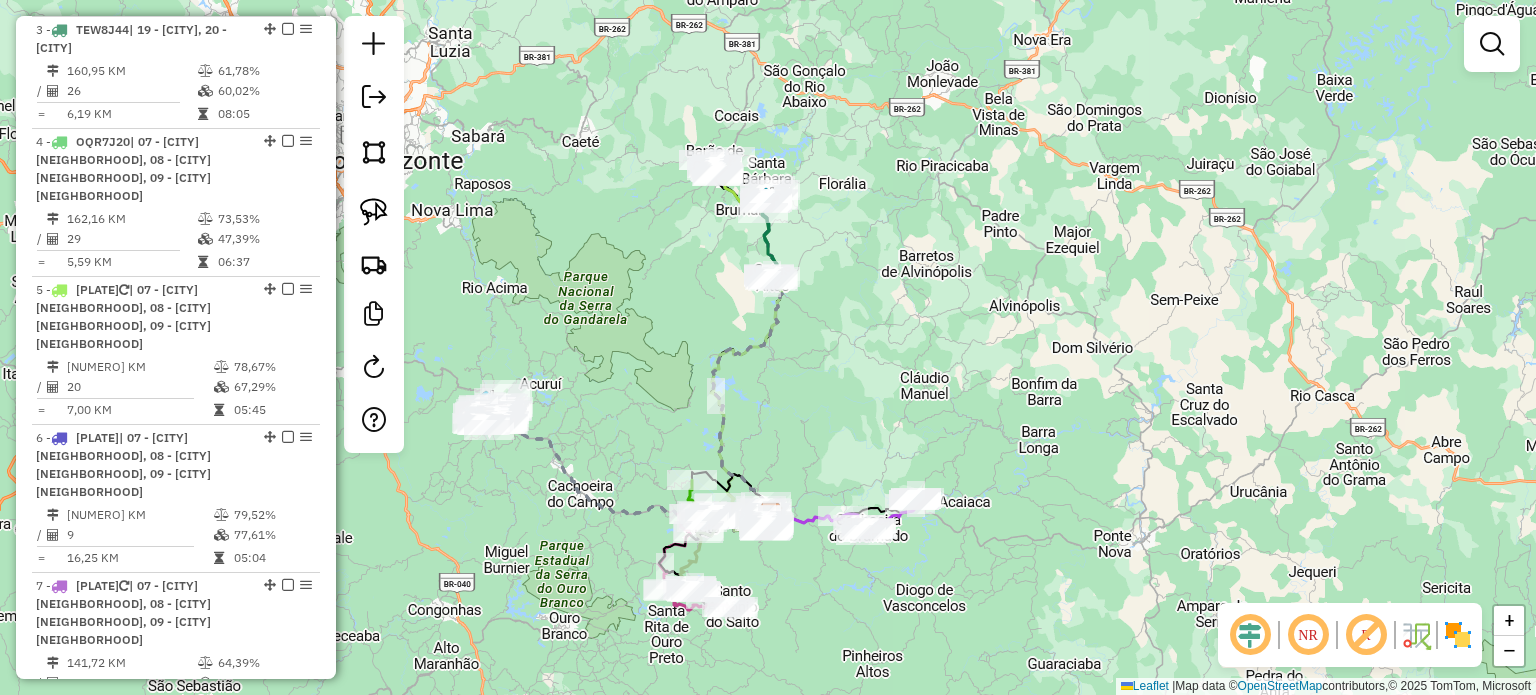 click on "Janela de atendimento Grade de atendimento Capacidade Transportadoras Veículos Cliente Pedidos  Rotas Selecione os dias de semana para filtrar as janelas de atendimento  Seg   Ter   Qua   Qui   Sex   Sáb   Dom  Informe o período da janela de atendimento: De: Até:  Filtrar exatamente a janela do cliente  Considerar janela de atendimento padrão  Selecione os dias de semana para filtrar as grades de atendimento  Seg   Ter   Qua   Qui   Sex   Sáb   Dom   Considerar clientes sem dia de atendimento cadastrado  Clientes fora do dia de atendimento selecionado Filtrar as atividades entre os valores definidos abaixo:  Peso mínimo:   Peso máximo:   Cubagem mínima:   Cubagem máxima:   De:   Até:  Filtrar as atividades entre o tempo de atendimento definido abaixo:  De:   Até:   Considerar capacidade total dos clientes não roteirizados Transportadora: Selecione um ou mais itens Tipo de veículo: Selecione um ou mais itens Veículo: Selecione um ou mais itens Motorista: Selecione um ou mais itens Nome: Rótulo:" 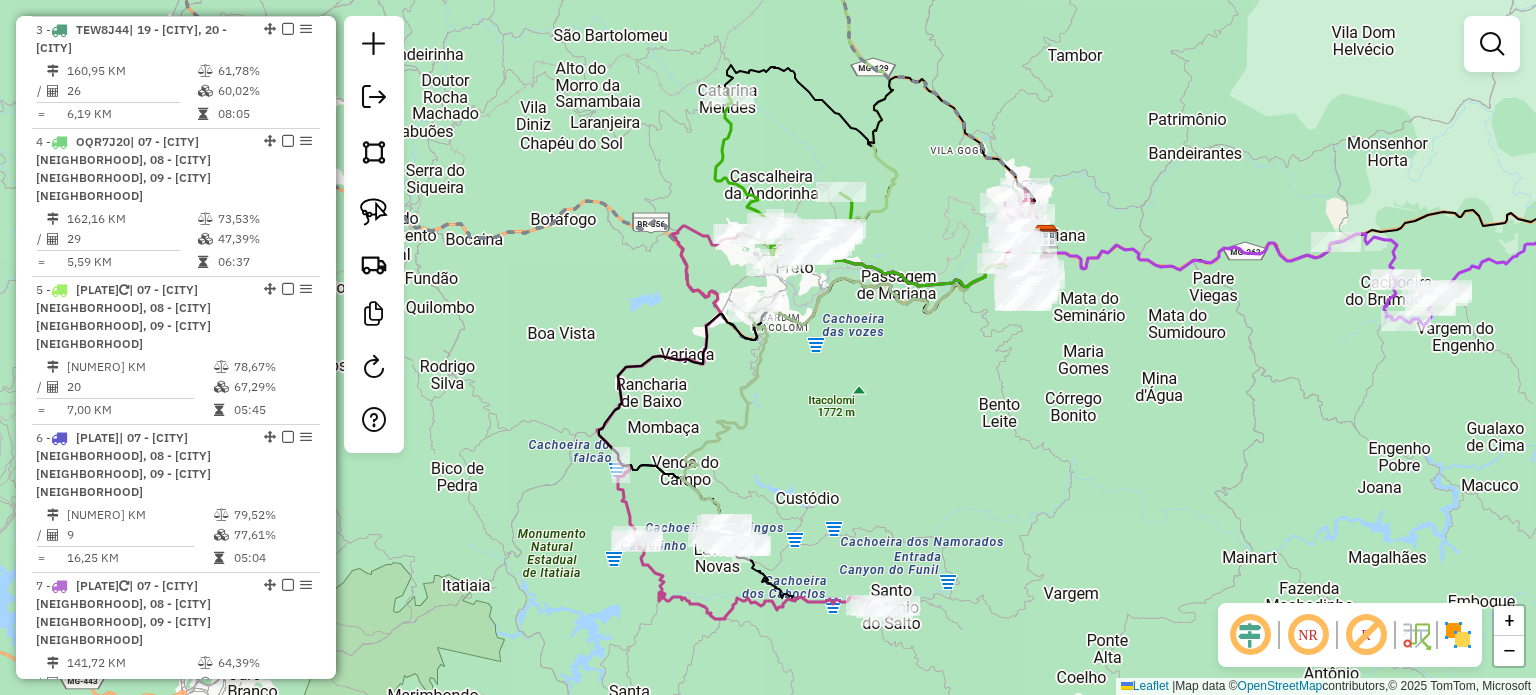 click 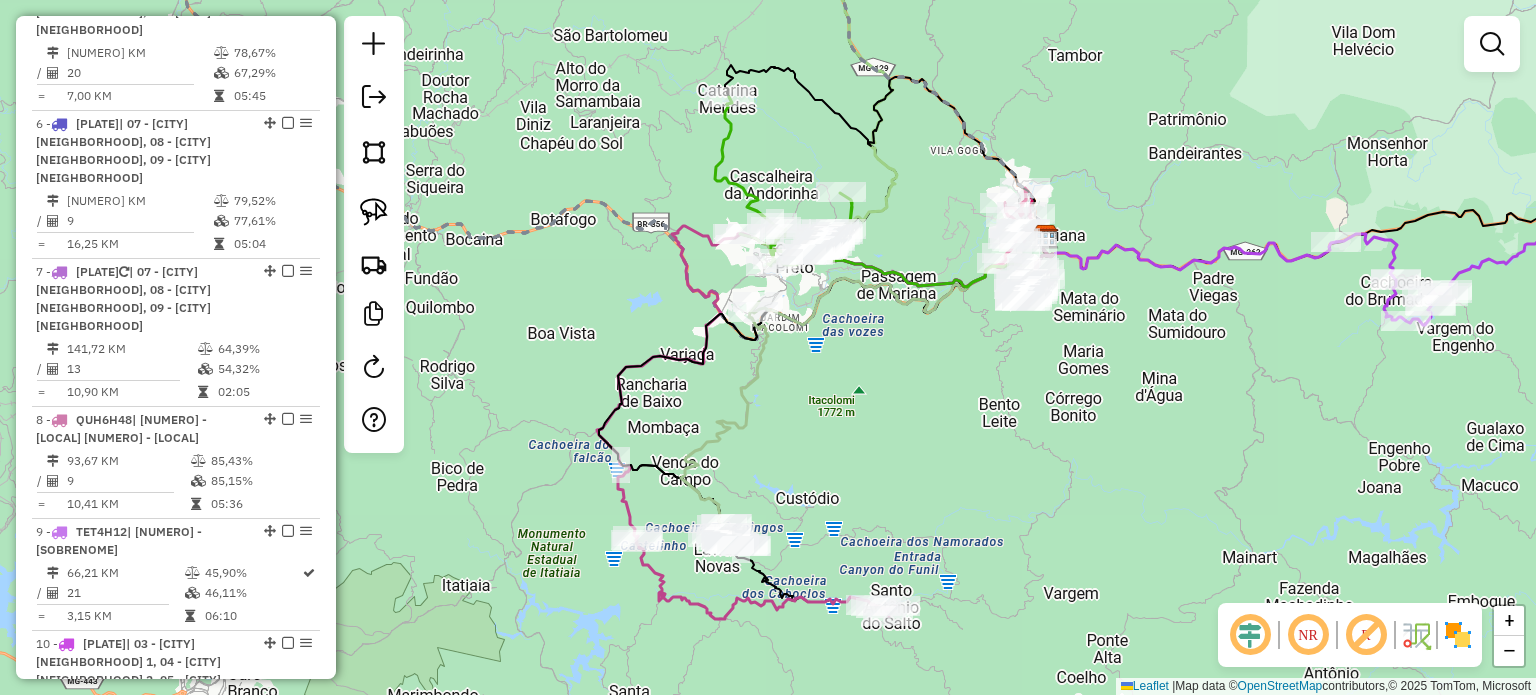 select on "**********" 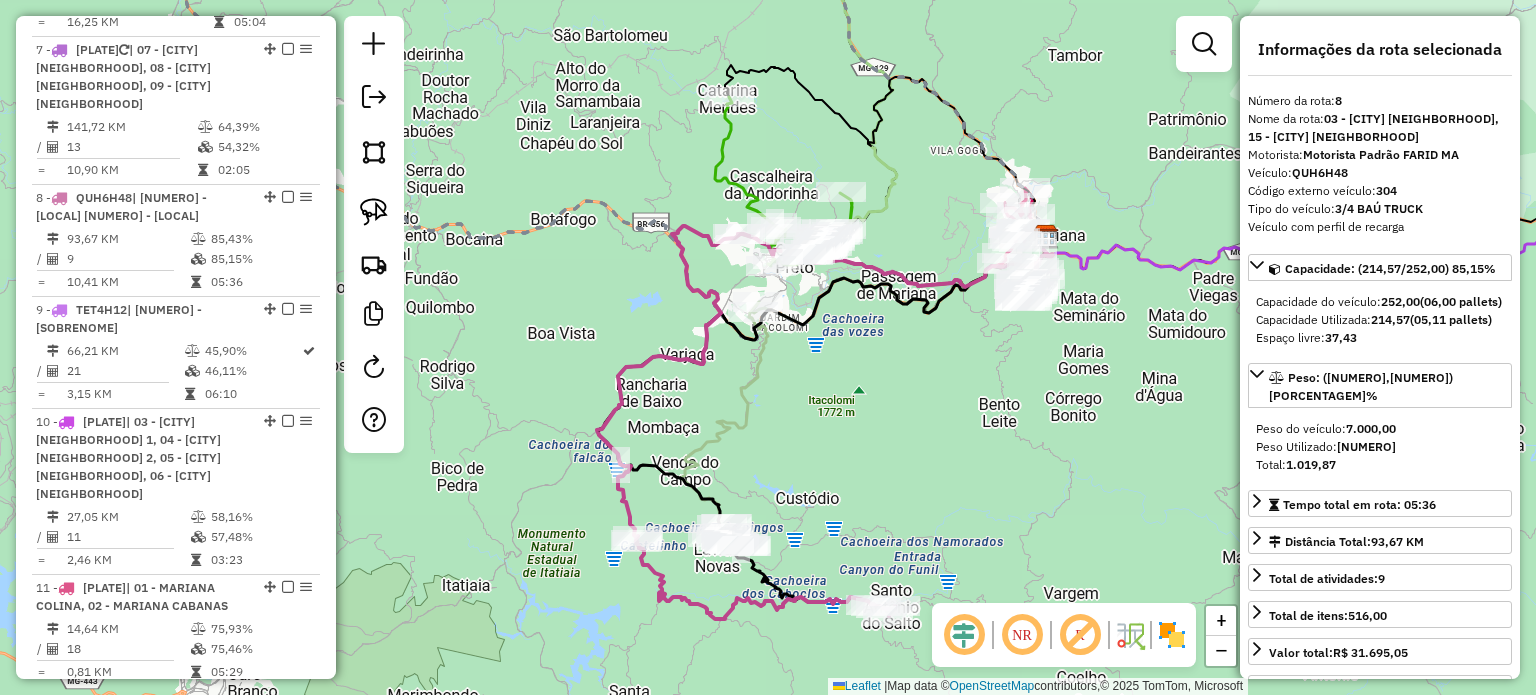 scroll, scrollTop: 1652, scrollLeft: 0, axis: vertical 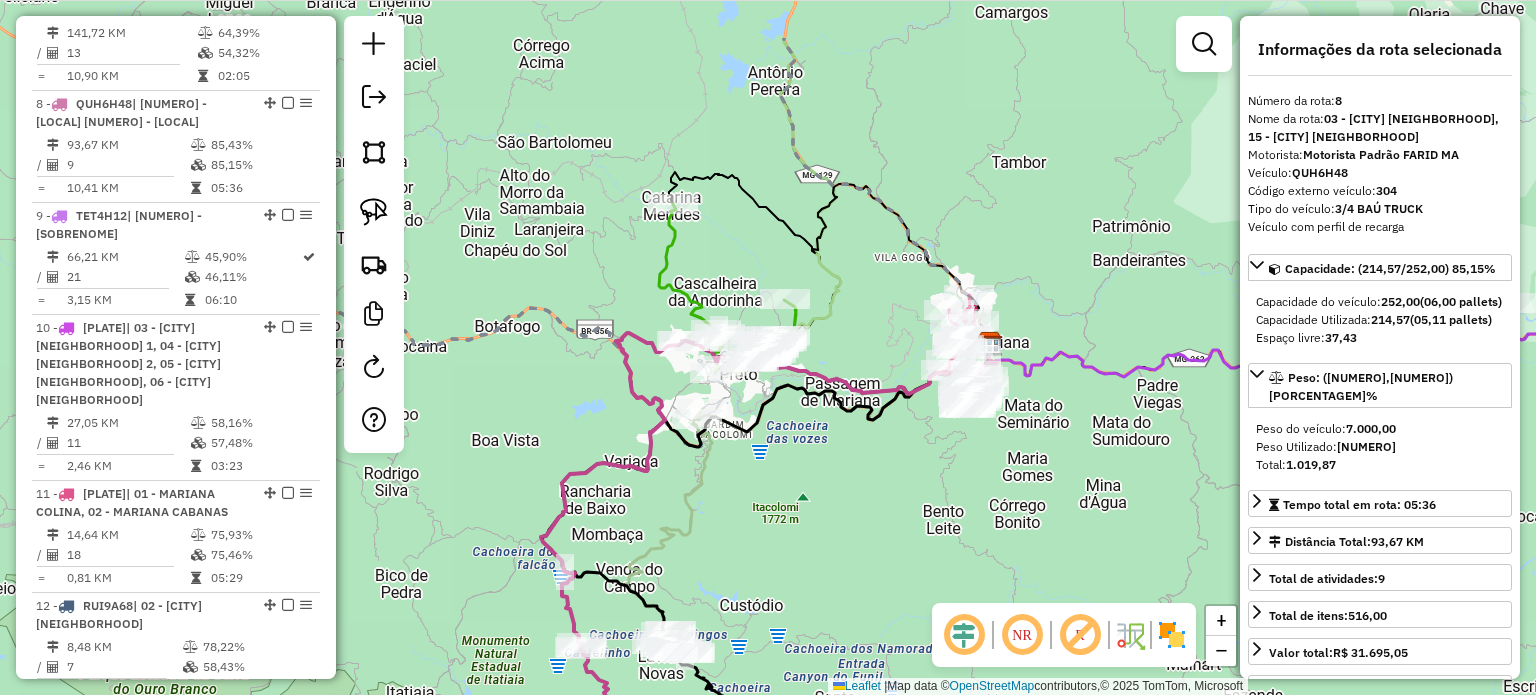 drag, startPoint x: 899, startPoint y: 507, endPoint x: 882, endPoint y: 565, distance: 60.440052 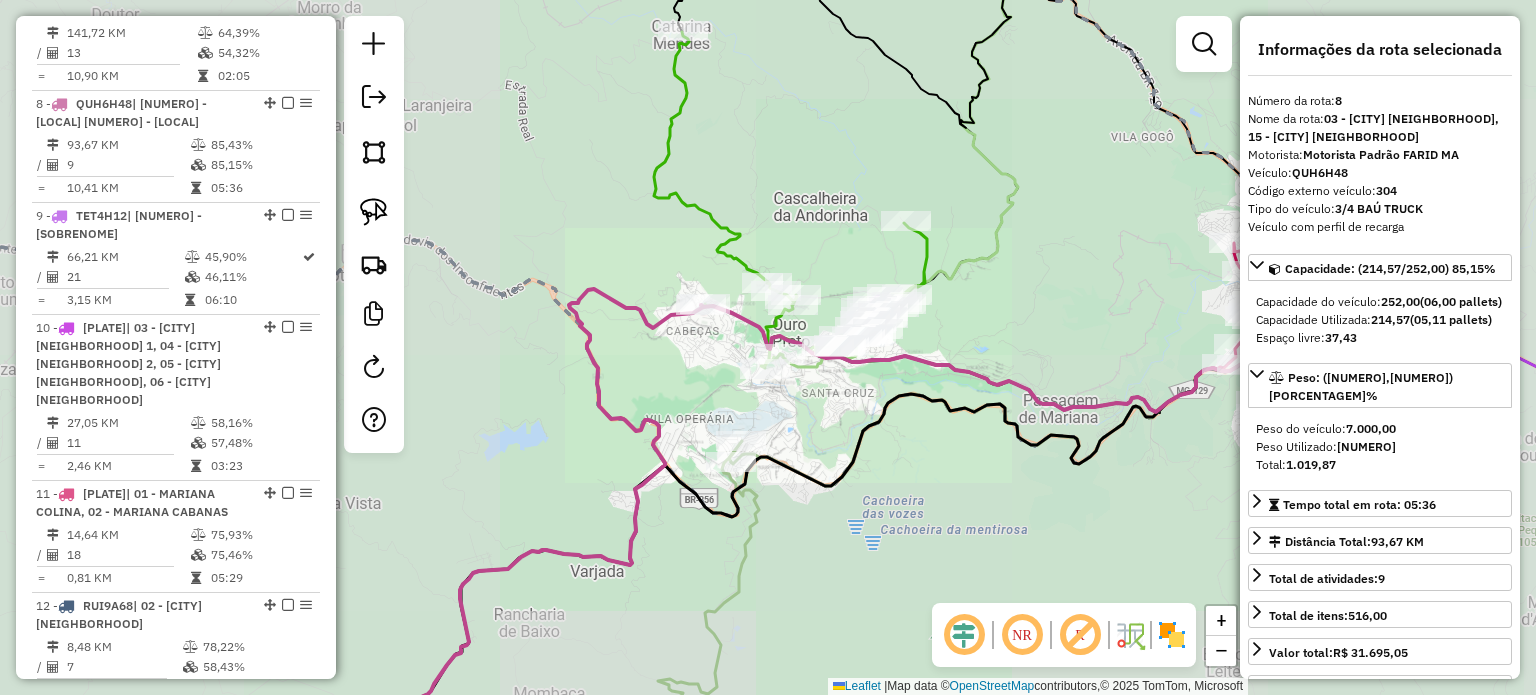 click on "Janela de atendimento Grade de atendimento Capacidade Transportadoras Veículos Cliente Pedidos  Rotas Selecione os dias de semana para filtrar as janelas de atendimento  Seg   Ter   Qua   Qui   Sex   Sáb   Dom  Informe o período da janela de atendimento: De: Até:  Filtrar exatamente a janela do cliente  Considerar janela de atendimento padrão  Selecione os dias de semana para filtrar as grades de atendimento  Seg   Ter   Qua   Qui   Sex   Sáb   Dom   Considerar clientes sem dia de atendimento cadastrado  Clientes fora do dia de atendimento selecionado Filtrar as atividades entre os valores definidos abaixo:  Peso mínimo:   Peso máximo:   Cubagem mínima:   Cubagem máxima:   De:   Até:  Filtrar as atividades entre o tempo de atendimento definido abaixo:  De:   Até:   Considerar capacidade total dos clientes não roteirizados Transportadora: Selecione um ou mais itens Tipo de veículo: Selecione um ou mais itens Veículo: Selecione um ou mais itens Motorista: Selecione um ou mais itens Nome: Rótulo:" 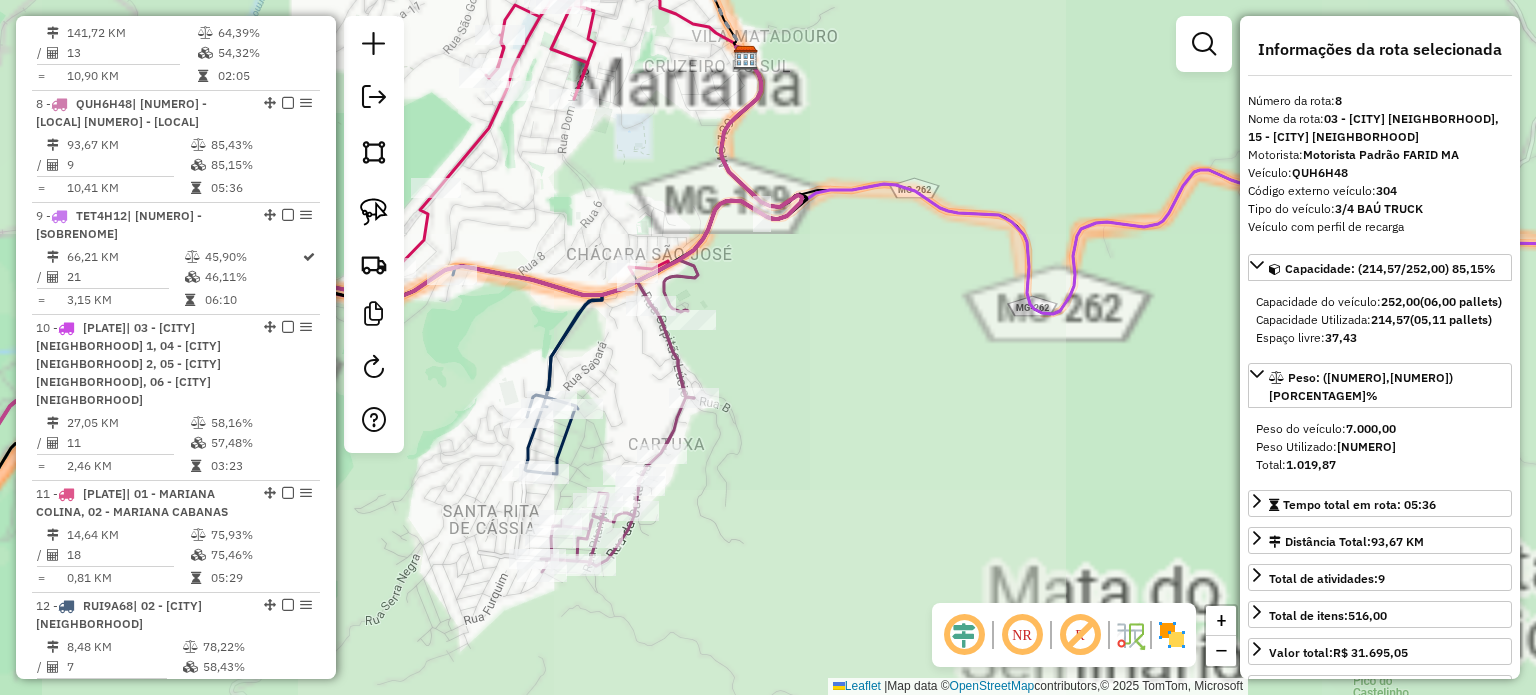click 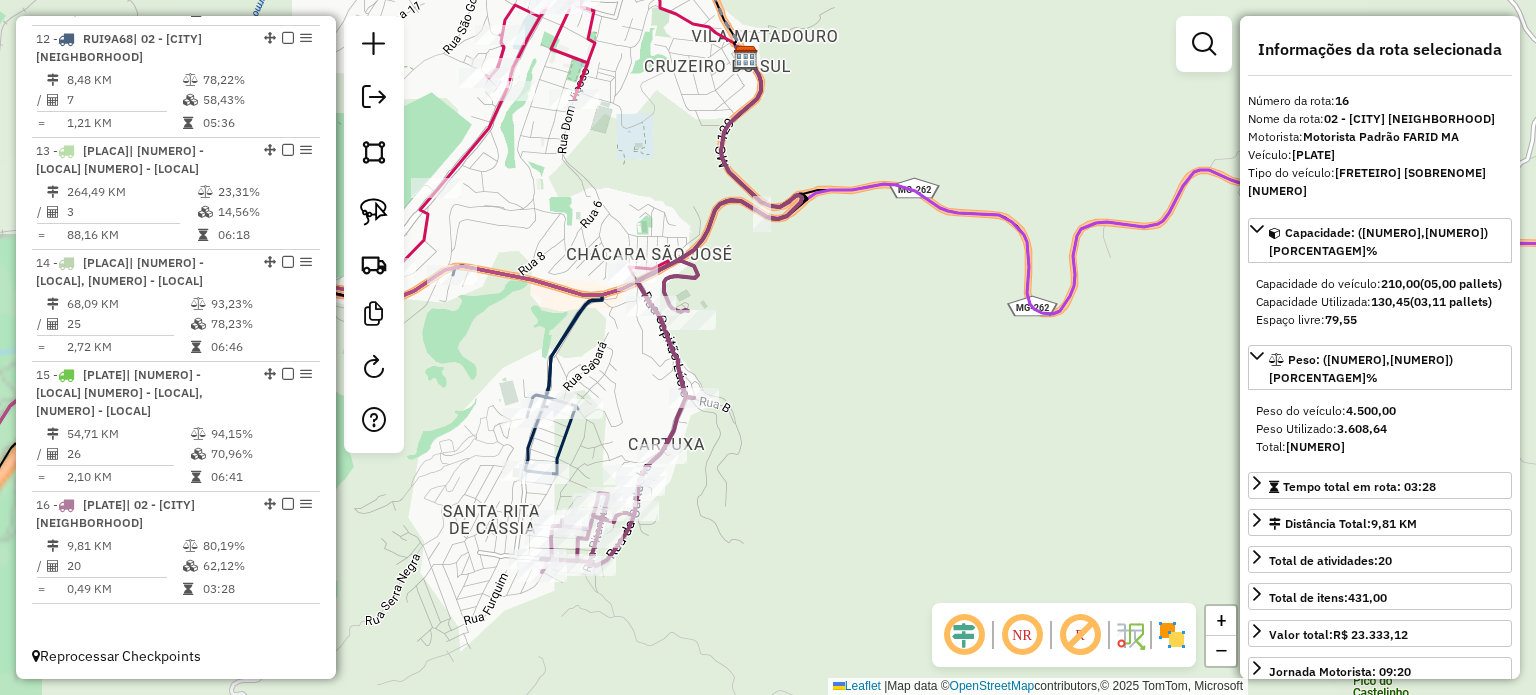 click on "Janela de atendimento Grade de atendimento Capacidade Transportadoras Veículos Cliente Pedidos  Rotas Selecione os dias de semana para filtrar as janelas de atendimento  Seg   Ter   Qua   Qui   Sex   Sáb   Dom  Informe o período da janela de atendimento: De: Até:  Filtrar exatamente a janela do cliente  Considerar janela de atendimento padrão  Selecione os dias de semana para filtrar as grades de atendimento  Seg   Ter   Qua   Qui   Sex   Sáb   Dom   Considerar clientes sem dia de atendimento cadastrado  Clientes fora do dia de atendimento selecionado Filtrar as atividades entre os valores definidos abaixo:  Peso mínimo:   Peso máximo:   Cubagem mínima:   Cubagem máxima:   De:   Até:  Filtrar as atividades entre o tempo de atendimento definido abaixo:  De:   Até:   Considerar capacidade total dos clientes não roteirizados Transportadora: Selecione um ou mais itens Tipo de veículo: Selecione um ou mais itens Veículo: Selecione um ou mais itens Motorista: Selecione um ou mais itens Nome: Rótulo:" 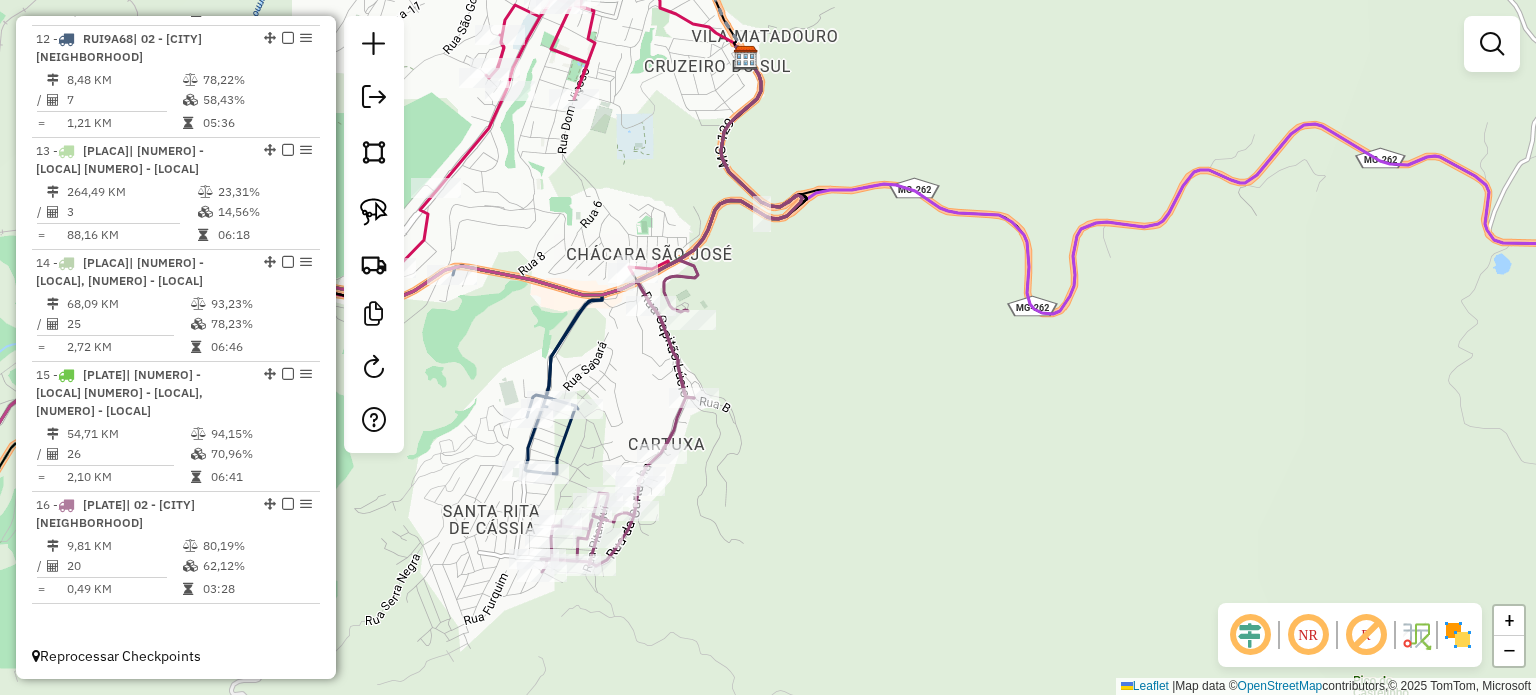 click 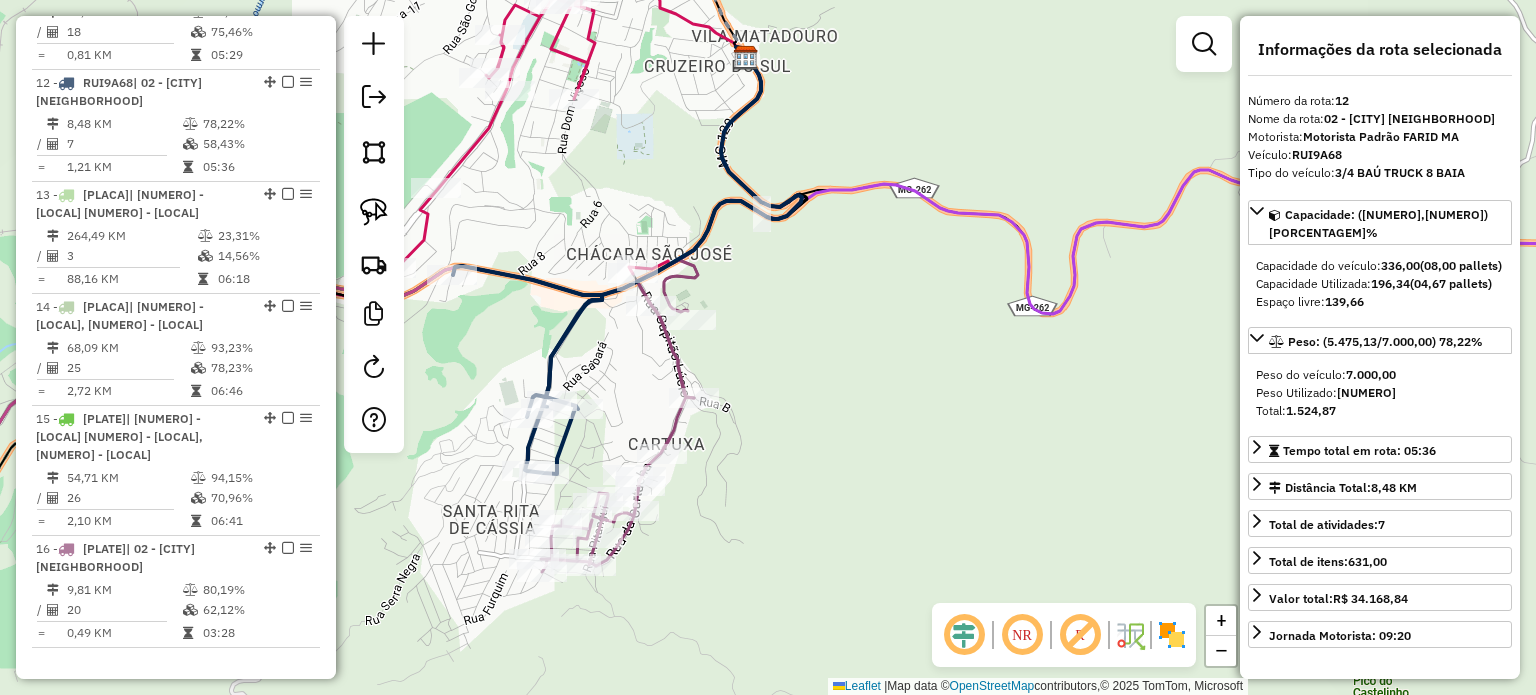 scroll, scrollTop: 2172, scrollLeft: 0, axis: vertical 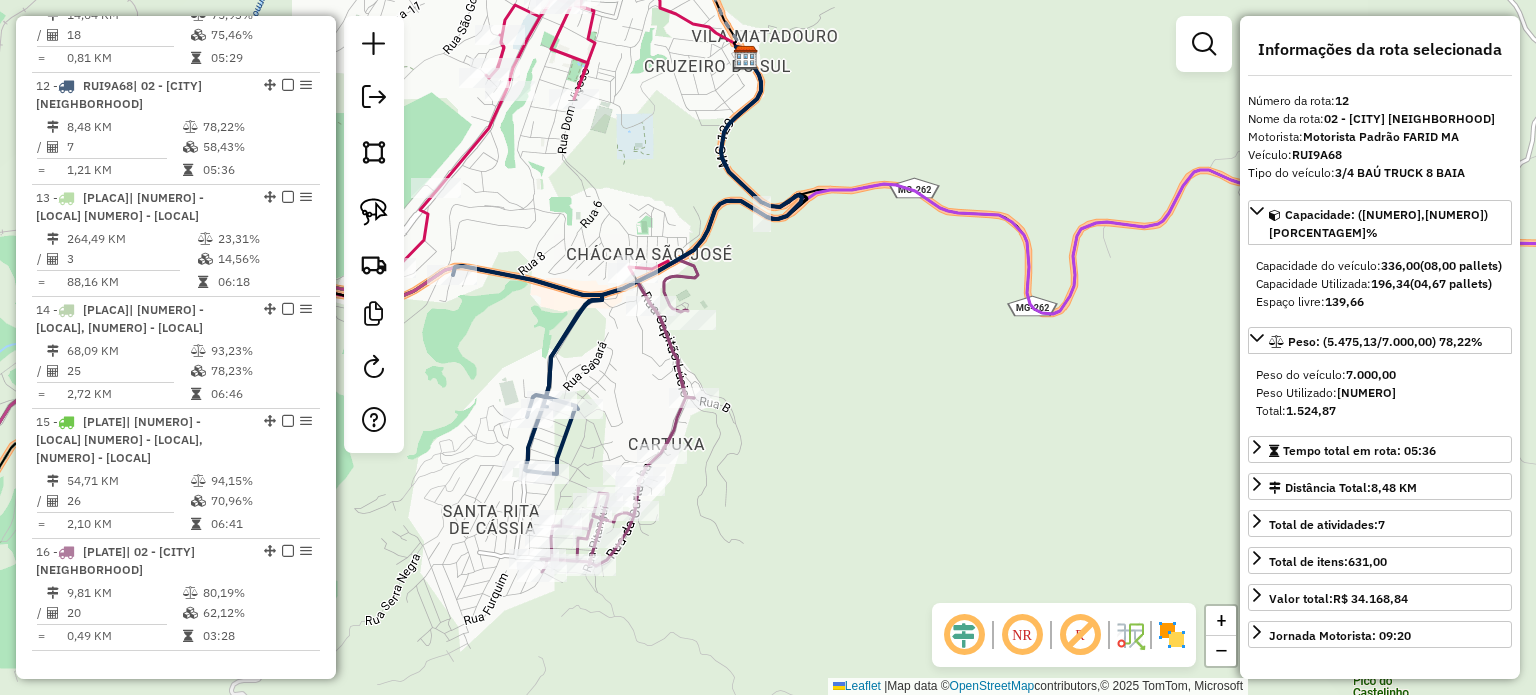 drag, startPoint x: 507, startPoint y: 347, endPoint x: 633, endPoint y: 359, distance: 126.57014 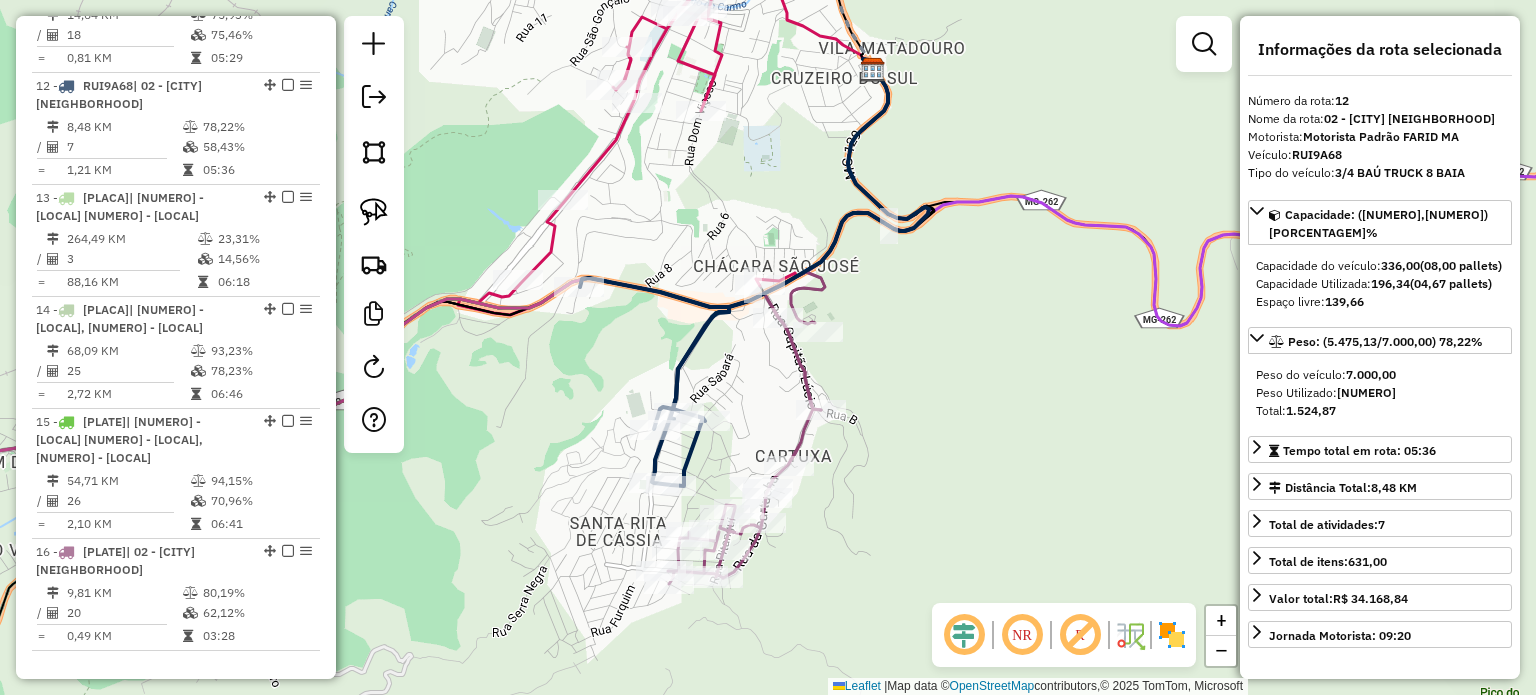 click on "Janela de atendimento Grade de atendimento Capacidade Transportadoras Veículos Cliente Pedidos  Rotas Selecione os dias de semana para filtrar as janelas de atendimento  Seg   Ter   Qua   Qui   Sex   Sáb   Dom  Informe o período da janela de atendimento: De: Até:  Filtrar exatamente a janela do cliente  Considerar janela de atendimento padrão  Selecione os dias de semana para filtrar as grades de atendimento  Seg   Ter   Qua   Qui   Sex   Sáb   Dom   Considerar clientes sem dia de atendimento cadastrado  Clientes fora do dia de atendimento selecionado Filtrar as atividades entre os valores definidos abaixo:  Peso mínimo:   Peso máximo:   Cubagem mínima:   Cubagem máxima:   De:   Até:  Filtrar as atividades entre o tempo de atendimento definido abaixo:  De:   Até:   Considerar capacidade total dos clientes não roteirizados Transportadora: Selecione um ou mais itens Tipo de veículo: Selecione um ou mais itens Veículo: Selecione um ou mais itens Motorista: Selecione um ou mais itens Nome: Rótulo:" 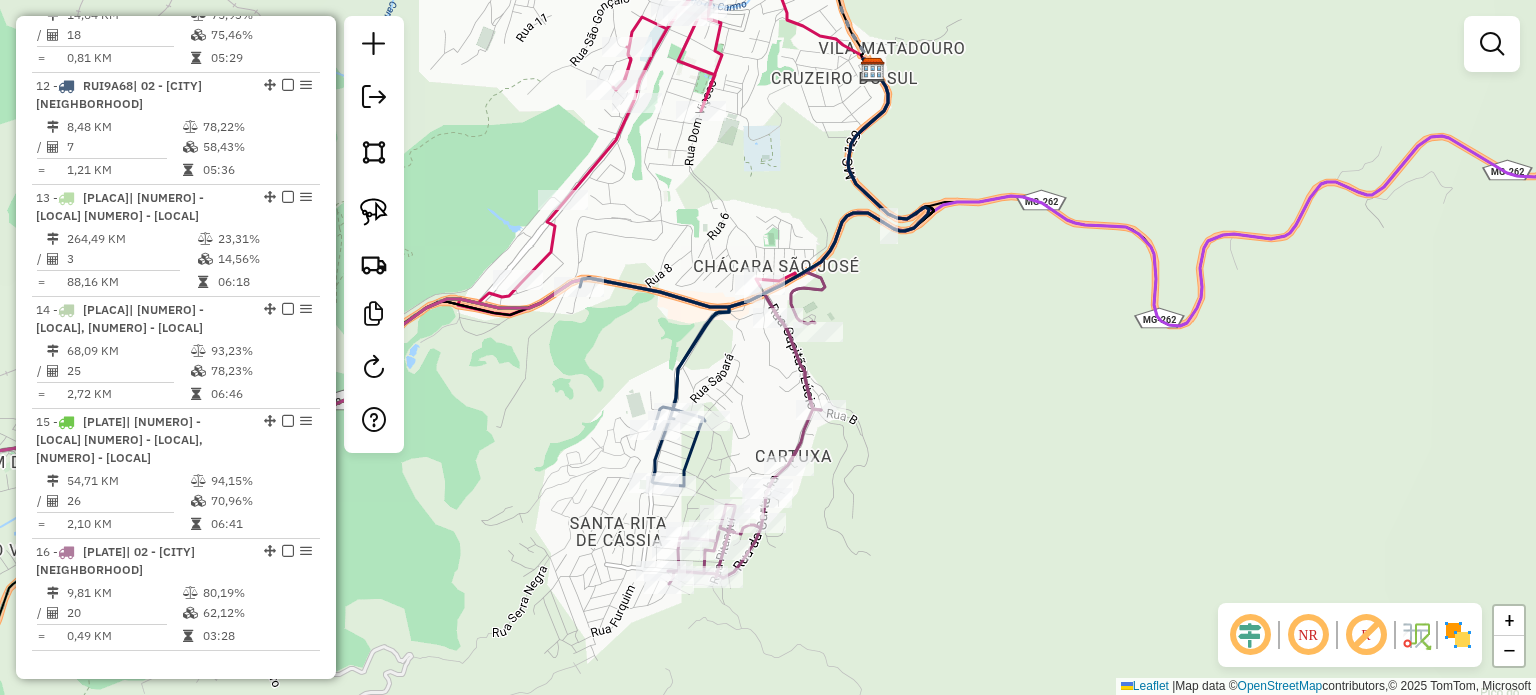 click on "Janela de atendimento Grade de atendimento Capacidade Transportadoras Veículos Cliente Pedidos  Rotas Selecione os dias de semana para filtrar as janelas de atendimento  Seg   Ter   Qua   Qui   Sex   Sáb   Dom  Informe o período da janela de atendimento: De: Até:  Filtrar exatamente a janela do cliente  Considerar janela de atendimento padrão  Selecione os dias de semana para filtrar as grades de atendimento  Seg   Ter   Qua   Qui   Sex   Sáb   Dom   Considerar clientes sem dia de atendimento cadastrado  Clientes fora do dia de atendimento selecionado Filtrar as atividades entre os valores definidos abaixo:  Peso mínimo:   Peso máximo:   Cubagem mínima:   Cubagem máxima:   De:   Até:  Filtrar as atividades entre o tempo de atendimento definido abaixo:  De:   Até:   Considerar capacidade total dos clientes não roteirizados Transportadora: Selecione um ou mais itens Tipo de veículo: Selecione um ou mais itens Veículo: Selecione um ou mais itens Motorista: Selecione um ou mais itens Nome: Rótulo:" 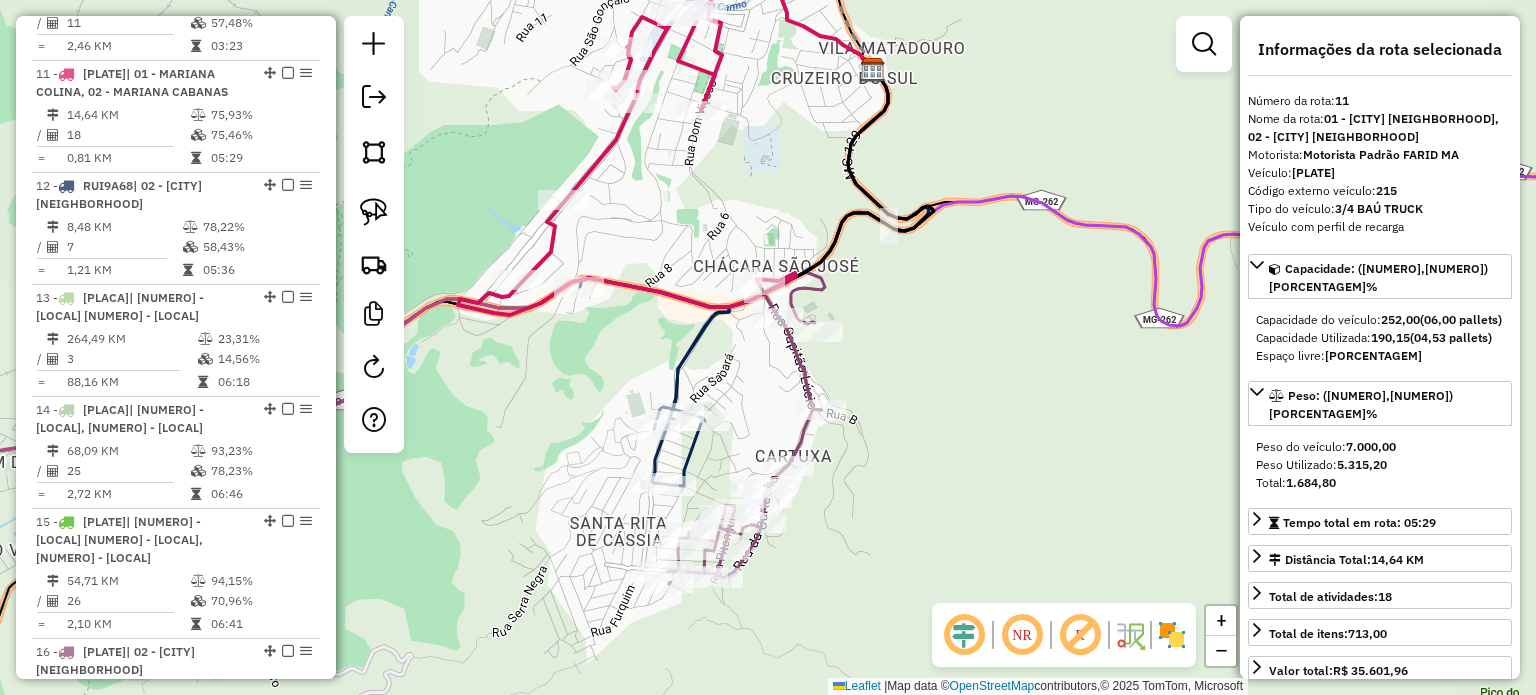 scroll, scrollTop: 2060, scrollLeft: 0, axis: vertical 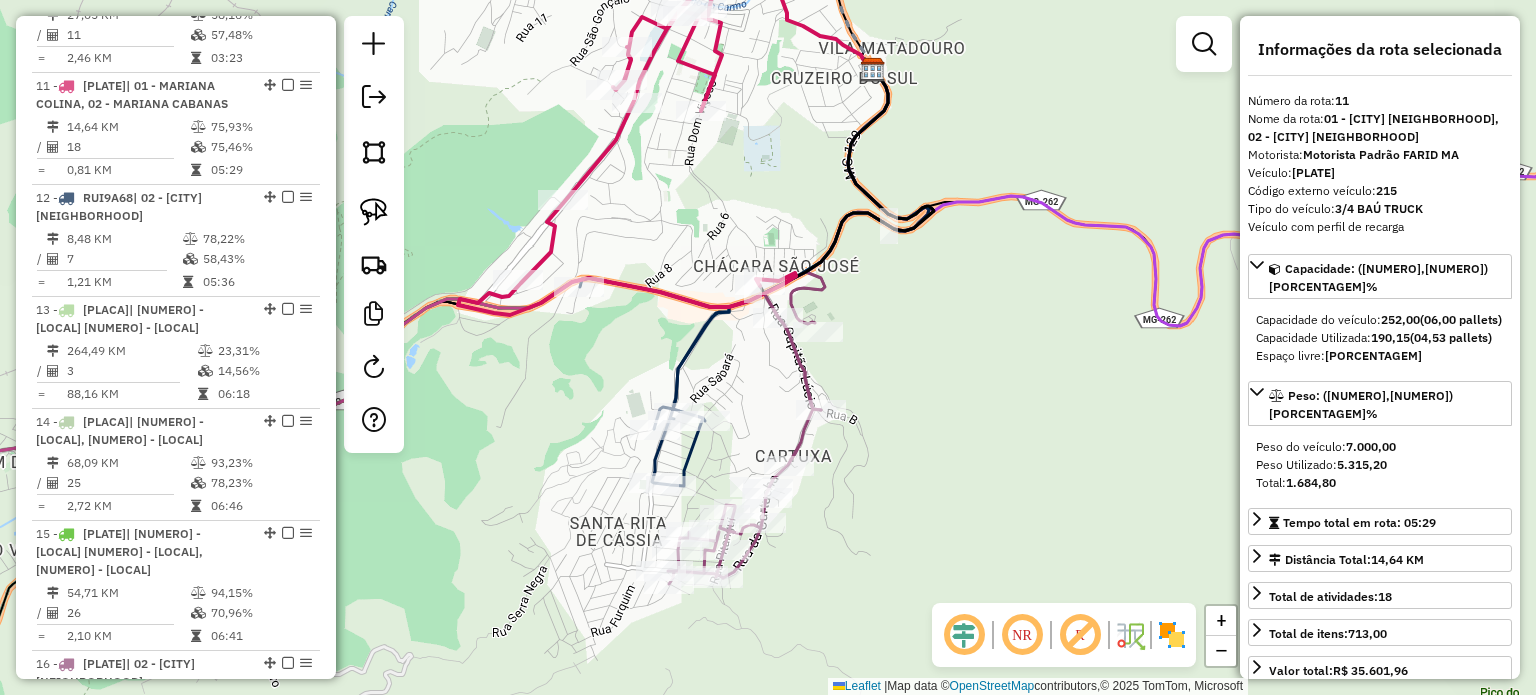 click on "Janela de atendimento Grade de atendimento Capacidade Transportadoras Veículos Cliente Pedidos  Rotas Selecione os dias de semana para filtrar as janelas de atendimento  Seg   Ter   Qua   Qui   Sex   Sáb   Dom  Informe o período da janela de atendimento: De: Até:  Filtrar exatamente a janela do cliente  Considerar janela de atendimento padrão  Selecione os dias de semana para filtrar as grades de atendimento  Seg   Ter   Qua   Qui   Sex   Sáb   Dom   Considerar clientes sem dia de atendimento cadastrado  Clientes fora do dia de atendimento selecionado Filtrar as atividades entre os valores definidos abaixo:  Peso mínimo:   Peso máximo:   Cubagem mínima:   Cubagem máxima:   De:   Até:  Filtrar as atividades entre o tempo de atendimento definido abaixo:  De:   Até:   Considerar capacidade total dos clientes não roteirizados Transportadora: Selecione um ou mais itens Tipo de veículo: Selecione um ou mais itens Veículo: Selecione um ou mais itens Motorista: Selecione um ou mais itens Nome: Rótulo:" 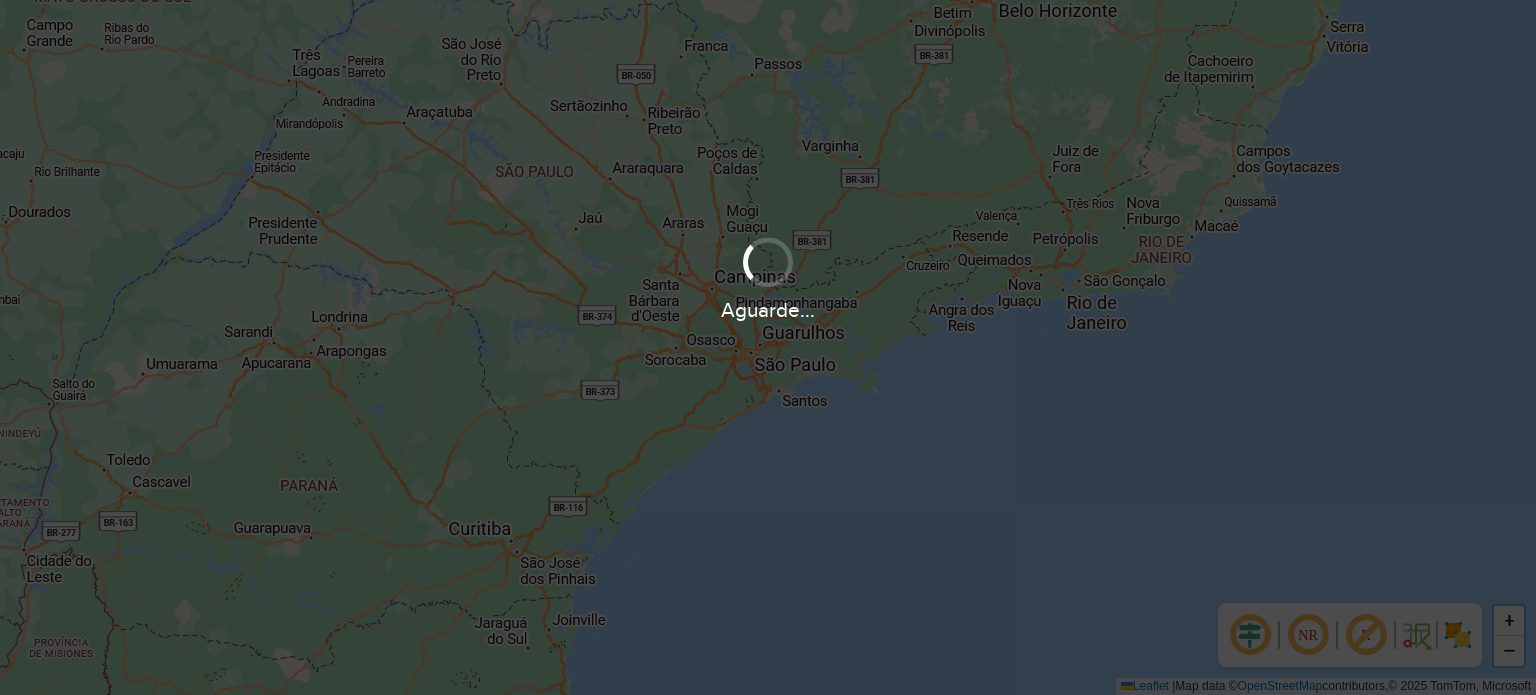 scroll, scrollTop: 0, scrollLeft: 0, axis: both 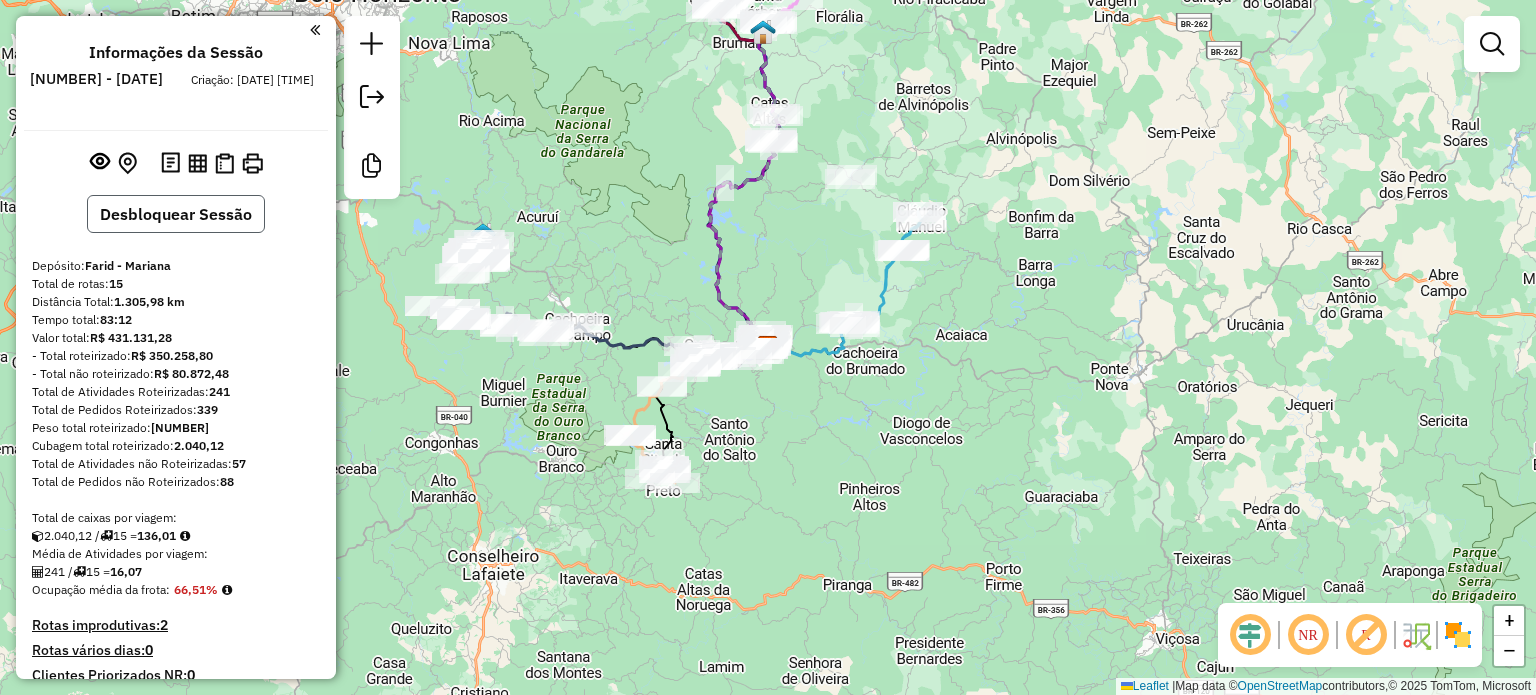 click on "Desbloquear Sessão" at bounding box center [176, 214] 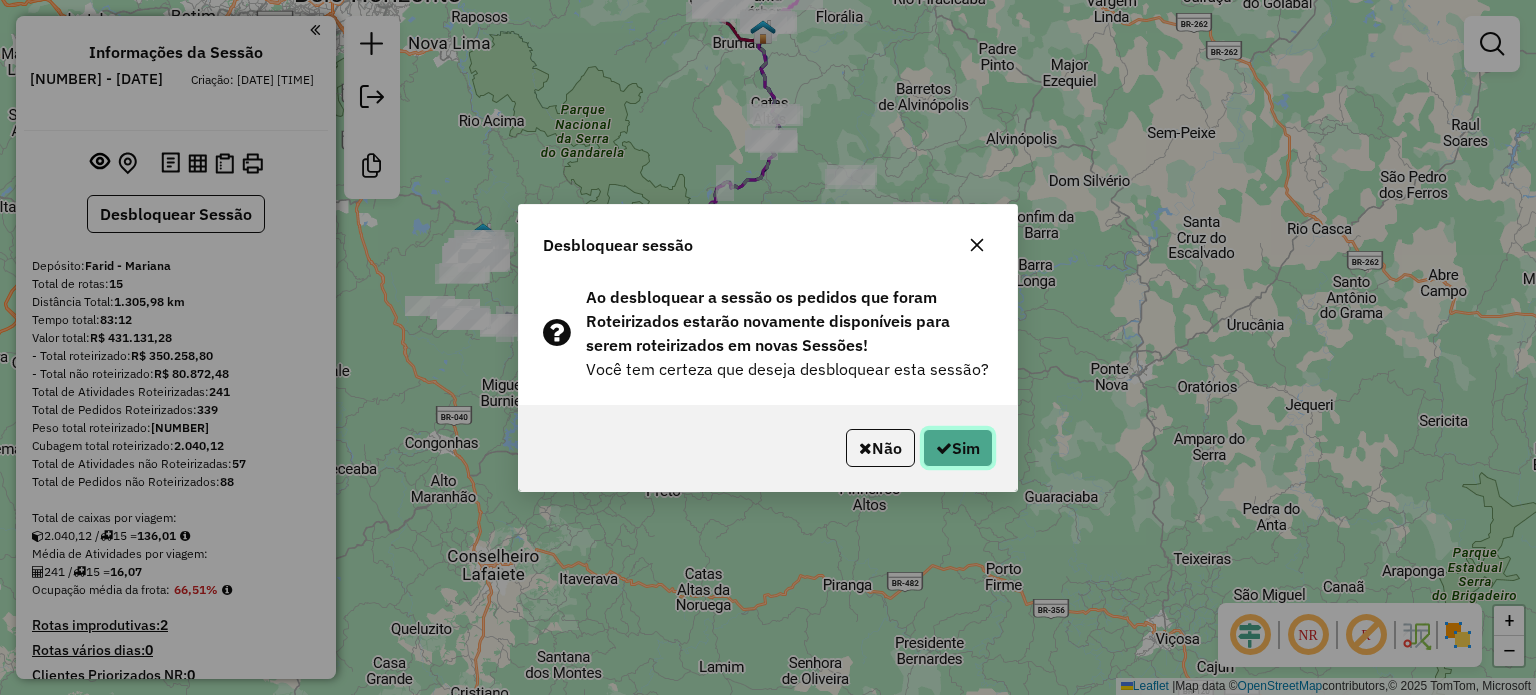click 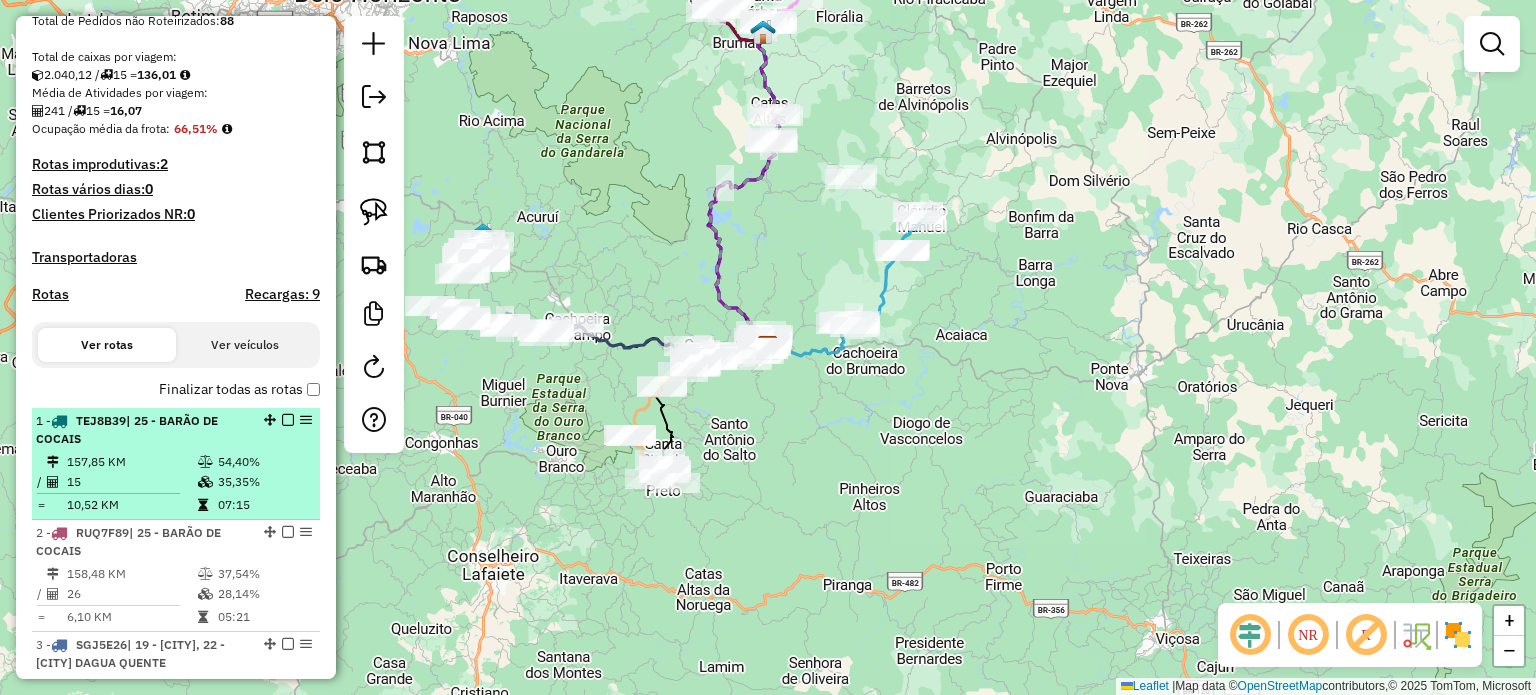 scroll, scrollTop: 500, scrollLeft: 0, axis: vertical 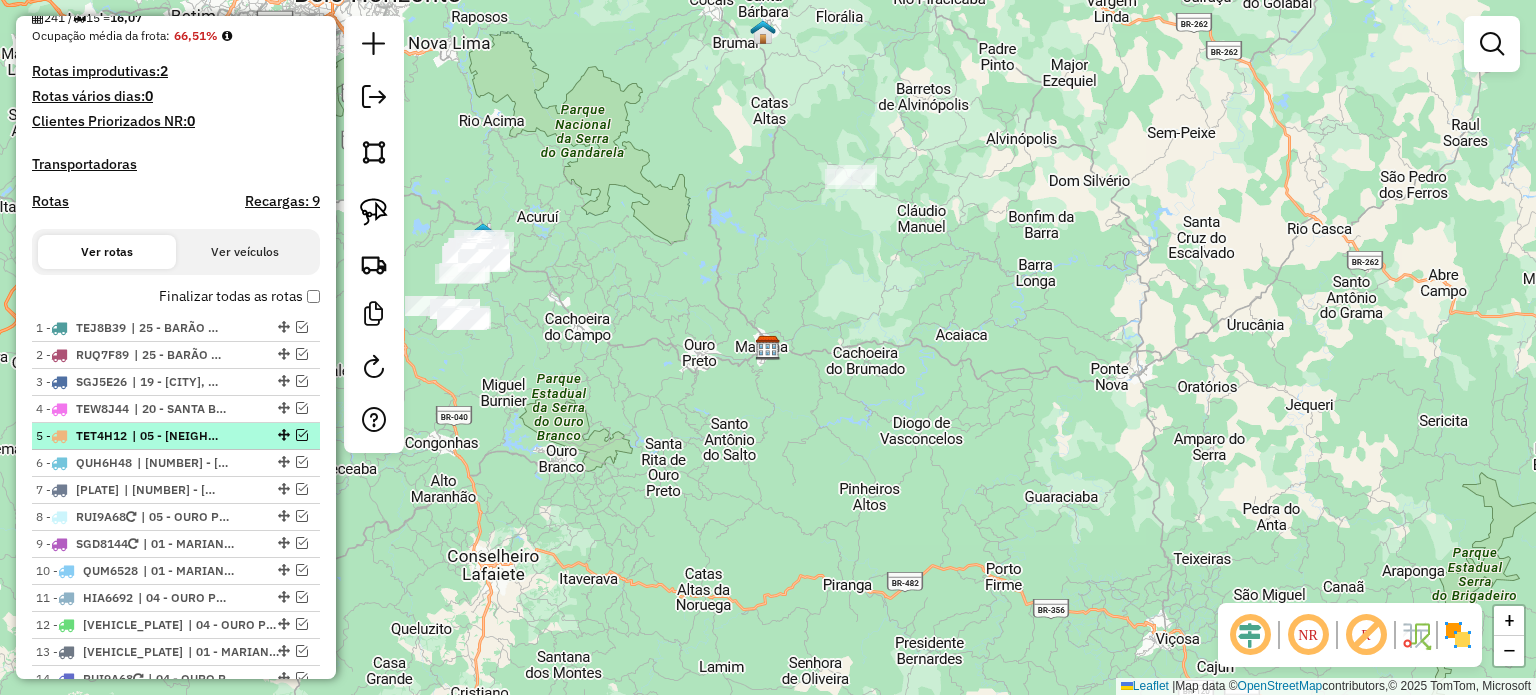 click at bounding box center [302, 435] 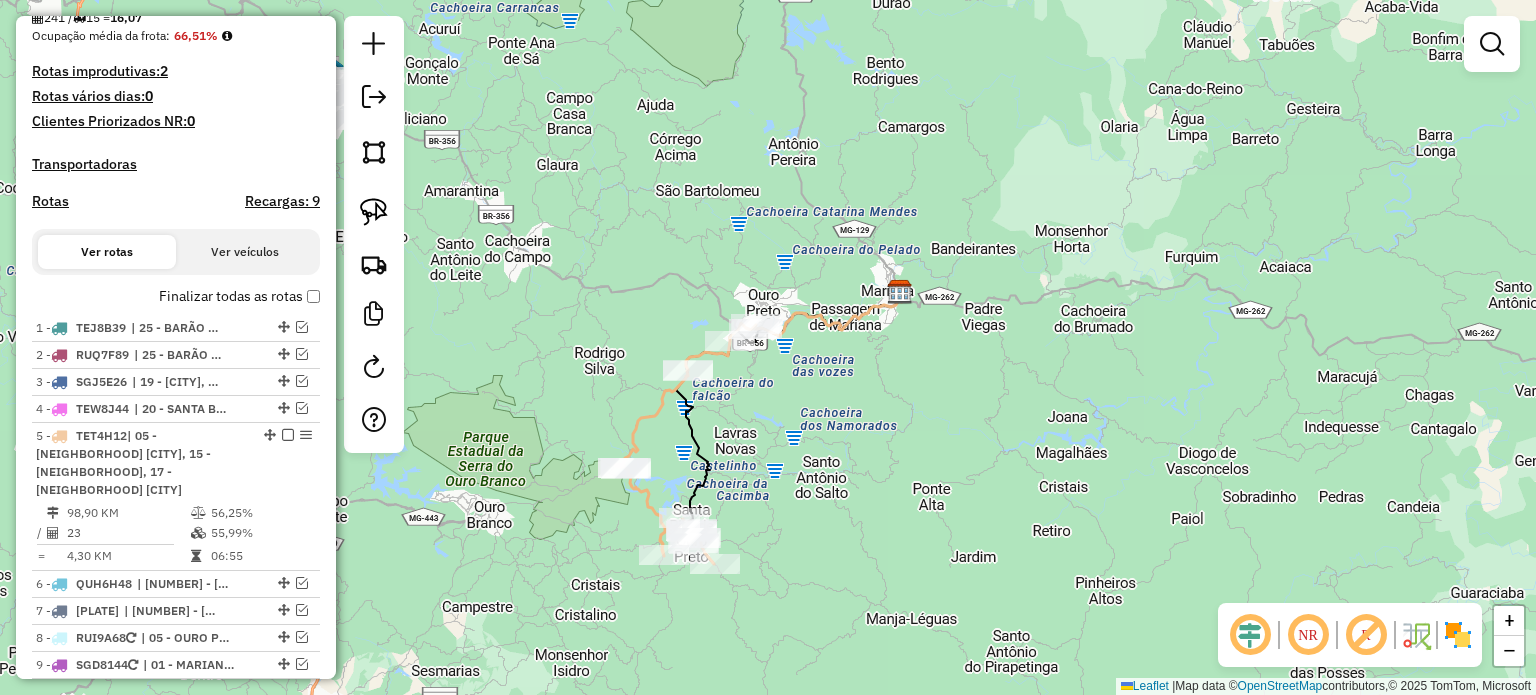 click on "Janela de atendimento Grade de atendimento Capacidade Transportadoras Veículos Cliente Pedidos  Rotas Selecione os dias de semana para filtrar as janelas de atendimento  Seg   Ter   Qua   Qui   Sex   Sáb   Dom  Informe o período da janela de atendimento: De: Até:  Filtrar exatamente a janela do cliente  Considerar janela de atendimento padrão  Selecione os dias de semana para filtrar as grades de atendimento  Seg   Ter   Qua   Qui   Sex   Sáb   Dom   Considerar clientes sem dia de atendimento cadastrado  Clientes fora do dia de atendimento selecionado Filtrar as atividades entre os valores definidos abaixo:  Peso mínimo:   Peso máximo:   Cubagem mínima:   Cubagem máxima:   De:   Até:  Filtrar as atividades entre o tempo de atendimento definido abaixo:  De:   Até:   Considerar capacidade total dos clientes não roteirizados Transportadora: Selecione um ou mais itens Tipo de veículo: Selecione um ou mais itens Veículo: Selecione um ou mais itens Motorista: Selecione um ou mais itens Nome: Rótulo:" 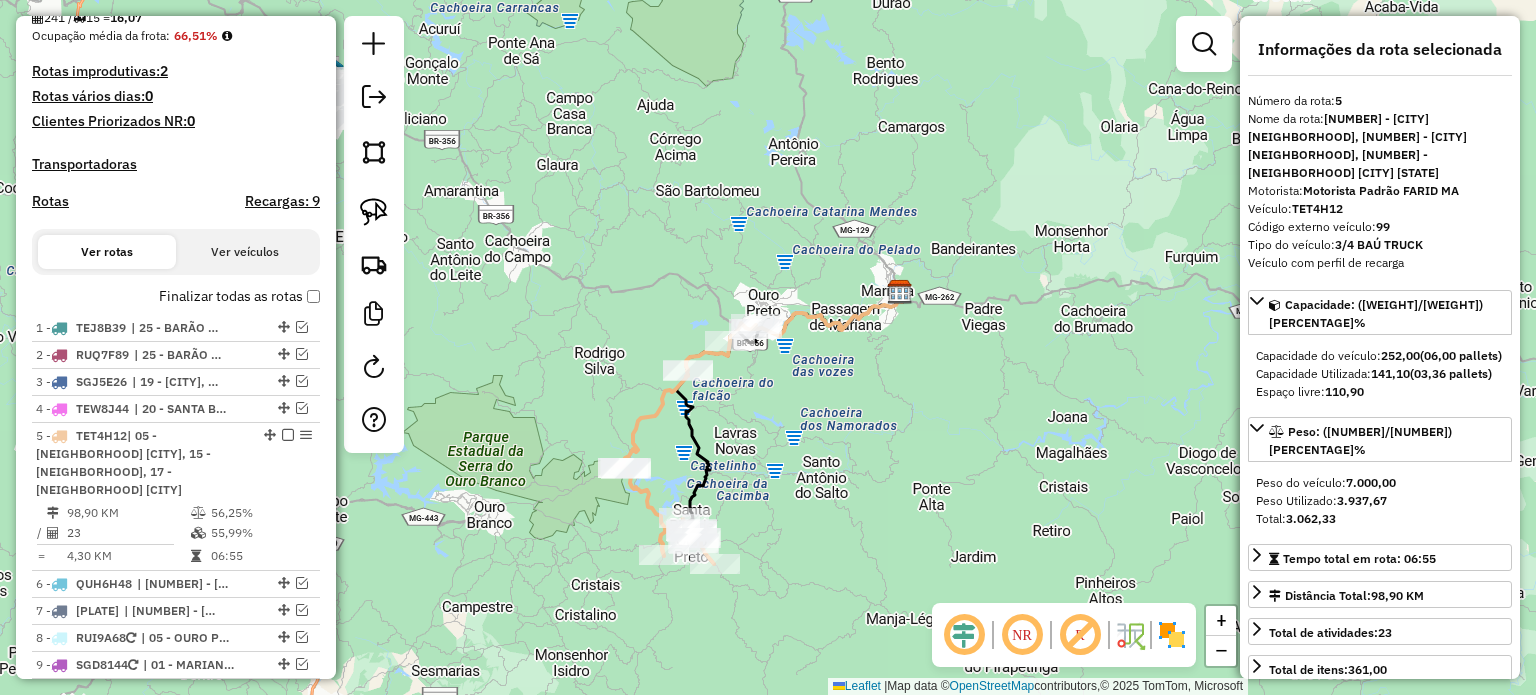 scroll, scrollTop: 906, scrollLeft: 0, axis: vertical 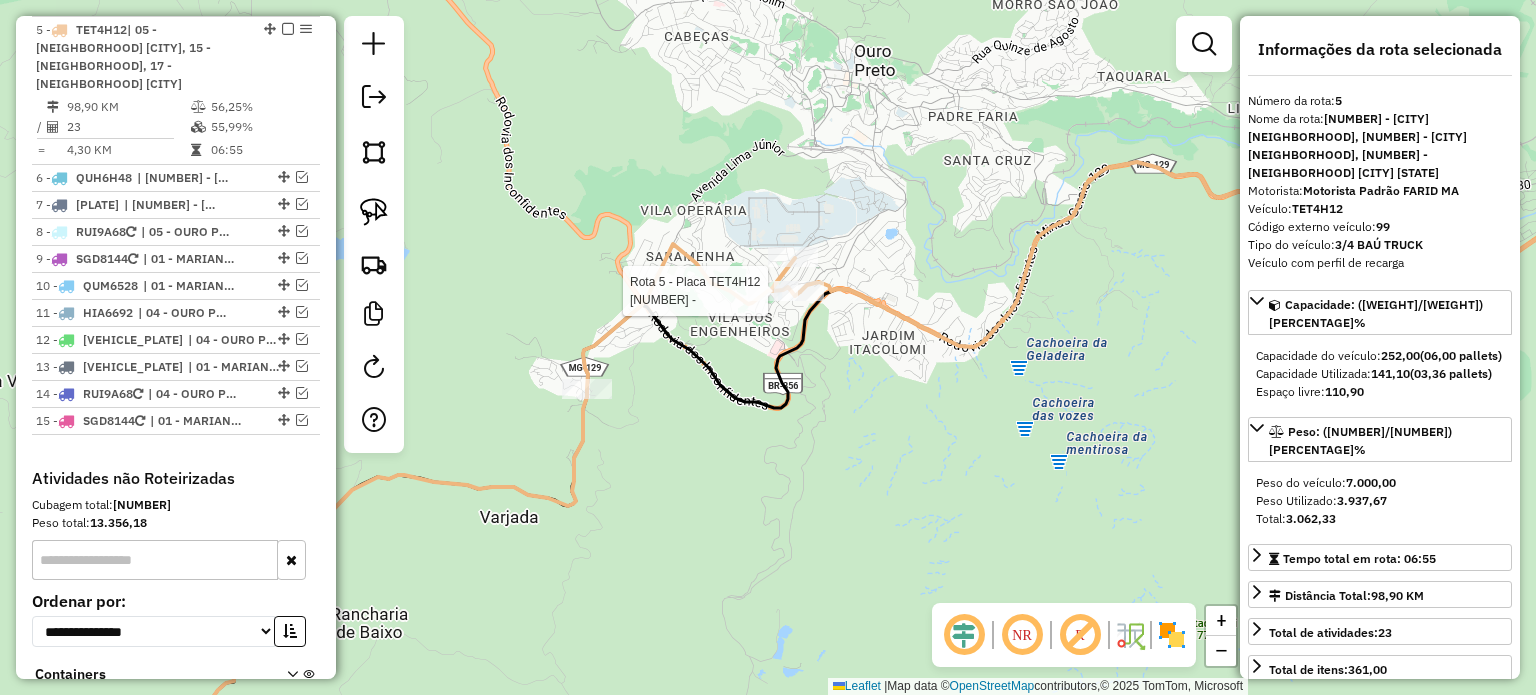 click 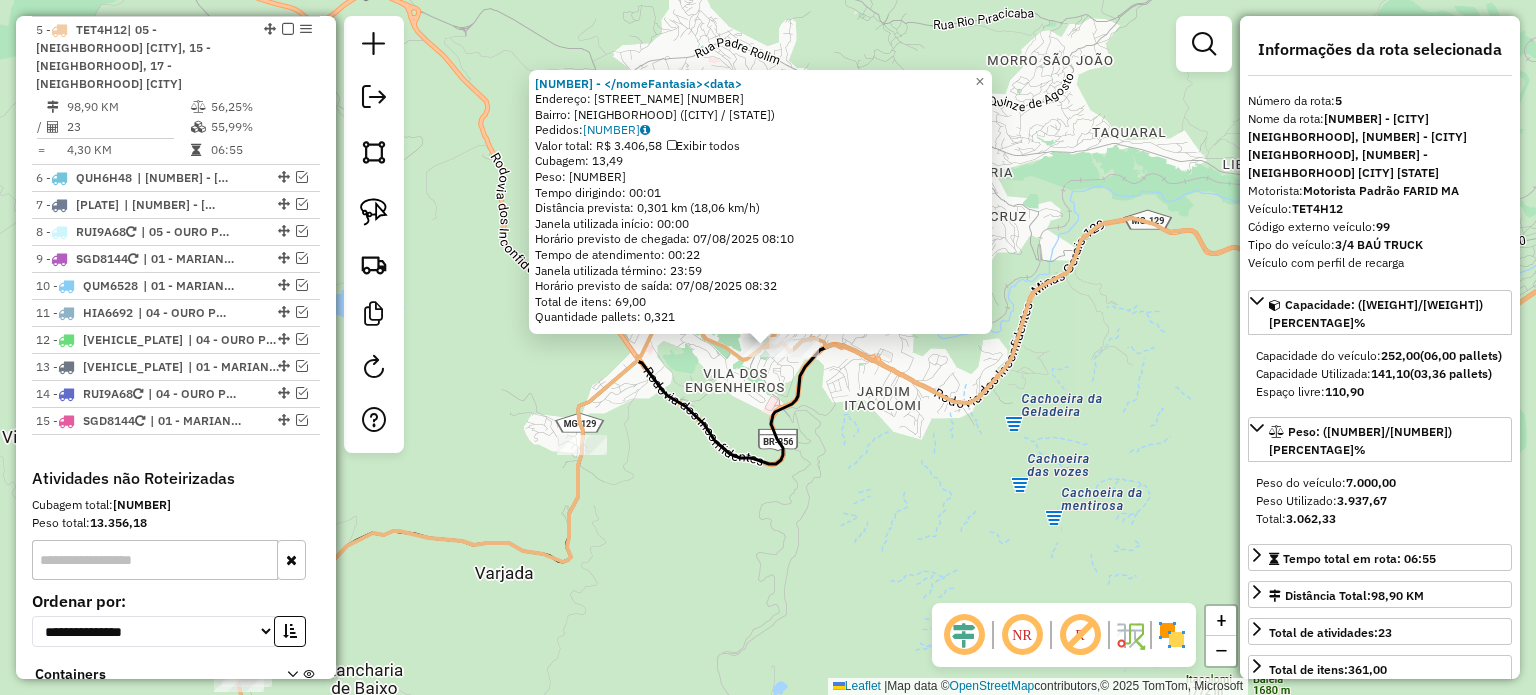 click on "18191 - <\/nomeFantasia><data Endereço: Rua [STREET_NAME] [NUMBER] Bairro: [NEIGHBORHOOD] ([CITY] / [STATE]) Pedidos: 06394186 Valor total: R$ 3.406,58 Exibir todos Cubagem: 13,49 Peso: 404,48 Tempo dirigindo: 00:01 Distância prevista: 0,301 km (18,06 km/h) Janela utilizada início: 00:00 Horário previsto de chegada: 07/08/2025 08:10 Tempo de atendimento: 00:22 Janela utilizada término: 23:59 Horário previsto de saída: 07/08/2025 08:32 Total de itens: 69,00 Quantidade pallets: 0,321 × Janela de atendimento Grade de atendimento Capacidade Transportadoras Veículos Cliente Pedidos Rotas Selecione os dias de semana para filtrar as janelas de atendimento Seg Ter Qua Qui Sex Sáb Dom Informe o período da janela de atendimento: De: Até: Filtrar exatamente a janela do cliente Considerar janela de atendimento padrão Selecione os dias de semana para filtrar as grades de atendimento Seg Ter Qua Qui Sex Sáb Dom Clientes fora do dia de atendimento selecionado De:" 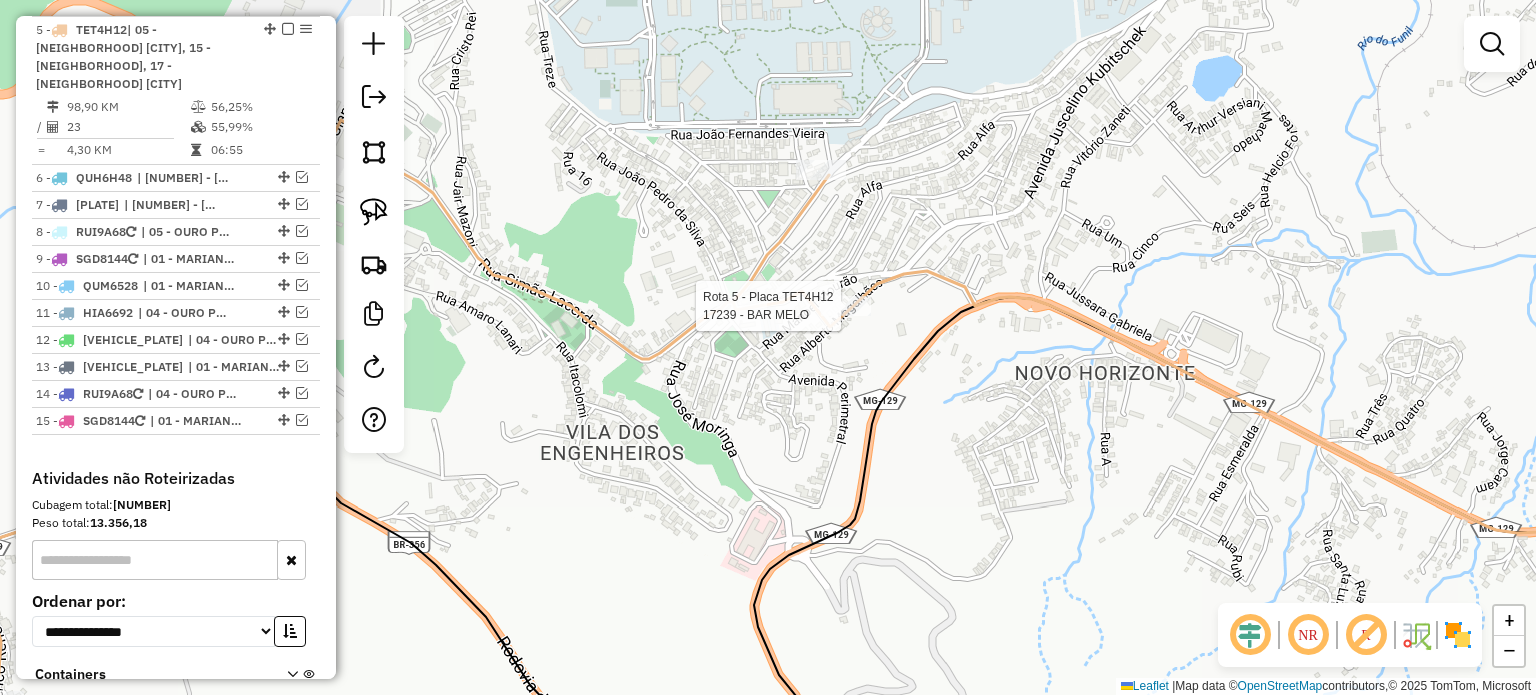 select on "**********" 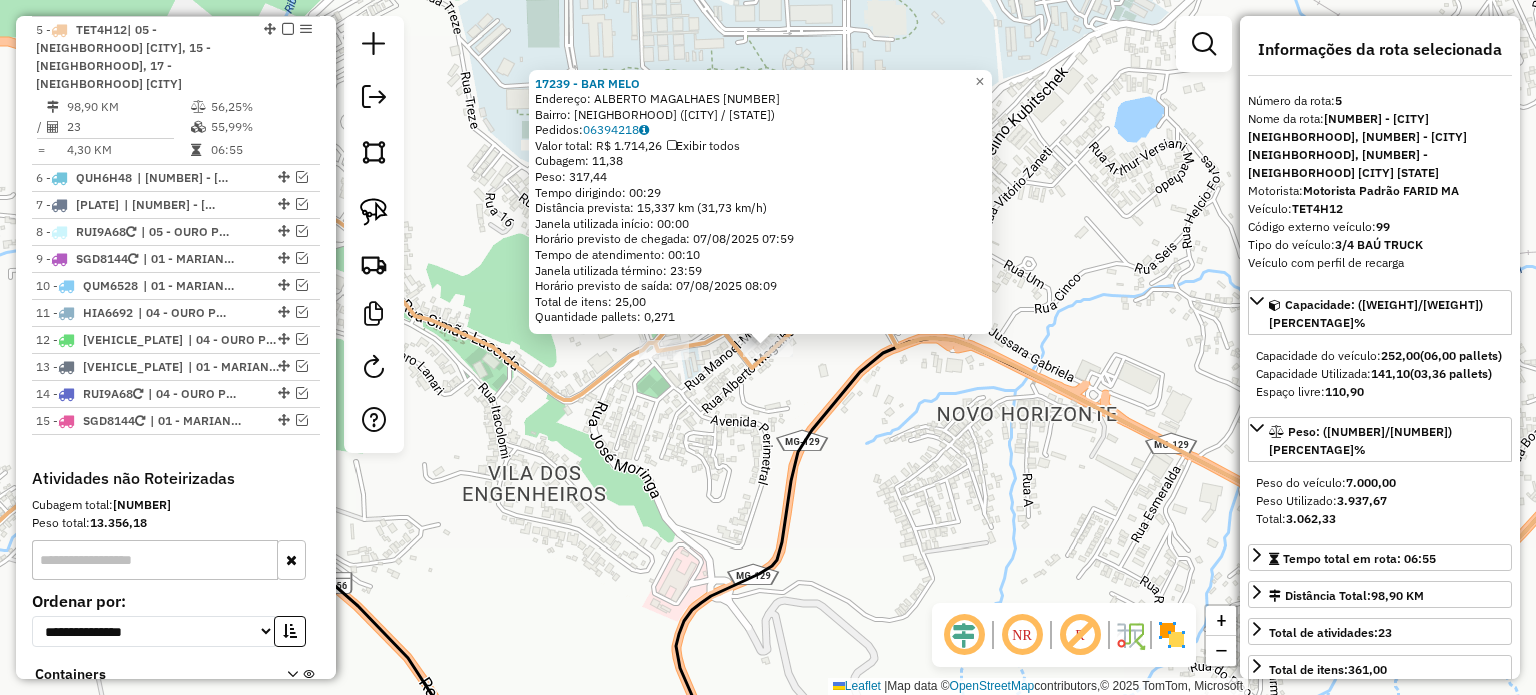 click on "17239 - BAR MELO Endereço: ALBERTO MAGALHAES [NUMBER] Bairro: BAUXITA ([CITY] / [STATE]) Pedidos: [NUMBER] Valor total: R$ [PRICE] Exibir todos Cubagem: [NUMBER] Peso: [NUMBER] Tempo dirigindo: [TIME] Distância prevista: [DISTANCE] km ([SPEED] km/h) Janela utilizada início: [TIME] Horário previsto de chegada: [DATE] [TIME] Tempo de atendimento: [TIME] Janela utilizada término: [TIME] Horário previsto de saída: [DATE] [TIME] Total de itens: [NUMBER] Quantidade pallets: [NUMBER] × Janela de atendimento Grade de atendimento Capacidade Transportadoras Veículos Cliente Pedidos Rotas Selecione os dias de semana para filtrar as janelas de atendimento Seg Ter Qua Qui Sex Sáb Dom Informe o período da janela de atendimento: De: Até: Filtrar exatamente a janela do cliente Considerar janela de atendimento padrão Selecione os dias de semana para filtrar as grades de atendimento Seg Ter Qua Qui Sex Sáb Dom Considerar clientes sem dia de atendimento cadastrado De:" 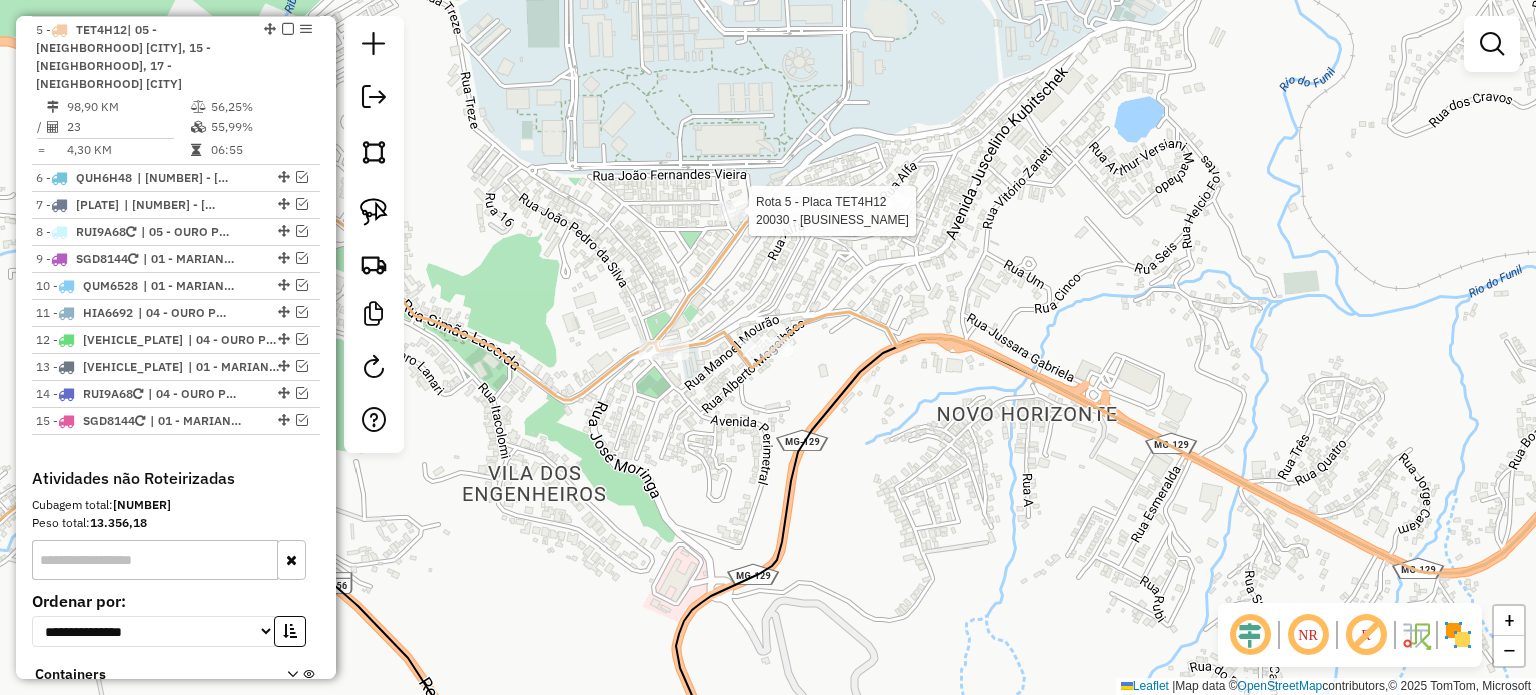 click 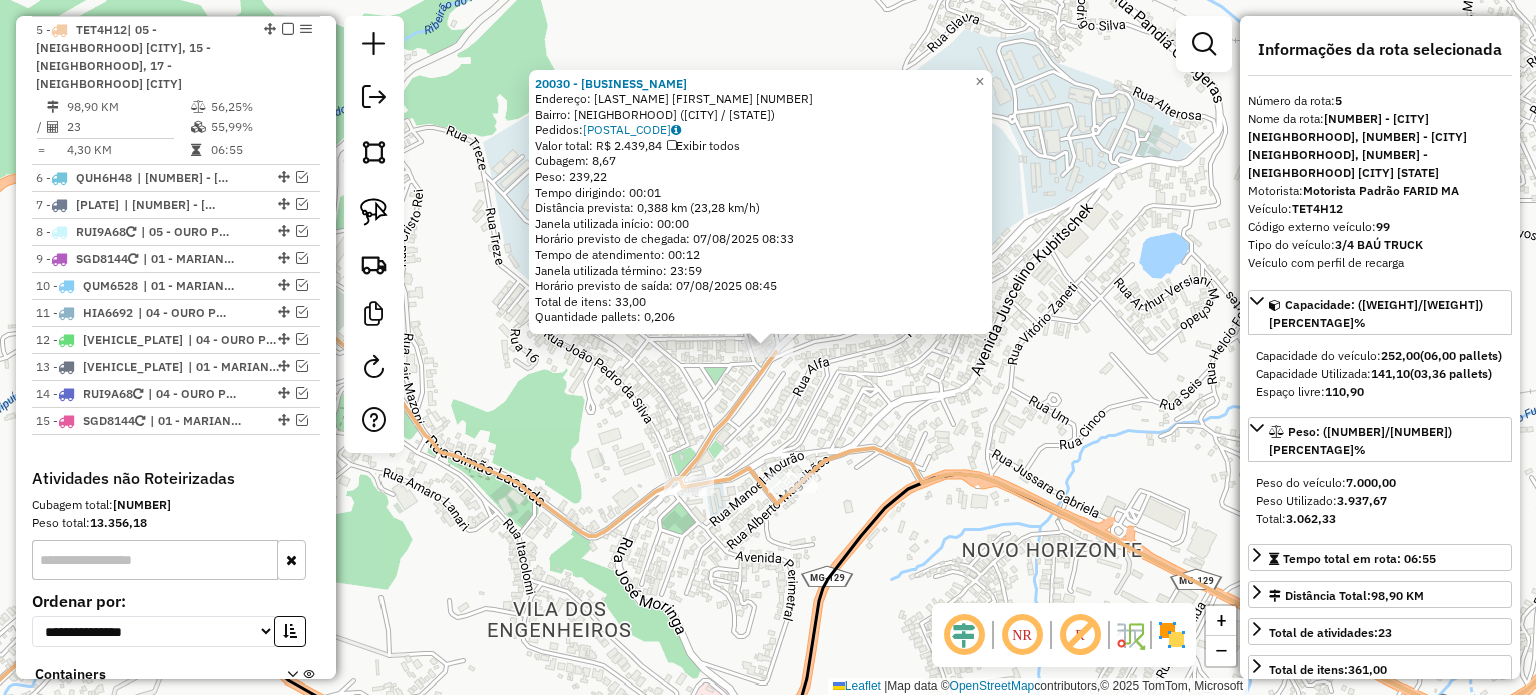 click on "Rota 5 - Placa TET4H12  20030 - [NAME] 20030 - [NAME]  Endereço:  PROFESSOR PAULO MAGALHAES GOME [NUMBER]   Bairro: [NEIGHBORHOOD] ([CITY] / [STATE])   Pedidos:  [NUMBER]   Valor total: R$ [PRICE]   Exibir todos   Cubagem: [PRICE]  Peso: [PRICE]  Tempo dirigindo: [TIME]   Distância prevista: [PRICE] km ([PRICE] km/h)   Janela utilizada início: [TIME]   Horário previsto de chegada: [DATE] [TIME]   Tempo de atendimento: [TIME]   Janela utilizada término: [TIME]   Horário previsto de saída: [DATE] [TIME]   Total de itens: [PRICE]   Quantidade pallets: [PRICE]  × Janela de atendimento Grade de atendimento Capacidade Transportadoras Veículos Cliente Pedidos  Rotas Selecione os dias de semana para filtrar as janelas de atendimento  Seg   Ter   Qua   Qui   Sex   Sáb   Dom  Informe o período da janela de atendimento: De: Até:  Filtrar exatamente a janela do cliente  Considerar janela de atendimento padrão  Selecione os dias de semana para filtrar as grades de atendimento  Seg   Ter   Qua   Qui   Sex   Dom" 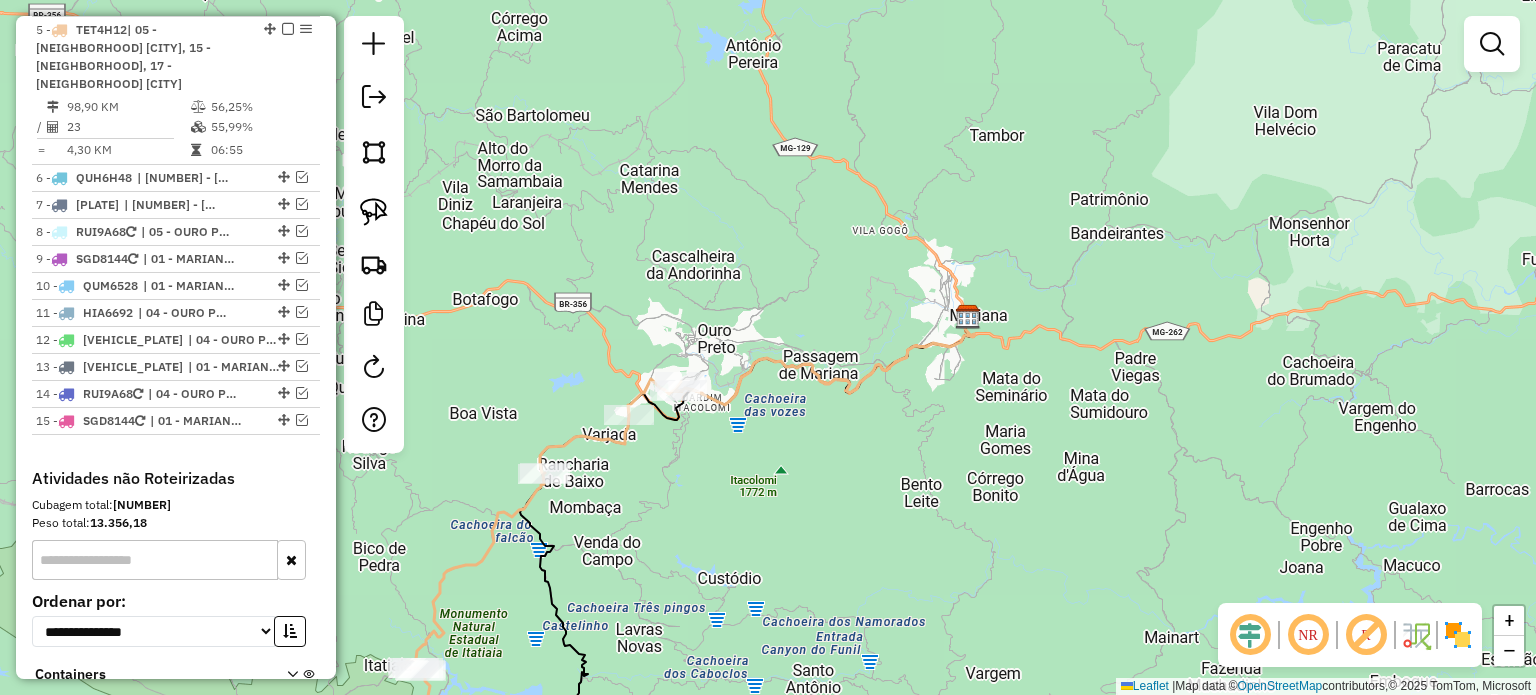 drag, startPoint x: 780, startPoint y: 468, endPoint x: 775, endPoint y: 359, distance: 109.11462 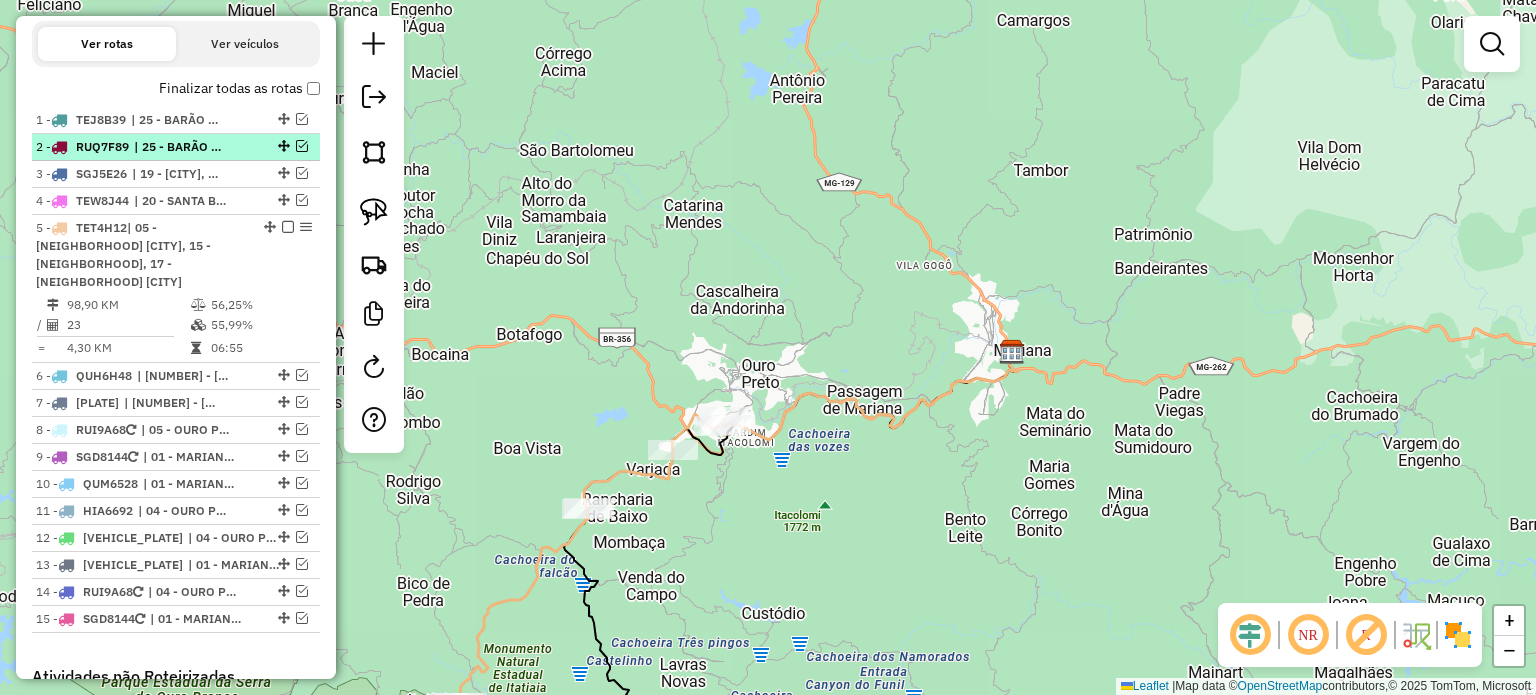 scroll, scrollTop: 706, scrollLeft: 0, axis: vertical 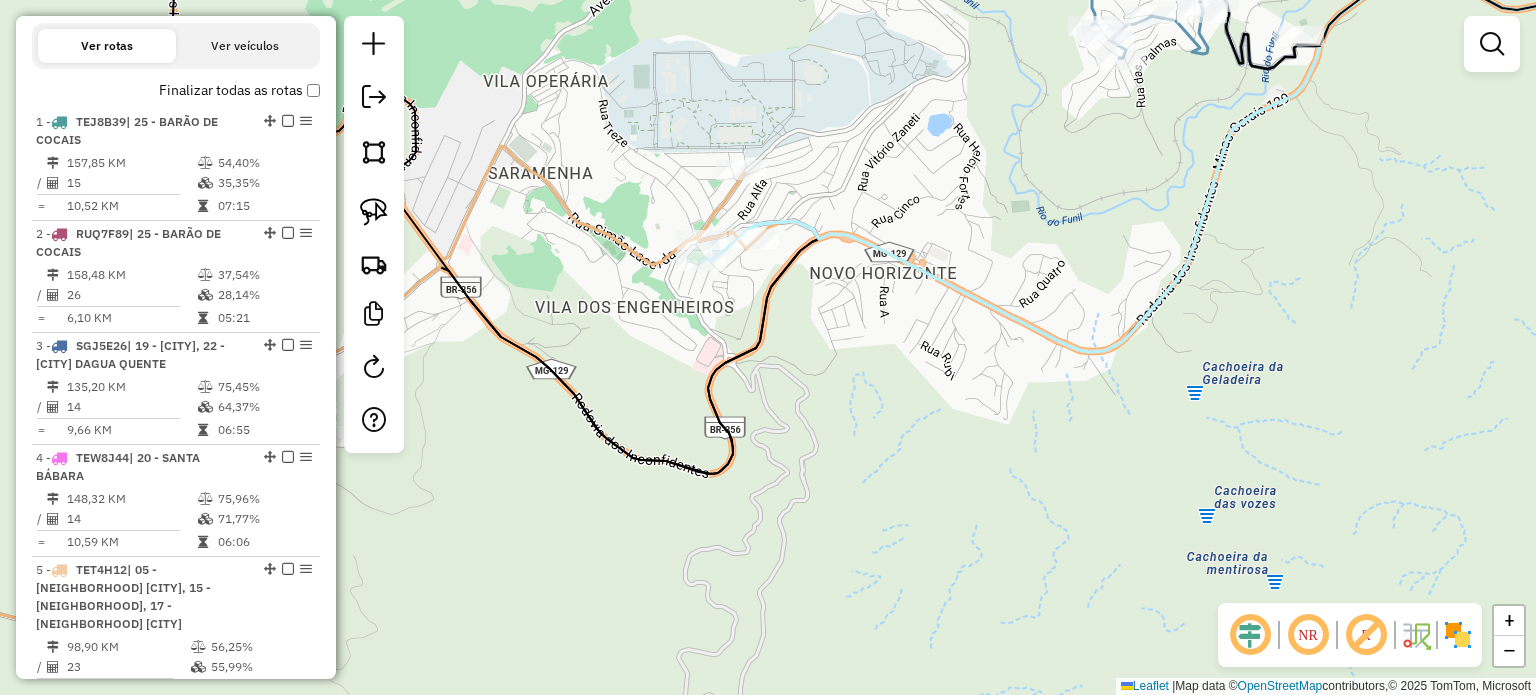 drag, startPoint x: 887, startPoint y: 207, endPoint x: 863, endPoint y: 267, distance: 64.62198 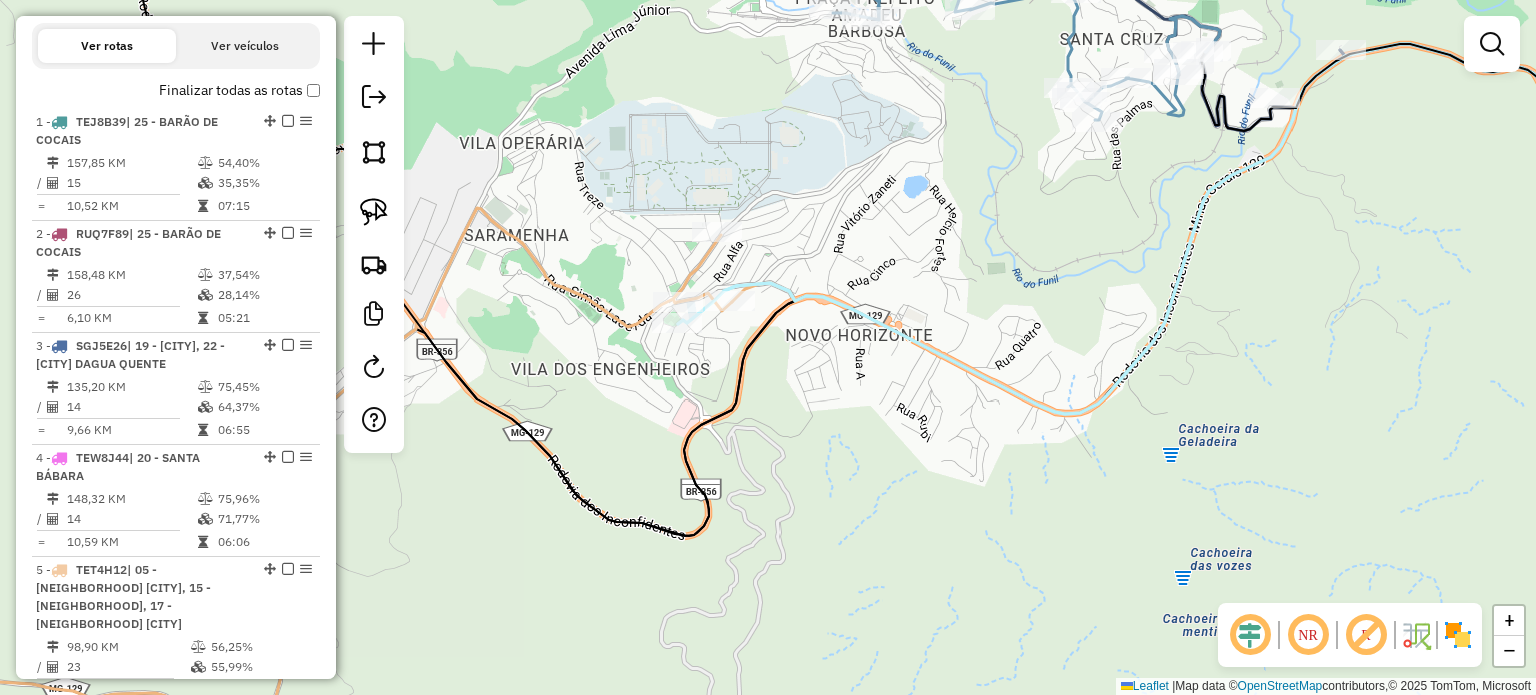 click 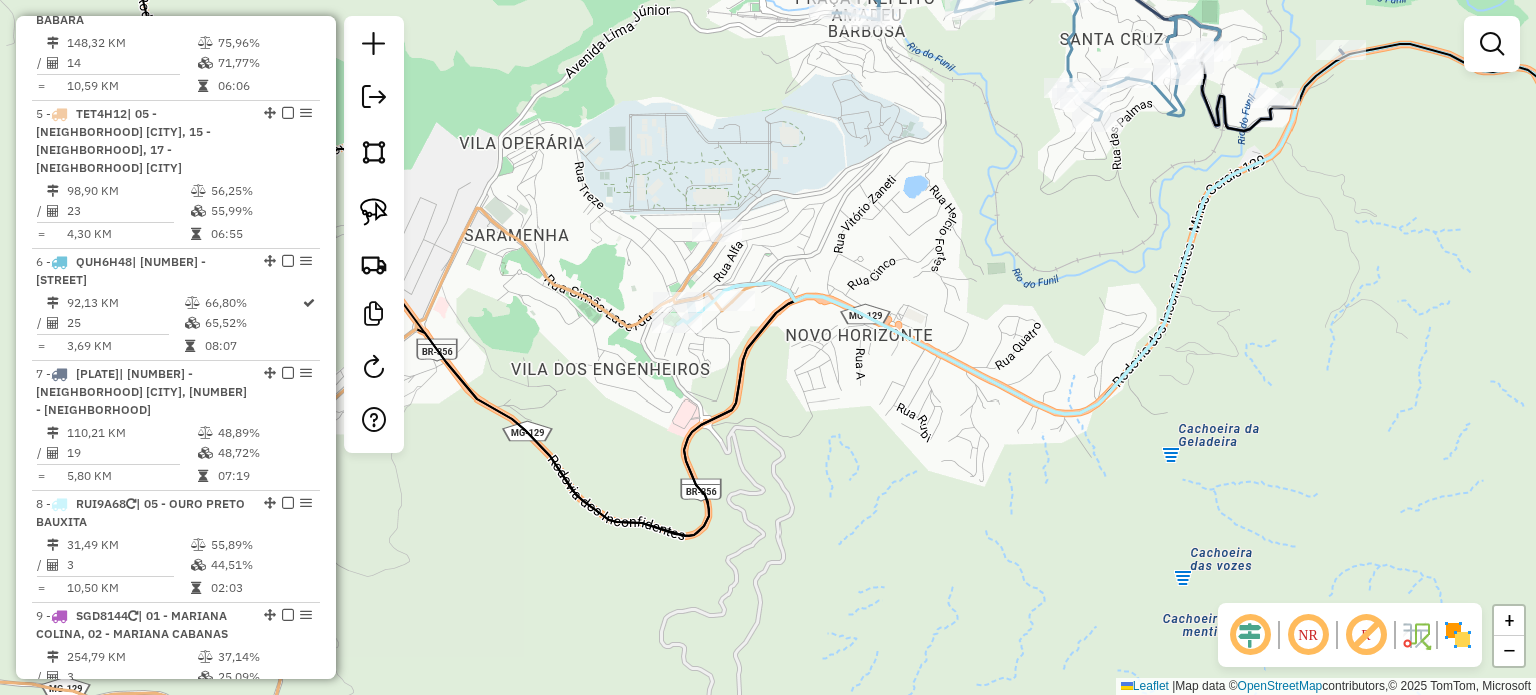 select on "**********" 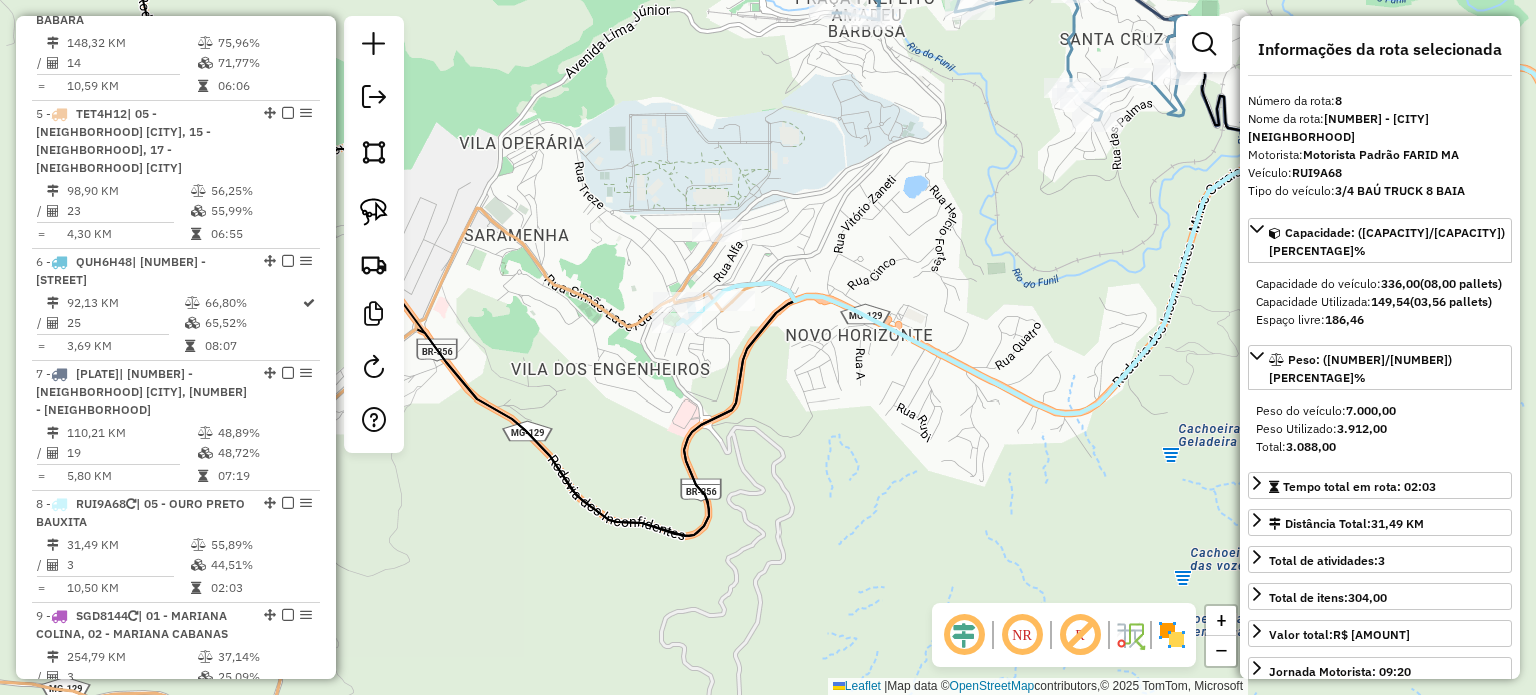 scroll, scrollTop: 1616, scrollLeft: 0, axis: vertical 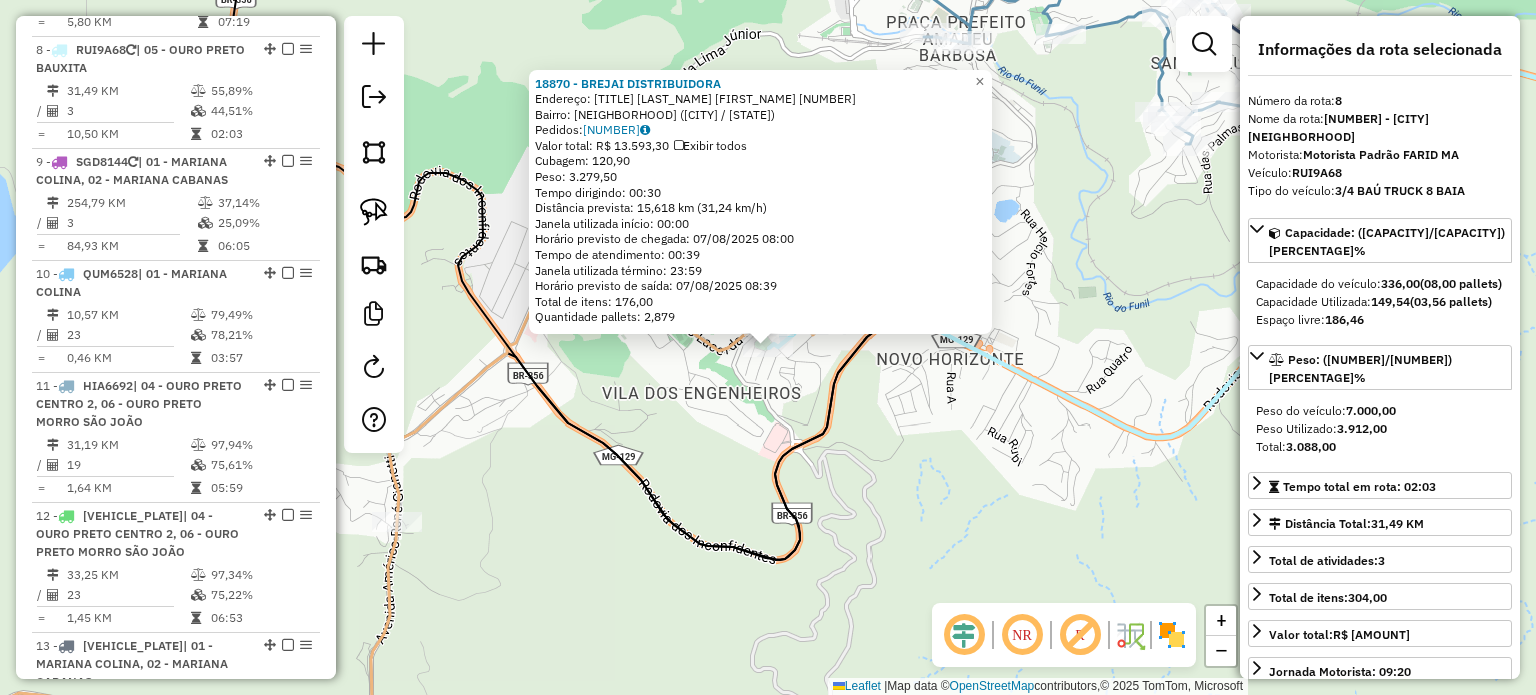 click on "[NUMBER] - [BUSINESS_NAME]  Endereço:  [TITLE] [LAST_NAME] [NUMBER]   Bairro: [NEIGHBORHOOD] ([CITY] / [STATE])   Pedidos:  [POSTAL_CODE]   Valor total: R$ [AMOUNT]   Exibir todos   Cubagem: [NUMBER]  Peso: [NUMBER]  Tempo dirigindo: [TIME]   Distância prevista: [NUMBER] km ([NUMBER] km/h)   Janela utilizada início: [TIME]   Horário previsto de chegada: [DATE] [TIME]   Tempo de atendimento: [TIME]   Janela utilizada término: [TIME]   Horário previsto de saída: [DATE] [TIME]   Total de itens: [NUMBER],00   Quantidade pallets: [NUMBER]  × Janela de atendimento Grade de atendimento Capacidade Transportadoras Veículos Cliente Pedidos  Rotas Selecione os dias de semana para filtrar as janelas de atendimento  Seg   Ter   Qua   Qui   Sex   Sáb   Dom  Informe o período da janela de atendimento: De: Até:  Filtrar exatamente a janela do cliente  Considerar janela de atendimento padrão  Selecione os dias de semana para filtrar as grades de atendimento  Seg   Ter   Qua   Qui   Sex   Sáb   Dom   Peso mínimo:   Peso máximo:   De:  +" 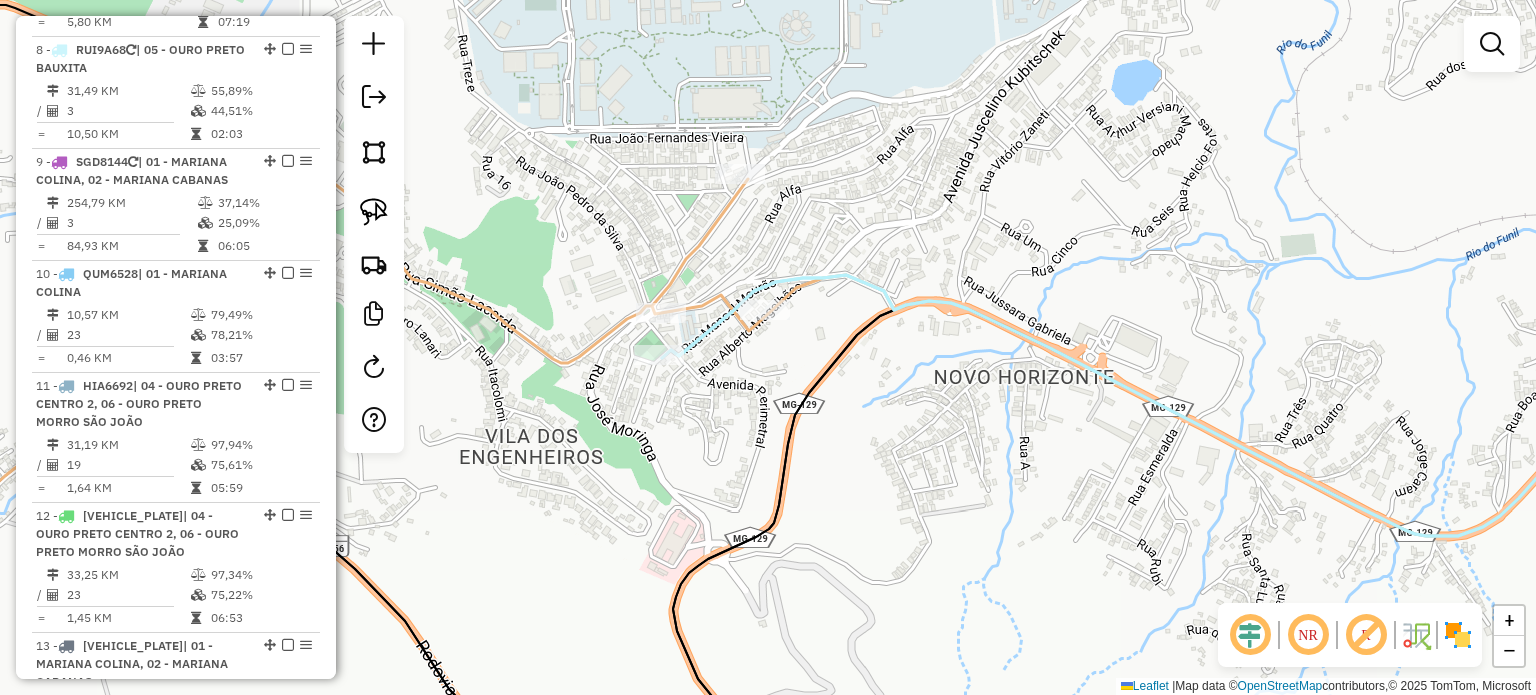 click 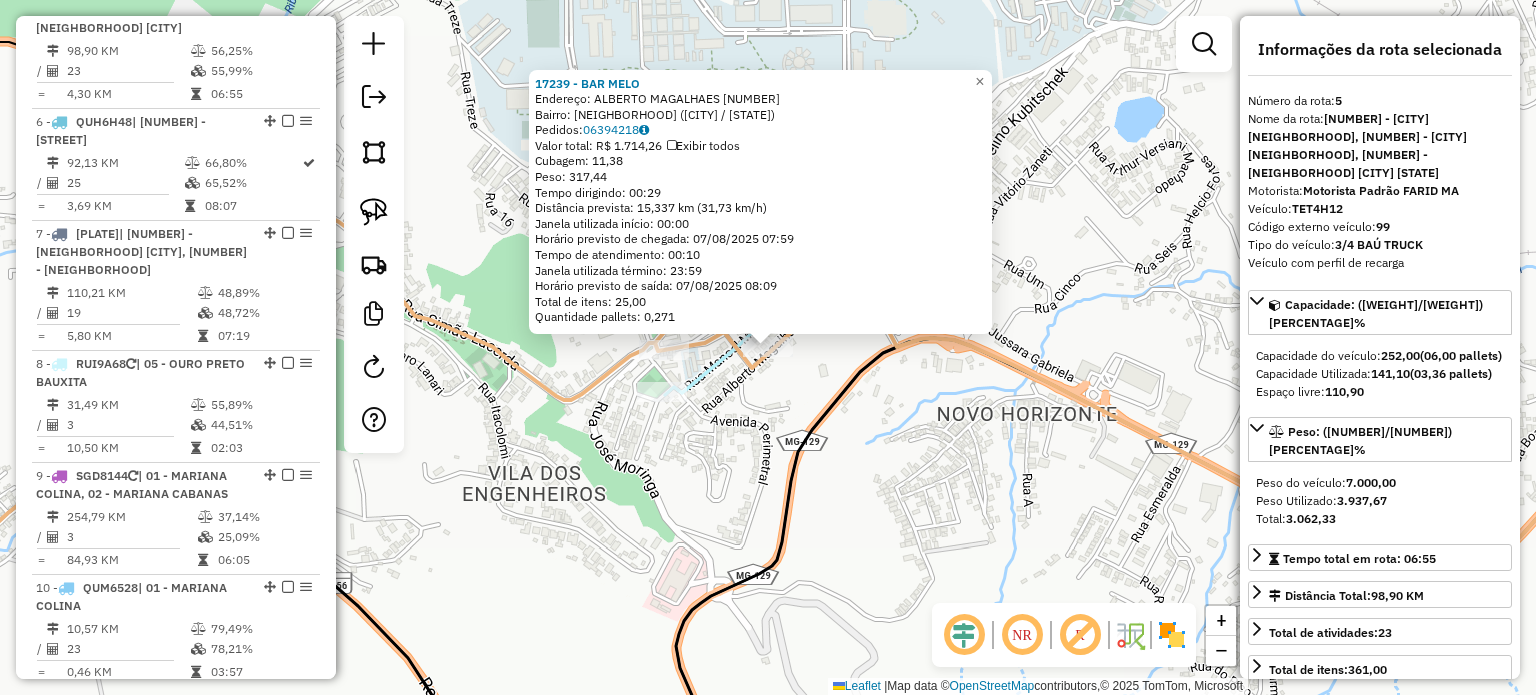 scroll, scrollTop: 1246, scrollLeft: 0, axis: vertical 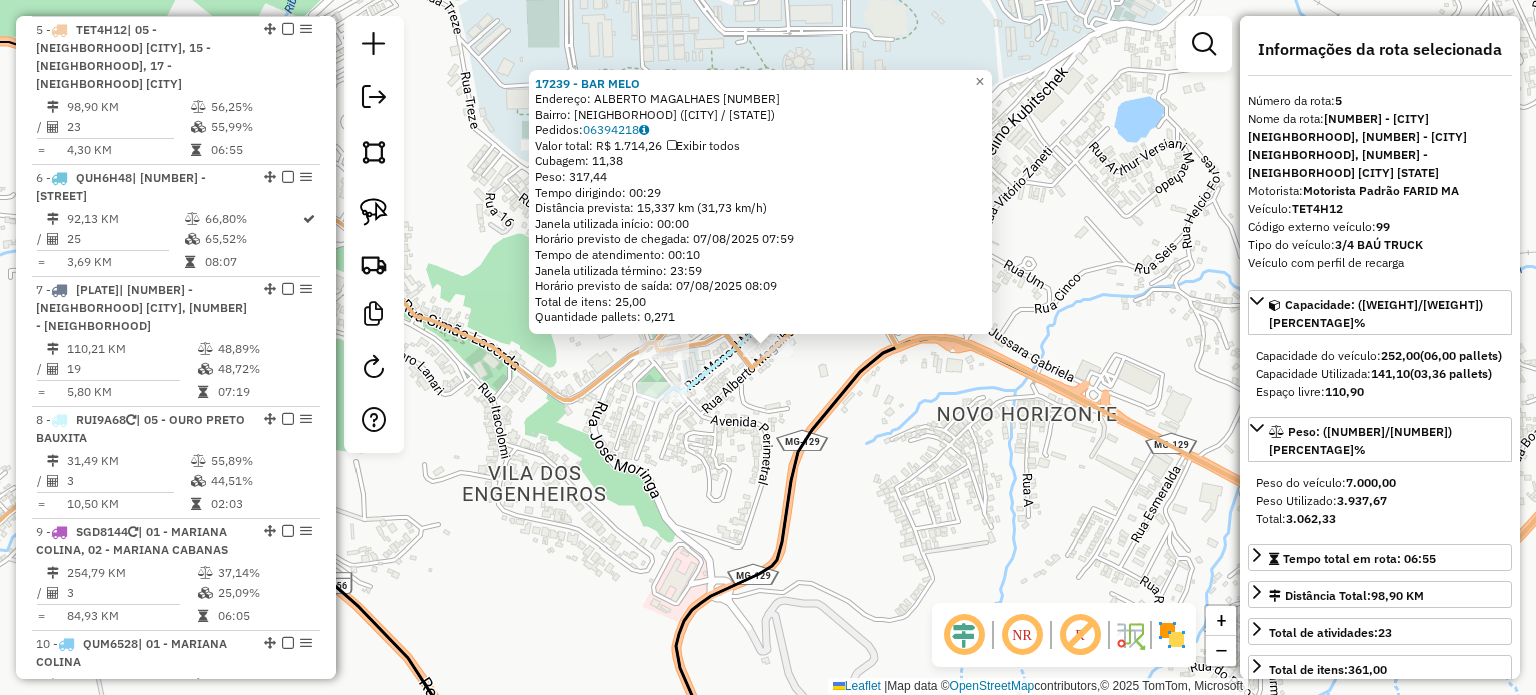 click on "17239 - BAR MELO Endereço: ALBERTO MAGALHAES [NUMBER] Bairro: BAUXITA ([CITY] / [STATE]) Pedidos: [NUMBER] Valor total: R$ [PRICE] Exibir todos Cubagem: [NUMBER] Peso: [NUMBER] Tempo dirigindo: [TIME] Distância prevista: [DISTANCE] km ([SPEED] km/h) Janela utilizada início: [TIME] Horário previsto de chegada: [DATE] [TIME] Tempo de atendimento: [TIME] Janela utilizada término: [TIME] Horário previsto de saída: [DATE] [TIME] Total de itens: [NUMBER] Quantidade pallets: [NUMBER] × Janela de atendimento Grade de atendimento Capacidade Transportadoras Veículos Cliente Pedidos Rotas Selecione os dias de semana para filtrar as janelas de atendimento Seg Ter Qua Qui Sex Sáb Dom Informe o período da janela de atendimento: De: Até: Filtrar exatamente a janela do cliente Considerar janela de atendimento padrão Selecione os dias de semana para filtrar as grades de atendimento Seg Ter Qua Qui Sex Sáb Dom Considerar clientes sem dia de atendimento cadastrado De:" 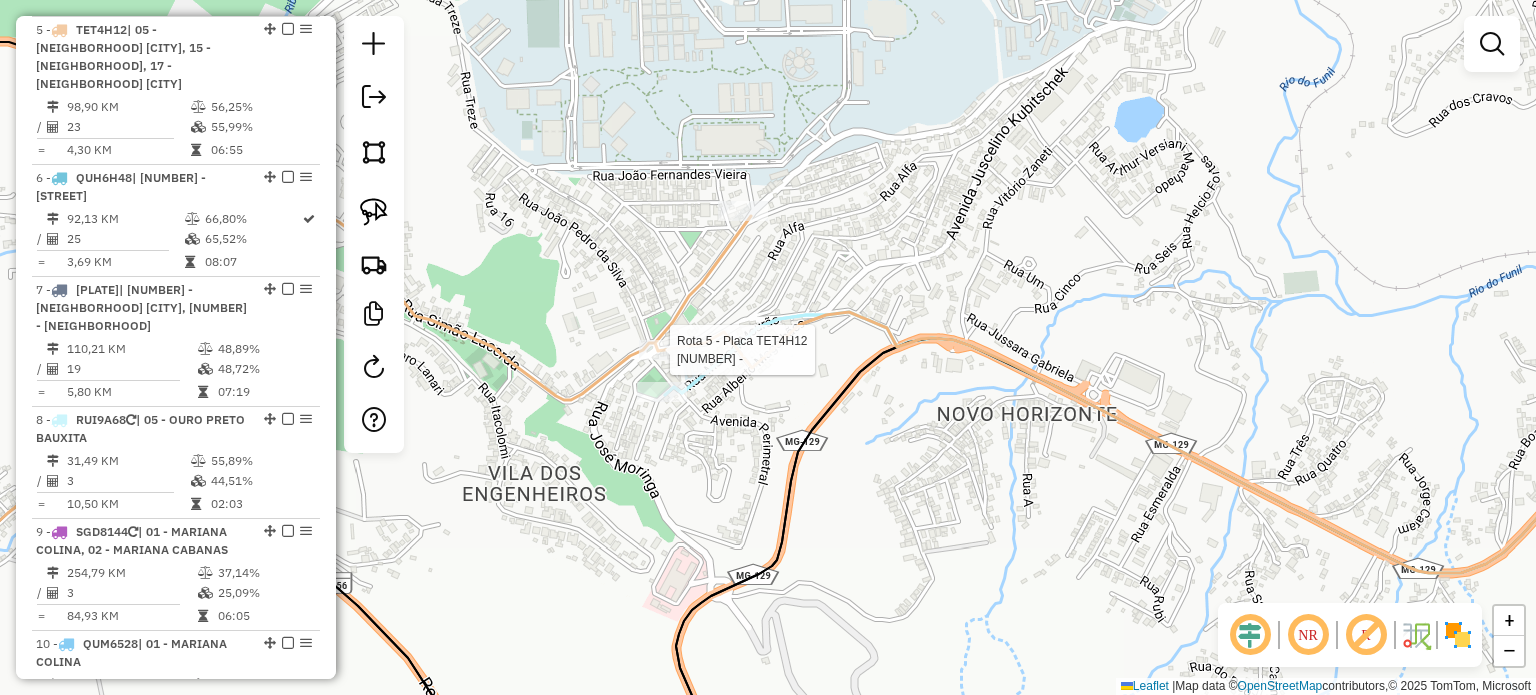 select on "**********" 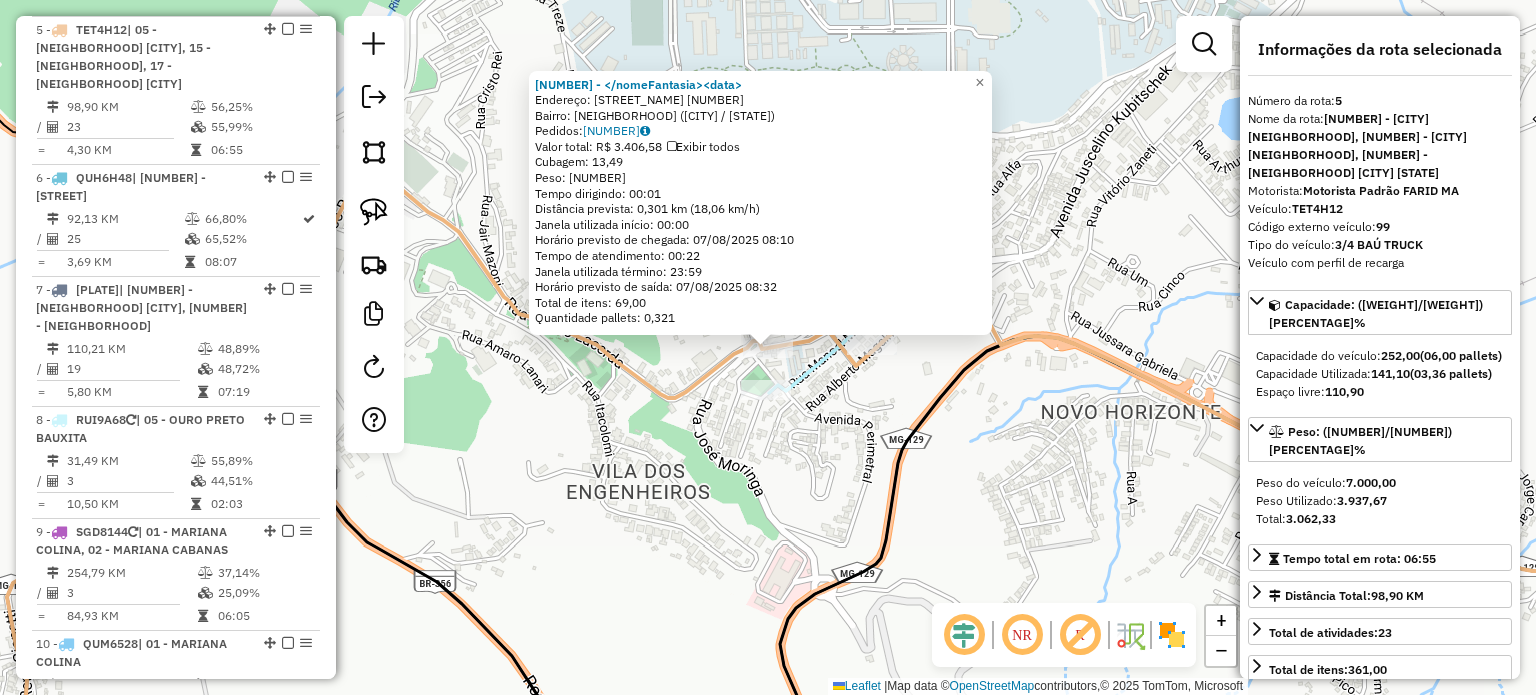 click on "18191 - <\/nomeFantasia><data Endereço: Rua [STREET_NAME] [NUMBER] Bairro: [NEIGHBORHOOD] ([CITY] / [STATE]) Pedidos: 06394186 Valor total: R$ 3.406,58 Exibir todos Cubagem: 13,49 Peso: 404,48 Tempo dirigindo: 00:01 Distância prevista: 0,301 km (18,06 km/h) Janela utilizada início: 00:00 Horário previsto de chegada: 07/08/2025 08:10 Tempo de atendimento: 00:22 Janela utilizada término: 23:59 Horário previsto de saída: 07/08/2025 08:32 Total de itens: 69,00 Quantidade pallets: 0,321 × Janela de atendimento Grade de atendimento Capacidade Transportadoras Veículos Cliente Pedidos Rotas Selecione os dias de semana para filtrar as janelas de atendimento Seg Ter Qua Qui Sex Sáb Dom Informe o período da janela de atendimento: De: Até: Filtrar exatamente a janela do cliente Considerar janela de atendimento padrão Selecione os dias de semana para filtrar as grades de atendimento Seg Ter Qua Qui Sex Sáb Dom Clientes fora do dia de atendimento selecionado De:" 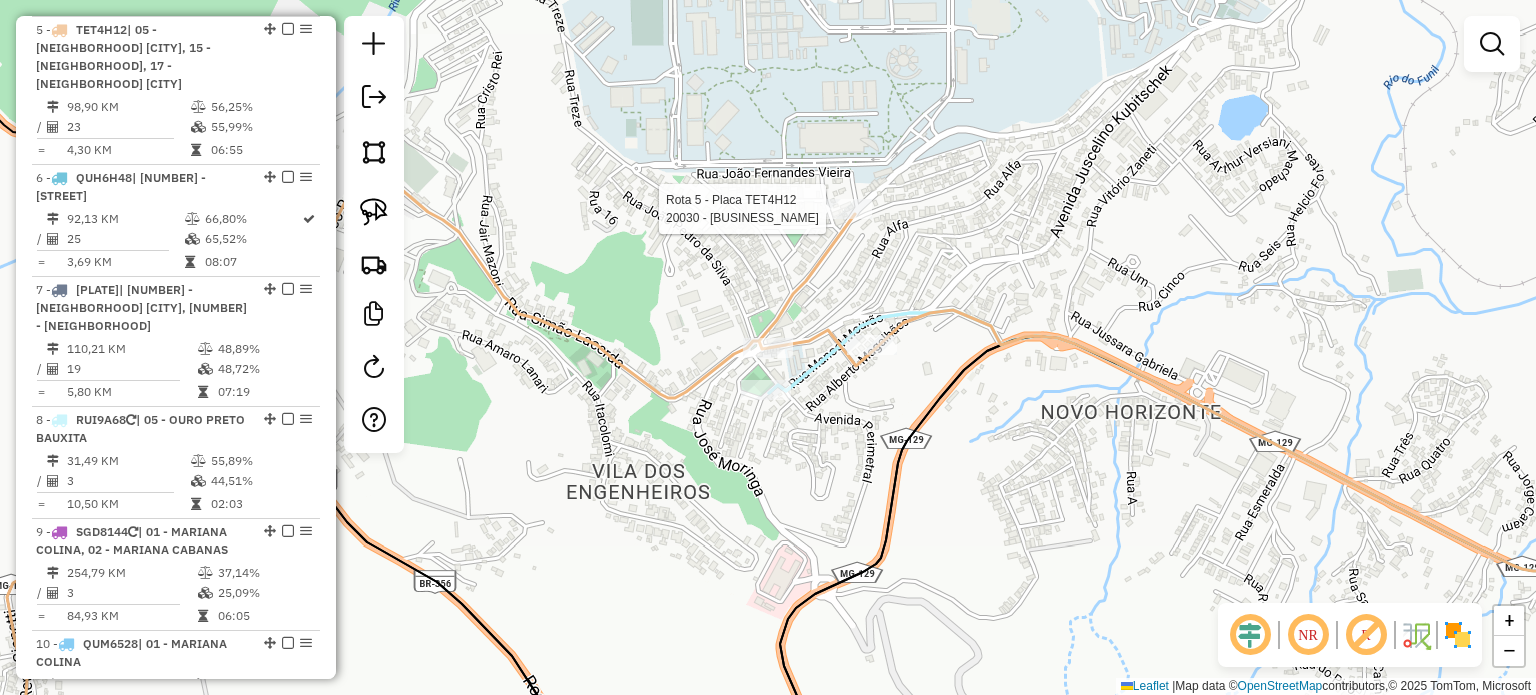 select on "**********" 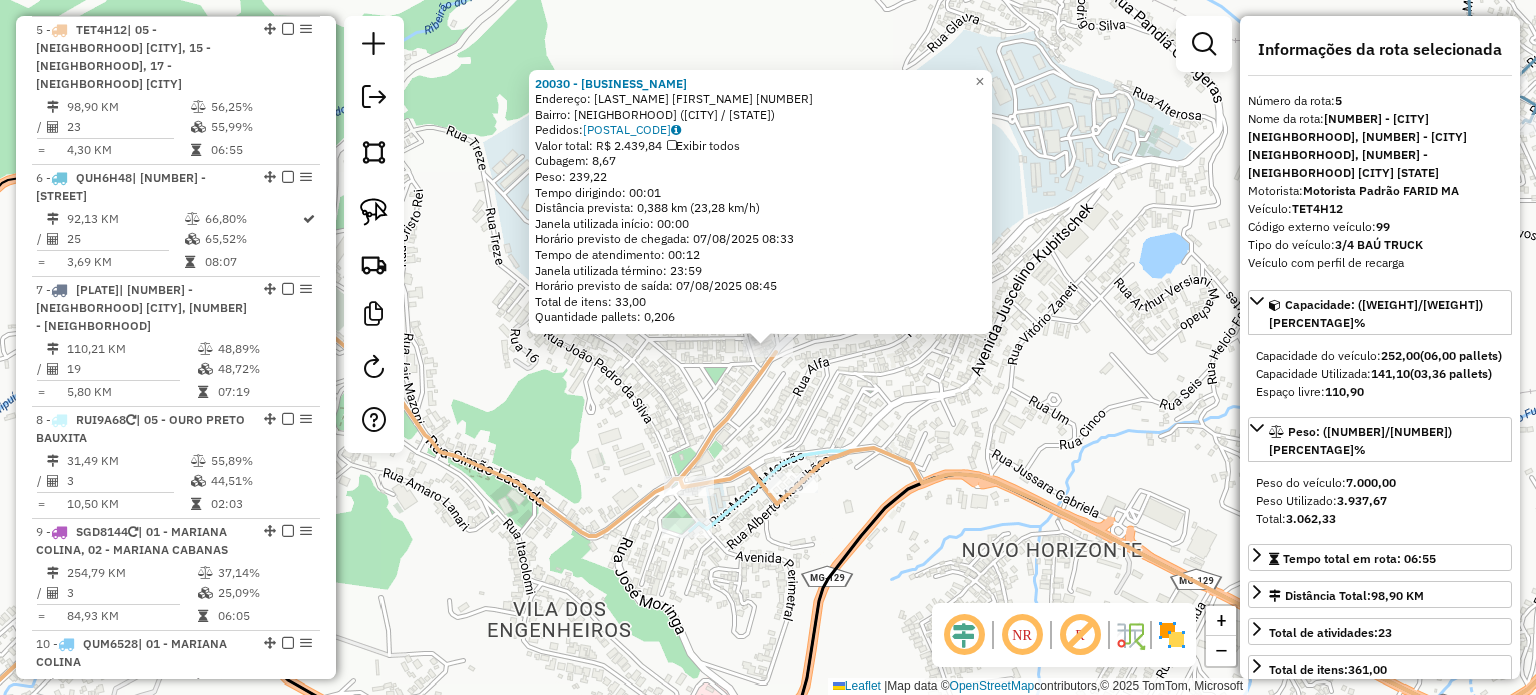 click on "20030 - [BUSINESS_NAME] Endereço: R [STREET_NAME] [NUMBER] Bairro: [NEIGHBORHOOD] ([CITY] / [STATE]) Pedidos: 06393941 Valor total: R$ 2.439,84 Exibir todos Cubagem: 8,67 Peso: 239,22 Tempo dirigindo: 00:01 Distância prevista: 0,388 km (23,28 km/h) Janela utilizada início: 00:00 Horário previsto de chegada: 07/08/2025 08:33 Tempo de atendimento: 00:12 Janela utilizada término: 23:59 Horário previsto de saída: 07/08/2025 08:45 Total de itens: 33,00 Quantidade pallets: 0,206 × Janela de atendimento Grade de atendimento Capacidade Transportadoras Veículos Cliente Pedidos Rotas Selecione os dias de semana para filtrar as janelas de atendimento Seg Ter Qua Qui Sex Sáb Dom Informe o período da janela de atendimento: De: Até: Filtrar exatamente a janela do cliente Considerar janela de atendimento padrão Selecione os dias de semana para filtrar as grades de atendimento Seg Ter Qua Qui Sex Sáb Dom Peso mínimo: Peso máximo: De: De:" 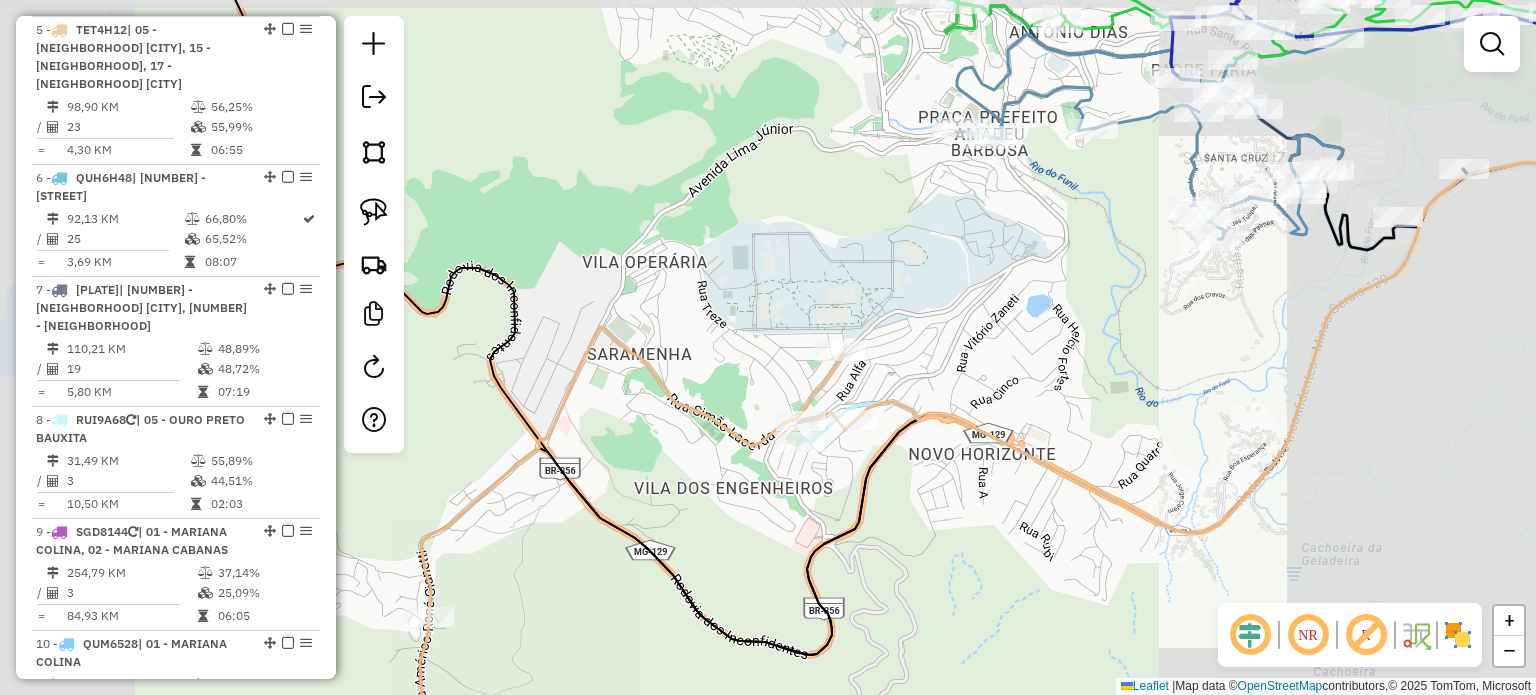 click on "Janela de atendimento Grade de atendimento Capacidade Transportadoras Veículos Cliente Pedidos  Rotas Selecione os dias de semana para filtrar as janelas de atendimento  Seg   Ter   Qua   Qui   Sex   Sáb   Dom  Informe o período da janela de atendimento: De: Até:  Filtrar exatamente a janela do cliente  Considerar janela de atendimento padrão  Selecione os dias de semana para filtrar as grades de atendimento  Seg   Ter   Qua   Qui   Sex   Sáb   Dom   Considerar clientes sem dia de atendimento cadastrado  Clientes fora do dia de atendimento selecionado Filtrar as atividades entre os valores definidos abaixo:  Peso mínimo:   Peso máximo:   Cubagem mínima:   Cubagem máxima:   De:   Até:  Filtrar as atividades entre o tempo de atendimento definido abaixo:  De:   Até:   Considerar capacidade total dos clientes não roteirizados Transportadora: Selecione um ou mais itens Tipo de veículo: Selecione um ou mais itens Veículo: Selecione um ou mais itens Motorista: Selecione um ou mais itens Nome: Rótulo:" 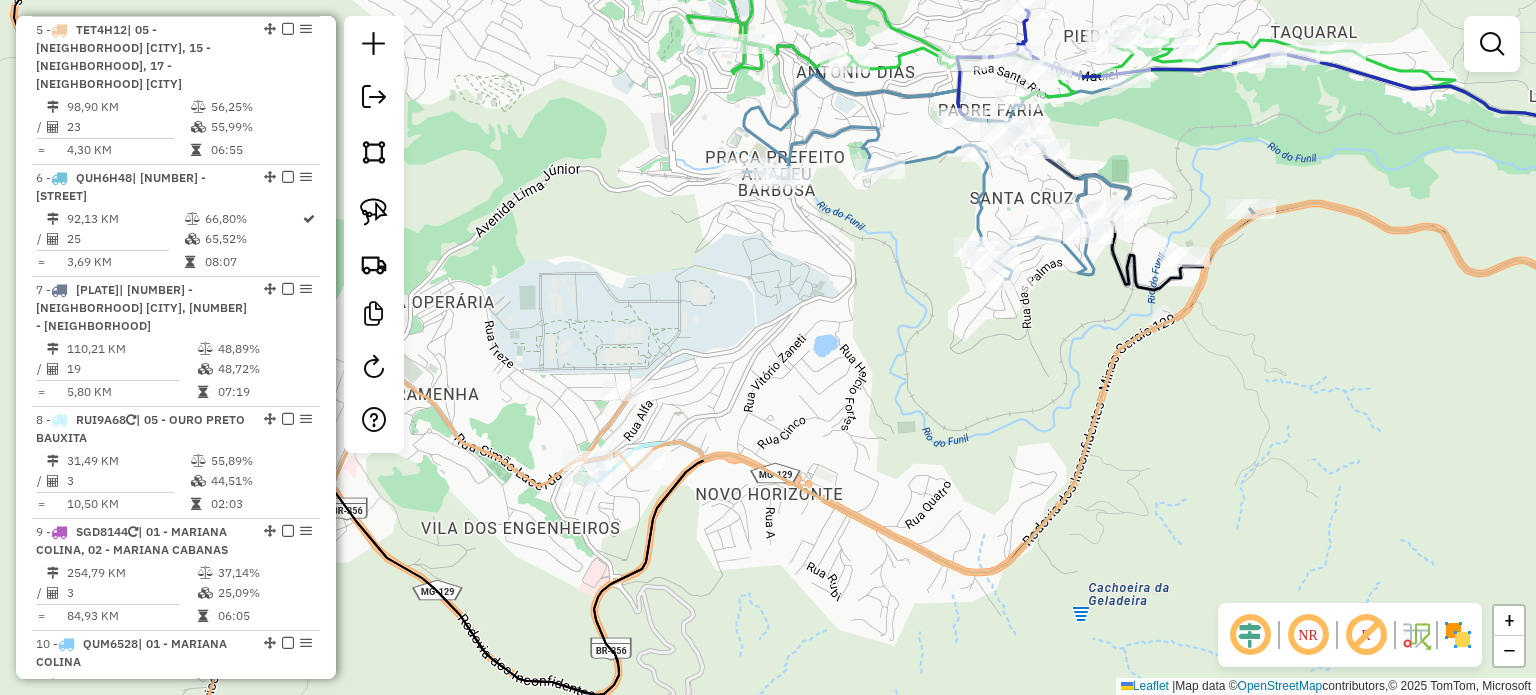 click 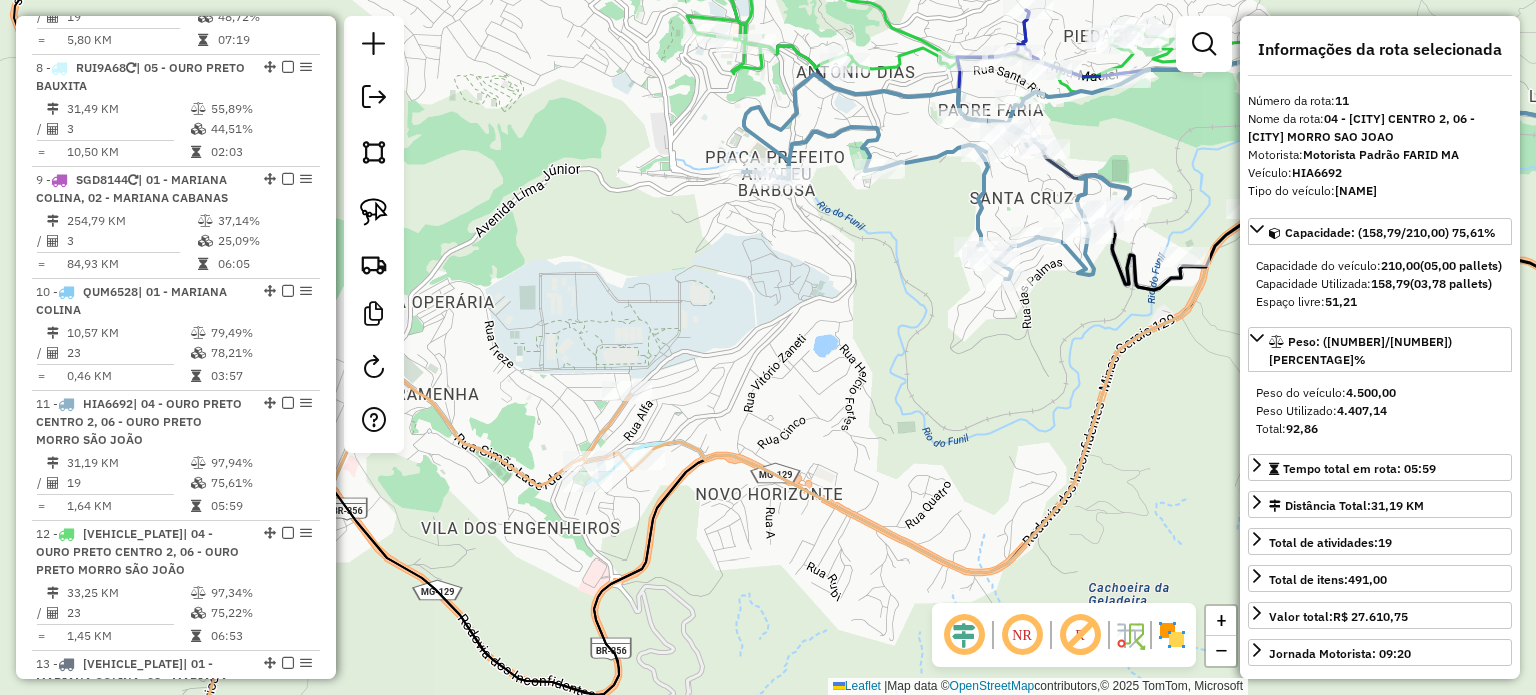 scroll, scrollTop: 1952, scrollLeft: 0, axis: vertical 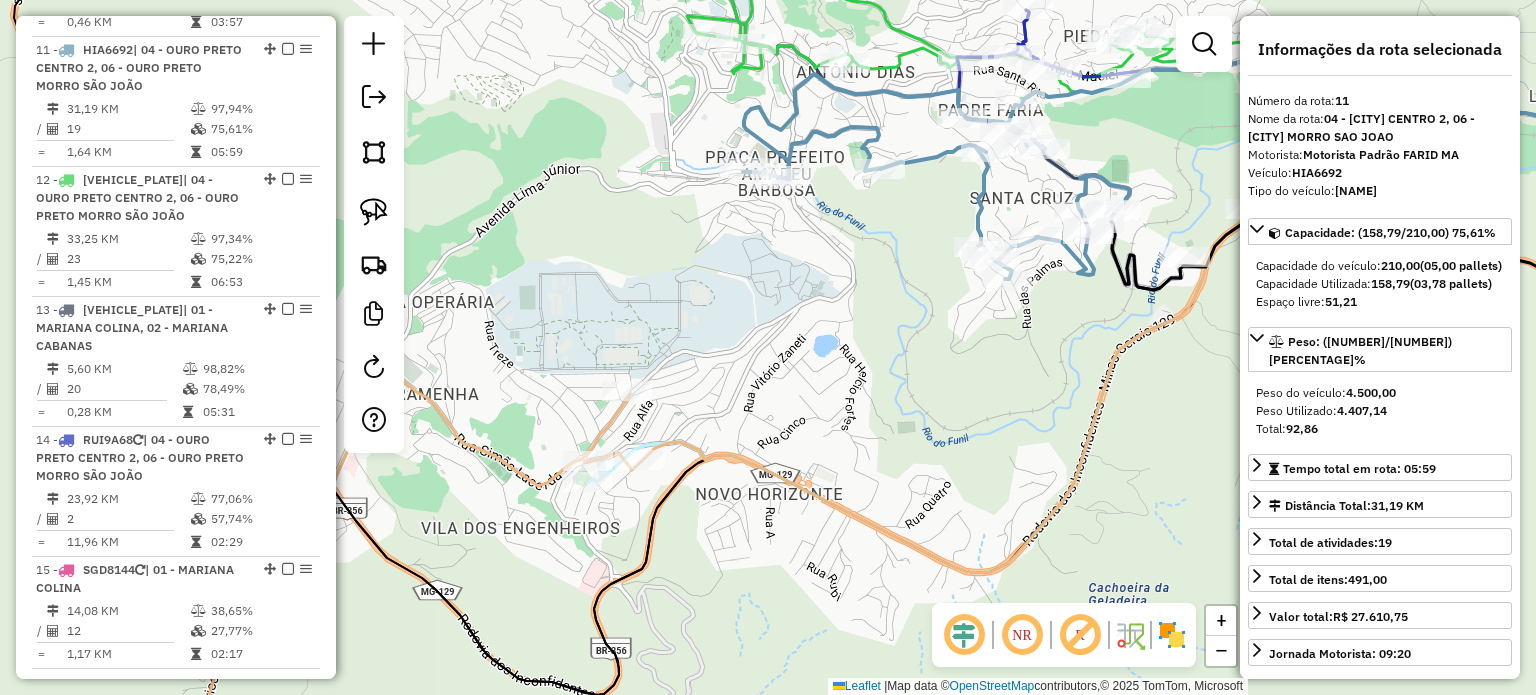 drag, startPoint x: 854, startPoint y: 279, endPoint x: 784, endPoint y: 291, distance: 71.021126 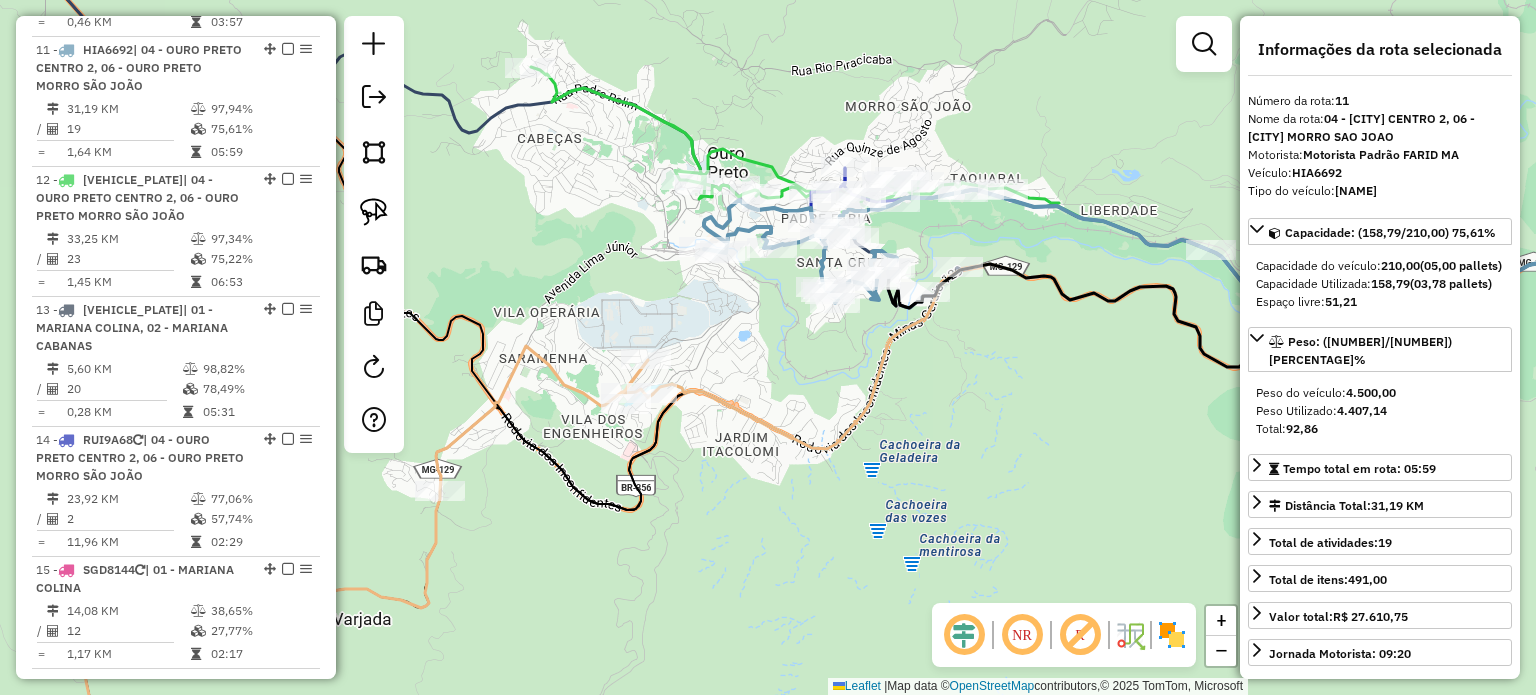 click 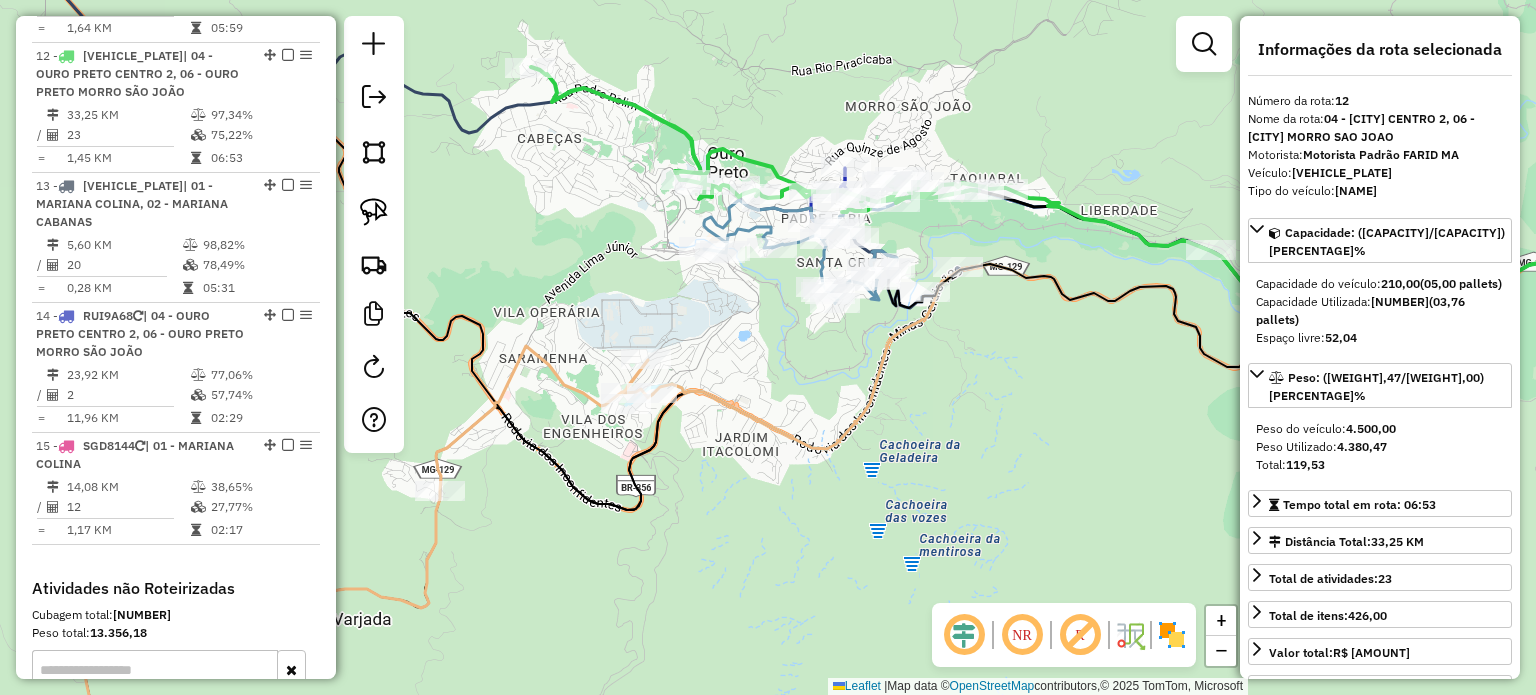 scroll, scrollTop: 2083, scrollLeft: 0, axis: vertical 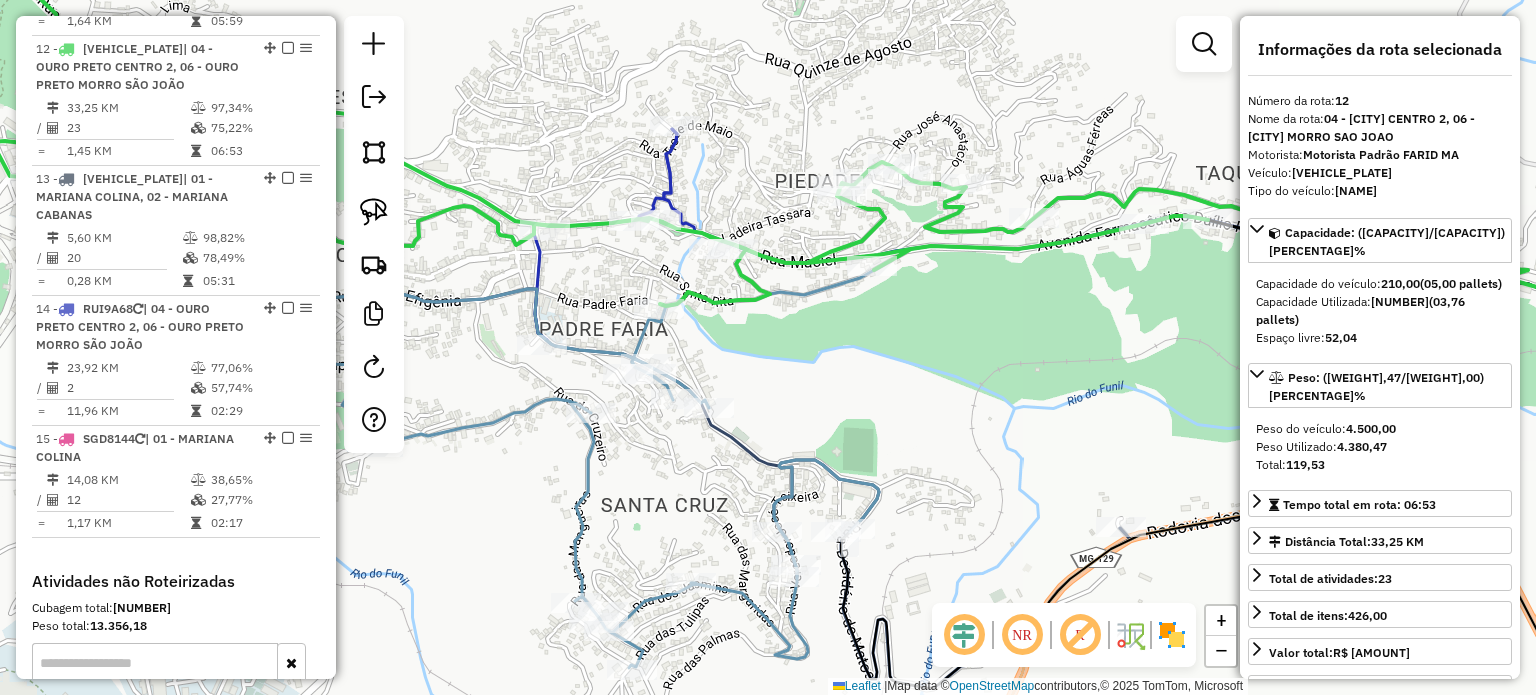 click 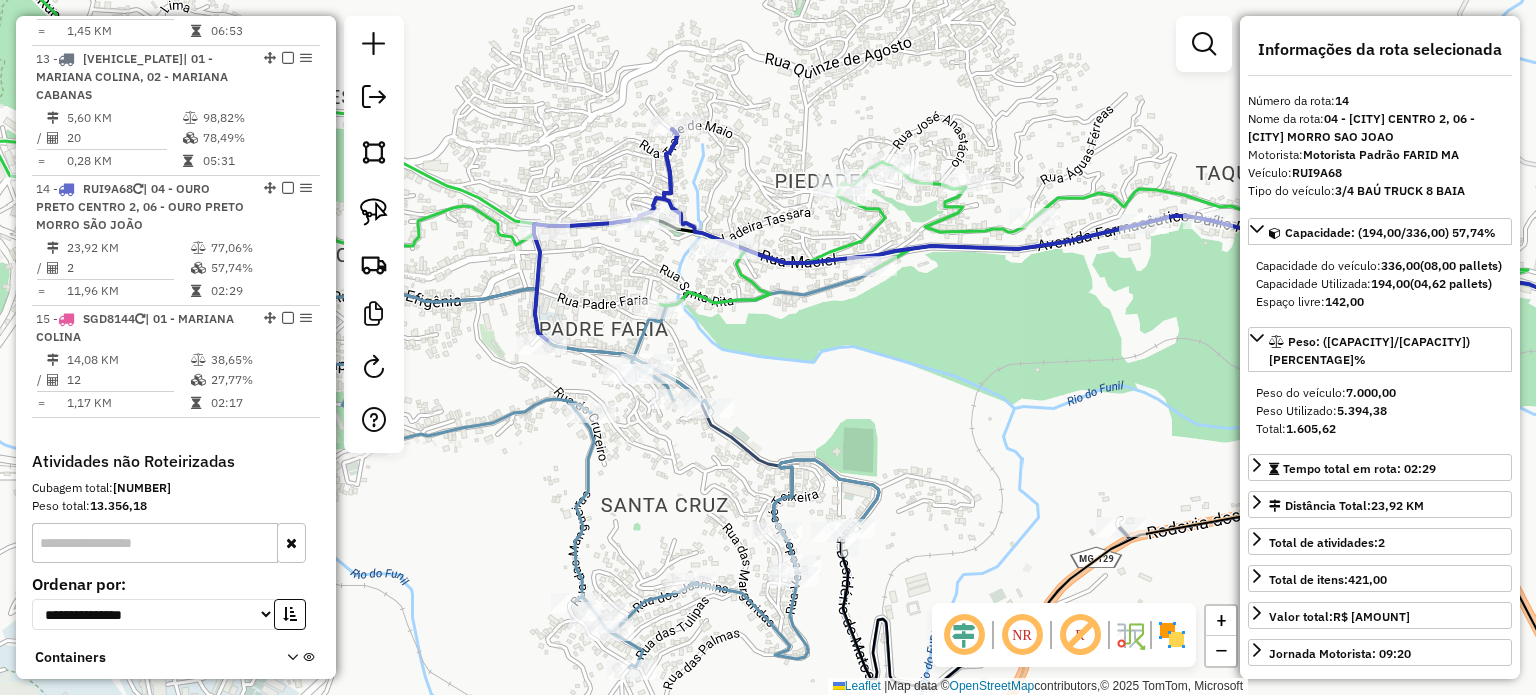 scroll, scrollTop: 2295, scrollLeft: 0, axis: vertical 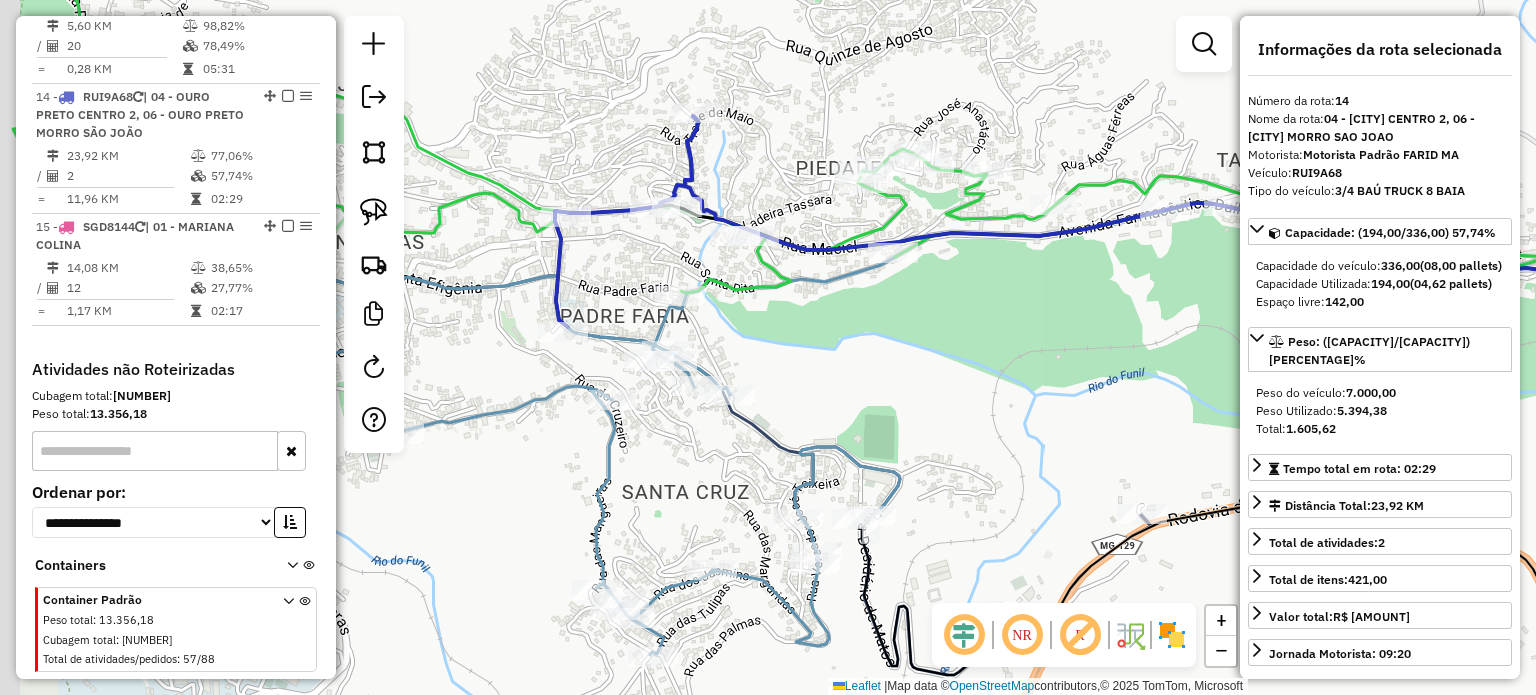 drag, startPoint x: 596, startPoint y: 288, endPoint x: 745, endPoint y: 187, distance: 180.00555 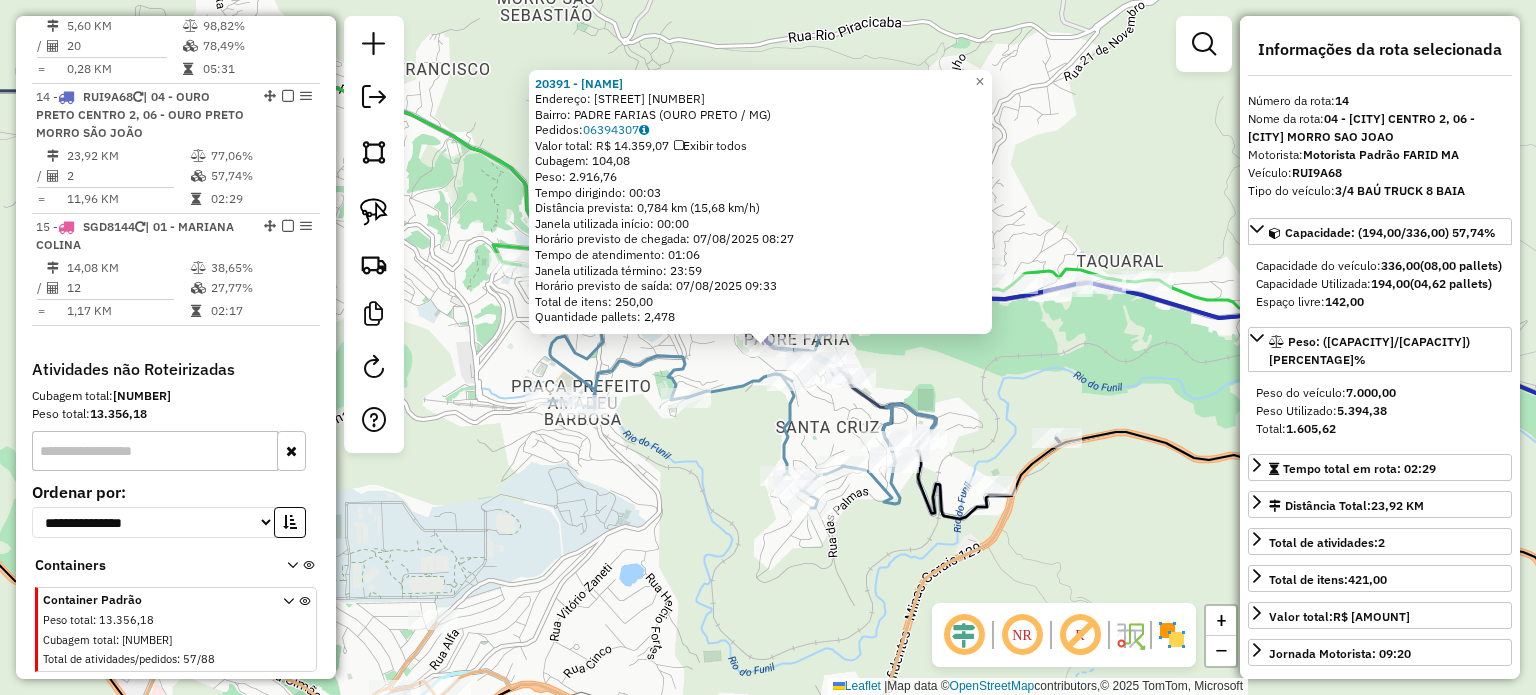 click on "[NUMBER] - DISK CERVEJA ALTO DA  Endereço:  DESIDERIO DE MATOS [NUMBER]   Bairro: [NEIGHBORHOOD] ([CITY] / [STATE])   Pedidos:  [NUMBER]   Valor total: R$ [PRICE]   Exibir todos   Cubagem: [PRICE]  Peso: [PRICE]  Tempo dirigindo: [TIME]   Distância prevista: [PRICE] km ([PRICE] km/h)   Janela utilizada início: [TIME]   Horário previsto de chegada: [DATE] [TIME]   Tempo de atendimento: [TIME]   Janela utilizada término: [TIME]   Horário previsto de saída: [DATE] [TIME]   Total de itens: [PRICE]   Quantidade pallets: [PRICE]  × Janela de atendimento Grade de atendimento Capacidade Transportadoras Veículos Cliente Pedidos  Rotas Selecione os dias de semana para filtrar as janelas de atendimento  Seg   Ter   Qua   Qui   Sex   Sáb   Dom  Informe o período da janela de atendimento: De: Até:  Filtrar exatamente a janela do cliente  Considerar janela de atendimento padrão  Selecione os dias de semana para filtrar as grades de atendimento  Seg   Ter   Qua   Qui   Sex   Sáb   Dom   Peso mínimo:   Peso máximo:   De:" 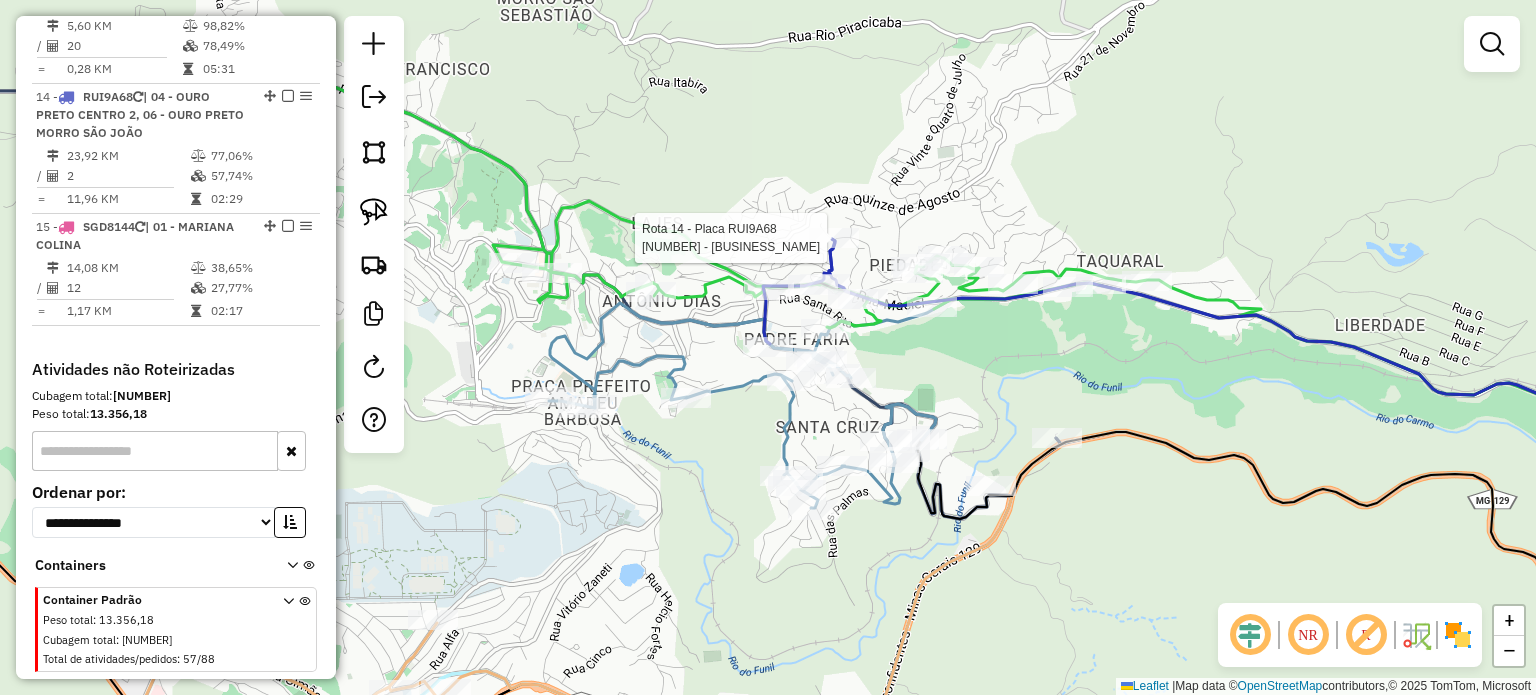 select on "**********" 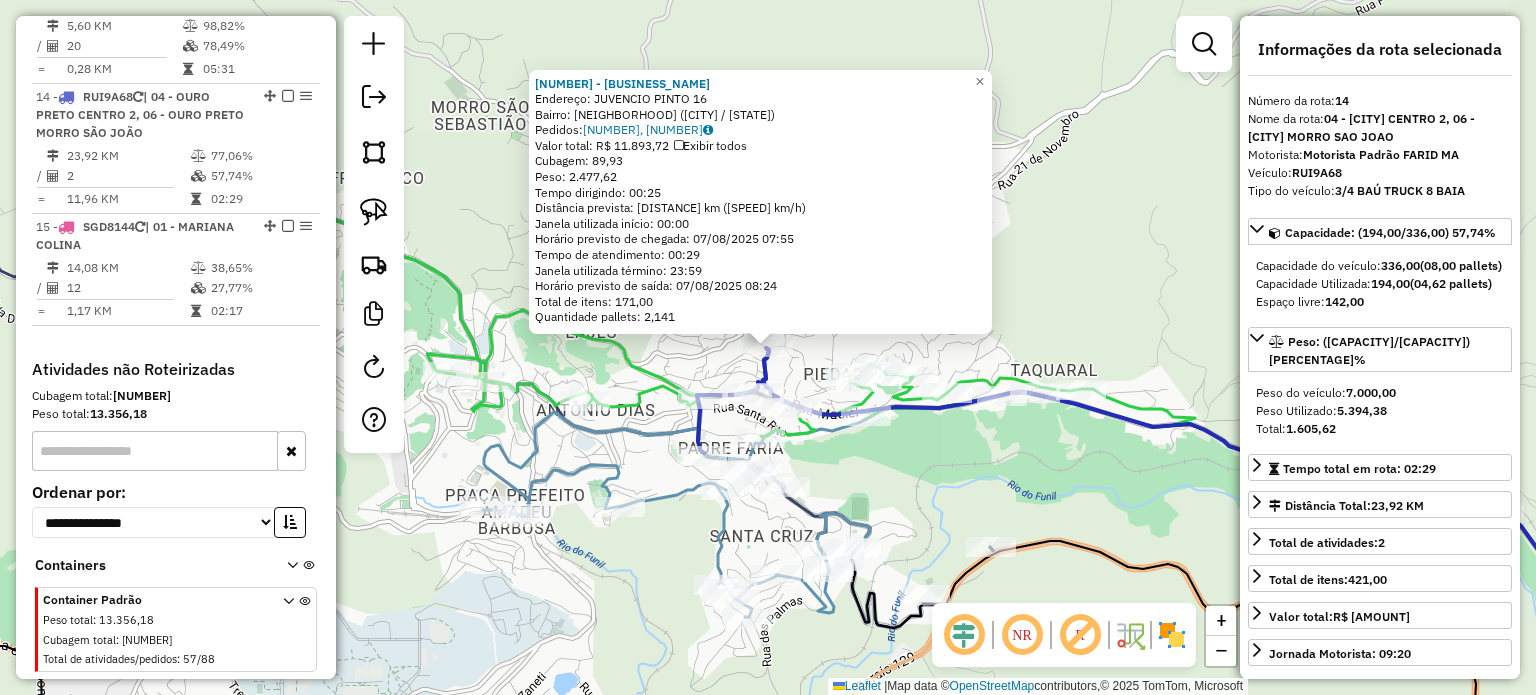 click on "[NUMBER] - [BUSINESS_NAME]  Endereço:  [STREET_NAME] [NUMBER]   Bairro: [NEIGHBORHOOD] ([CITY] / [STATE])   Pedidos:  [POSTAL_CODE], [POSTAL_CODE]   Valor total: R$ [AMOUNT]   Exibir todos   Cubagem: [NUMBER]  Peso: [NUMBER]  Tempo dirigindo: [TIME]   Distância prevista: [NUMBER] km ([NUMBER] km/h)   Janela utilizada início: [TIME]   Horário previsto de chegada: [DATE] [TIME]   Tempo de atendimento: [TIME]   Janela utilizada término: [TIME]   Horário previsto de saída: [DATE] [TIME]   Total de itens: [NUMBER],00   Quantidade pallets: [NUMBER]  × Janela de atendimento Grade de atendimento Capacidade Transportadoras Veículos Cliente Pedidos  Rotas Selecione os dias de semana para filtrar as janelas de atendimento  Seg   Ter   Qua   Qui   Sex   Sáb   Dom  Informe o período da janela de atendimento: De: Até:  Filtrar exatamente a janela do cliente  Considerar janela de atendimento padrão  Selecione os dias de semana para filtrar as grades de atendimento  Seg   Ter   Qua   Qui   Sex   Sáb   Dom   Peso mínimo:   De:   Até:" 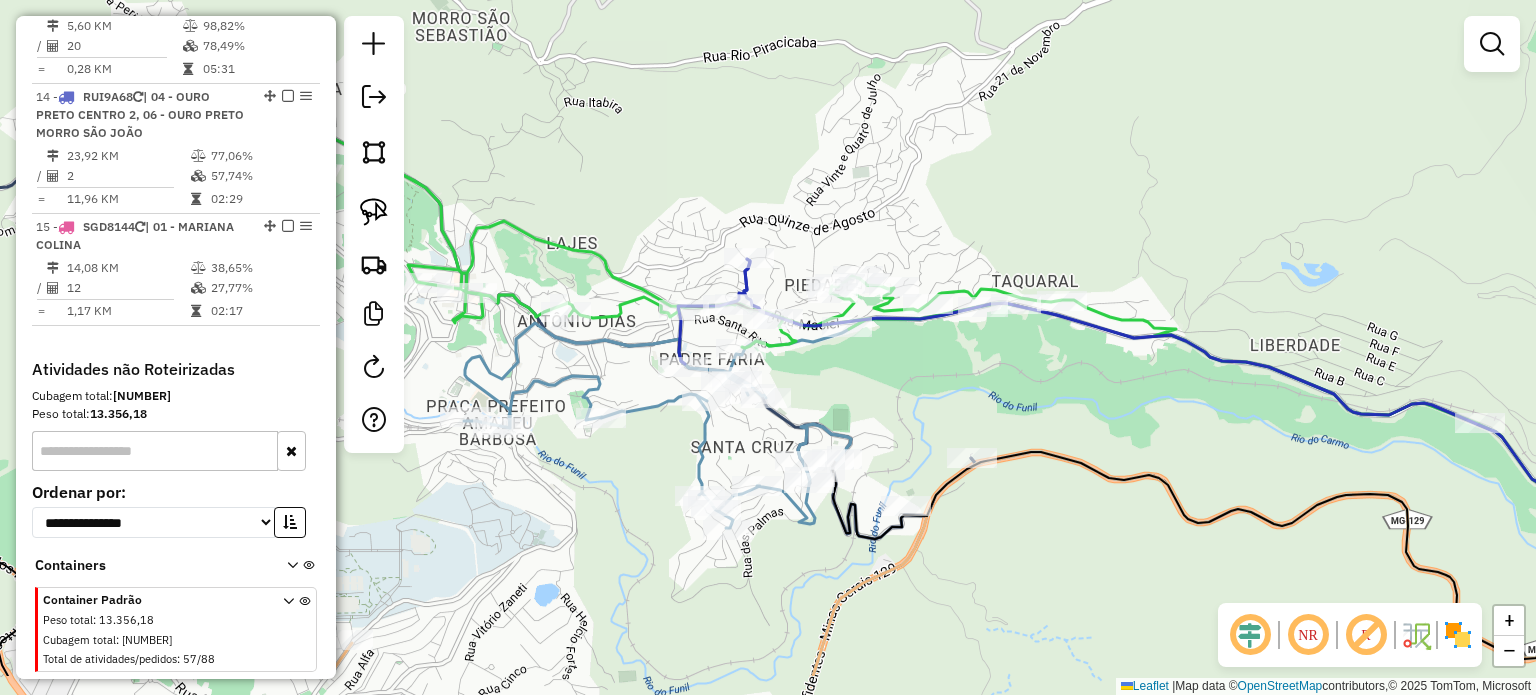 drag, startPoint x: 983, startPoint y: 501, endPoint x: 958, endPoint y: 377, distance: 126.495056 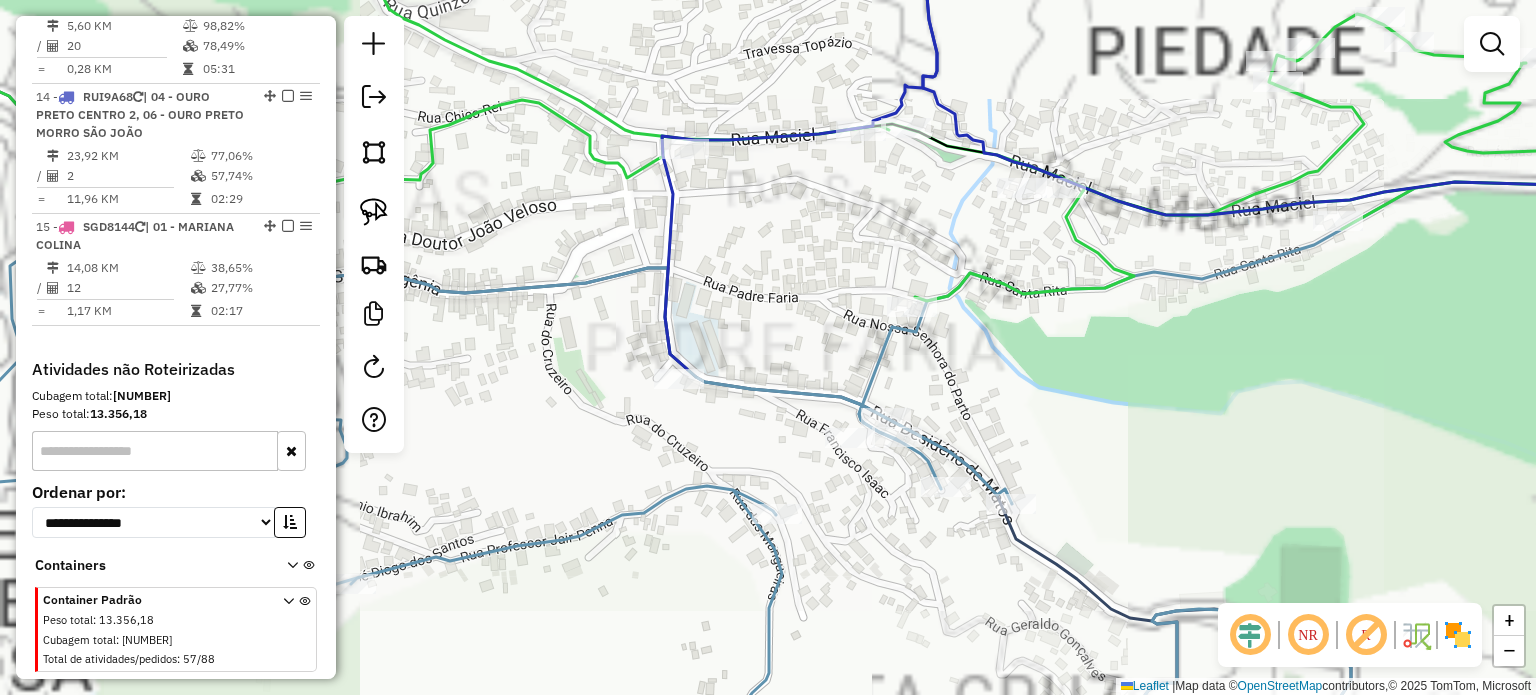 click 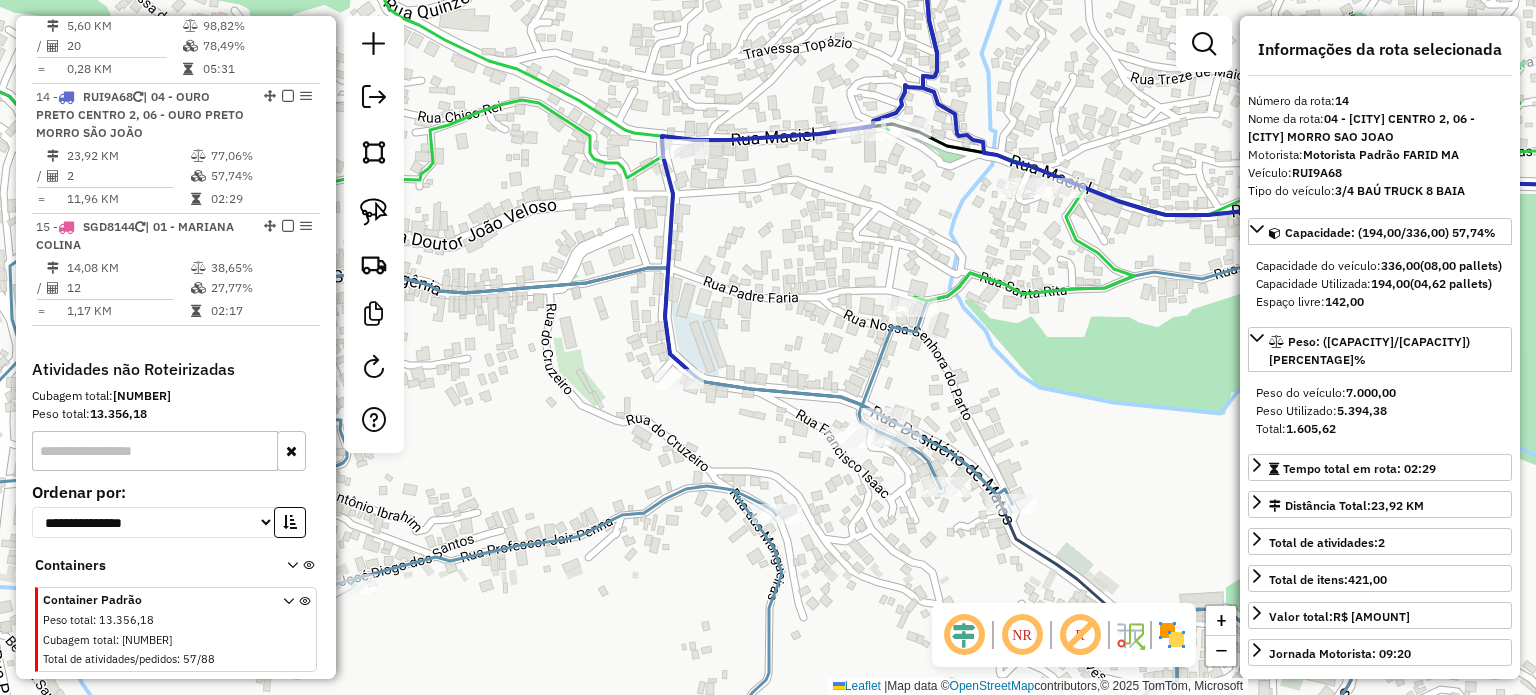drag, startPoint x: 575, startPoint y: 365, endPoint x: 803, endPoint y: 243, distance: 258.58847 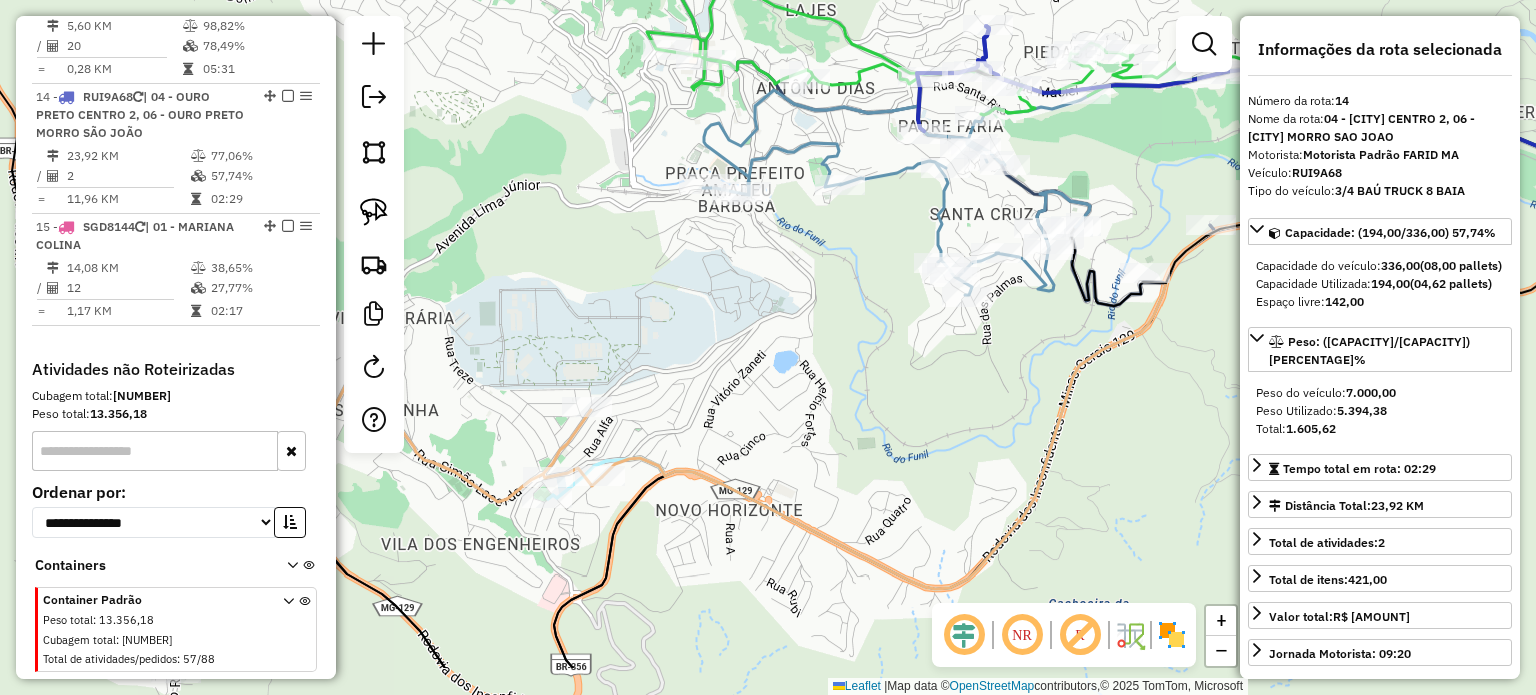 drag, startPoint x: 680, startPoint y: 480, endPoint x: 806, endPoint y: 287, distance: 230.48862 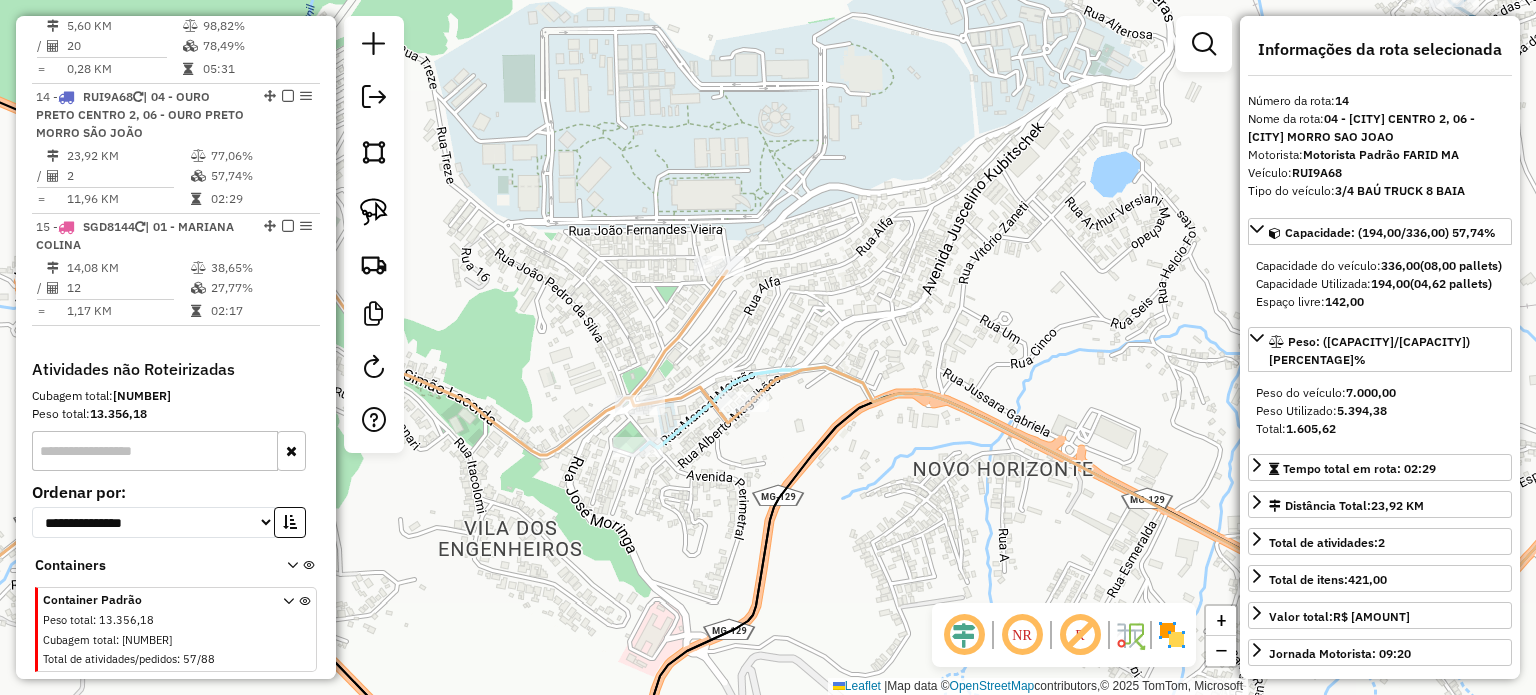 drag, startPoint x: 384, startPoint y: 204, endPoint x: 398, endPoint y: 206, distance: 14.142136 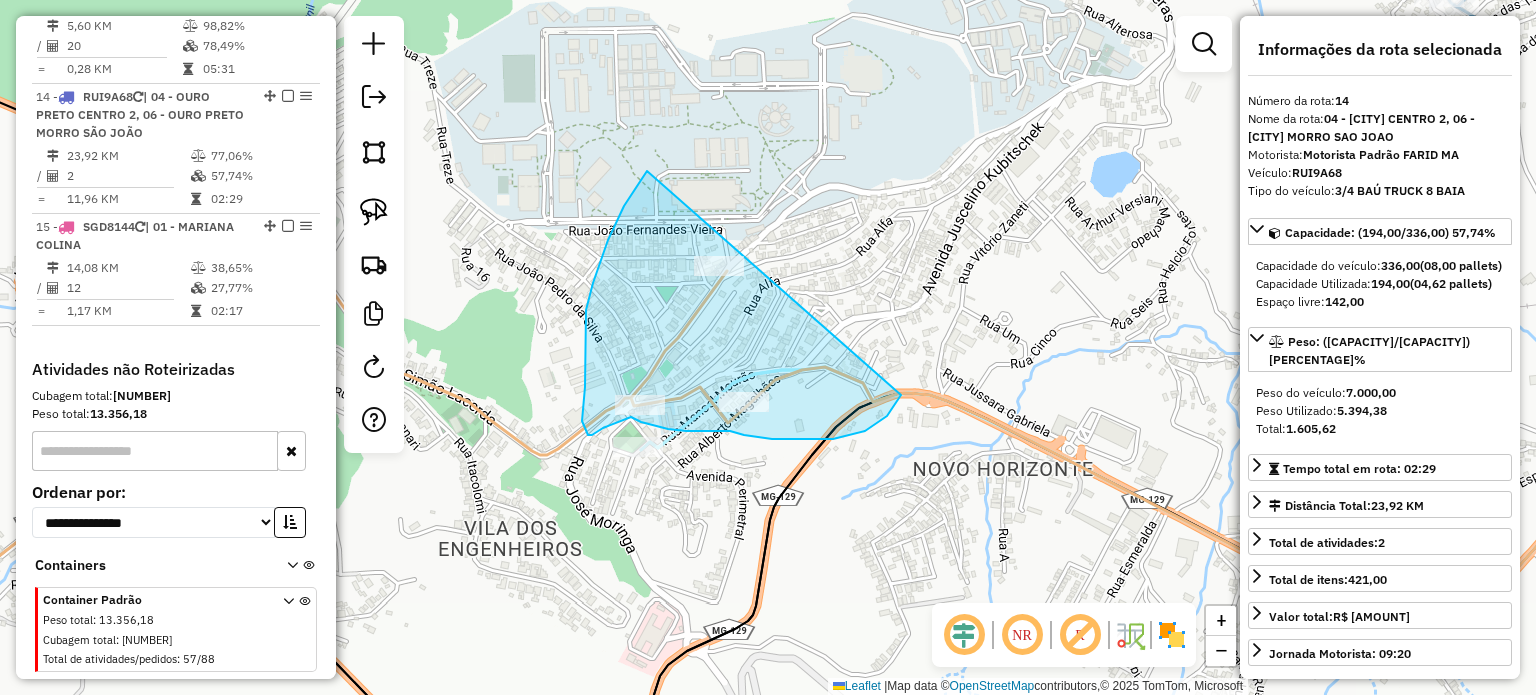 drag, startPoint x: 647, startPoint y: 171, endPoint x: 936, endPoint y: 164, distance: 289.08478 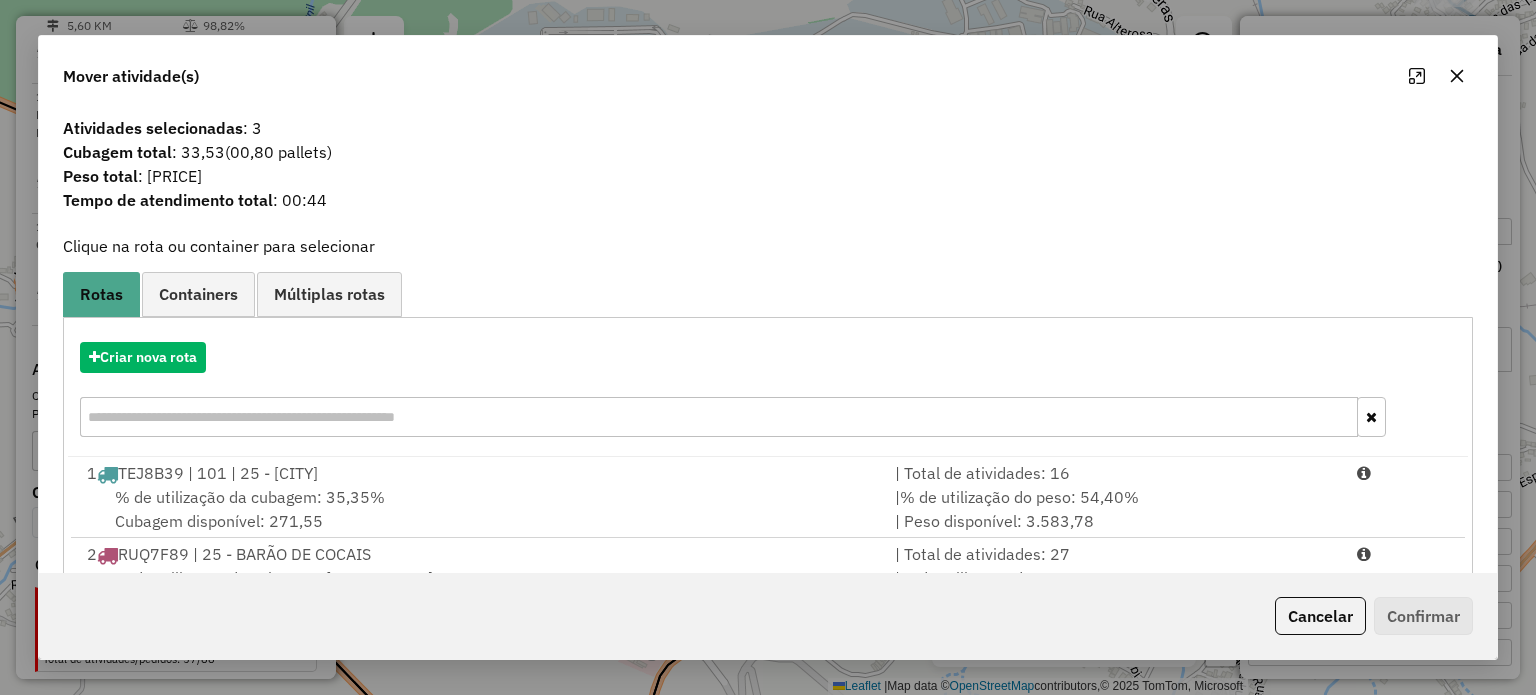 click 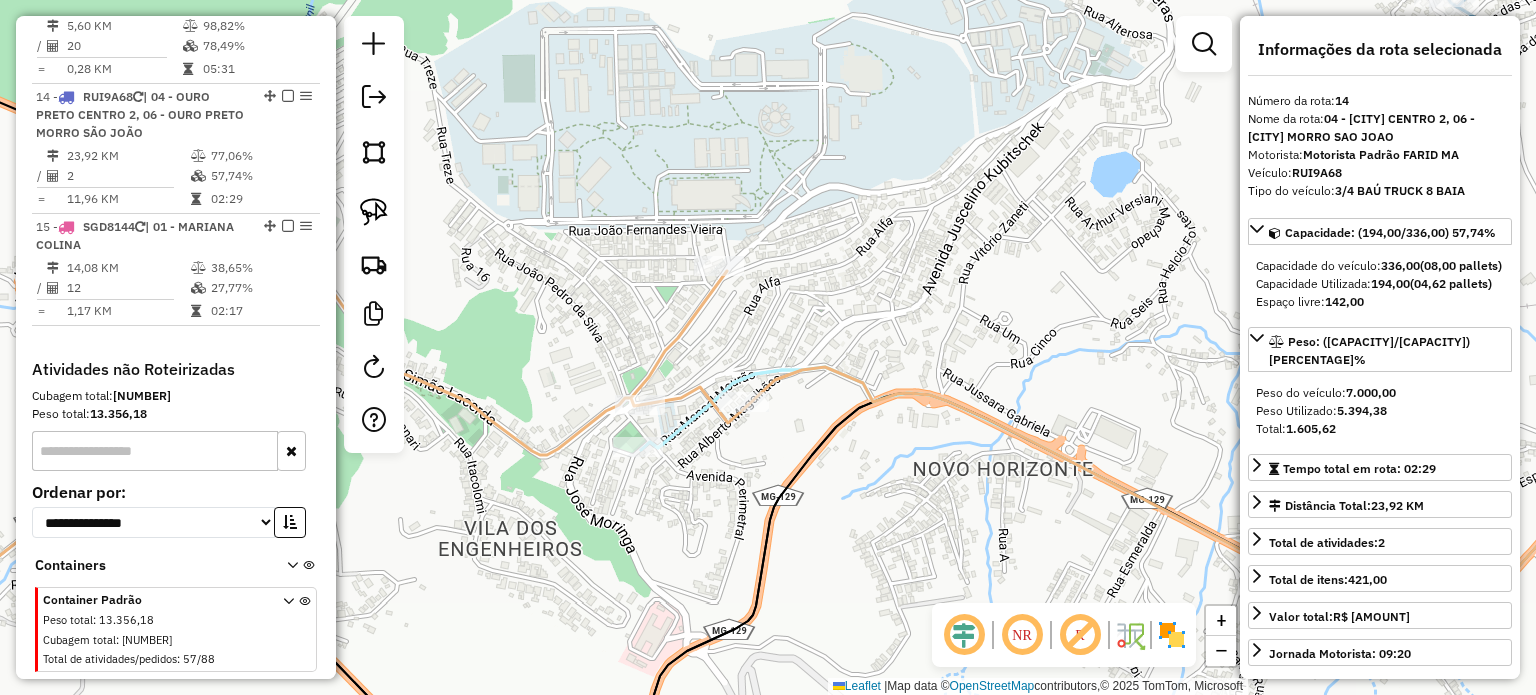 click on "Janela de atendimento Grade de atendimento Capacidade Transportadoras Veículos Cliente Pedidos  Rotas Selecione os dias de semana para filtrar as janelas de atendimento  Seg   Ter   Qua   Qui   Sex   Sáb   Dom  Informe o período da janela de atendimento: De: Até:  Filtrar exatamente a janela do cliente  Considerar janela de atendimento padrão  Selecione os dias de semana para filtrar as grades de atendimento  Seg   Ter   Qua   Qui   Sex   Sáb   Dom   Considerar clientes sem dia de atendimento cadastrado  Clientes fora do dia de atendimento selecionado Filtrar as atividades entre os valores definidos abaixo:  Peso mínimo:   Peso máximo:   Cubagem mínima:   Cubagem máxima:   De:   Até:  Filtrar as atividades entre o tempo de atendimento definido abaixo:  De:   Até:   Considerar capacidade total dos clientes não roteirizados Transportadora: Selecione um ou mais itens Tipo de veículo: Selecione um ou mais itens Veículo: Selecione um ou mais itens Motorista: Selecione um ou mais itens Nome: Rótulo:" 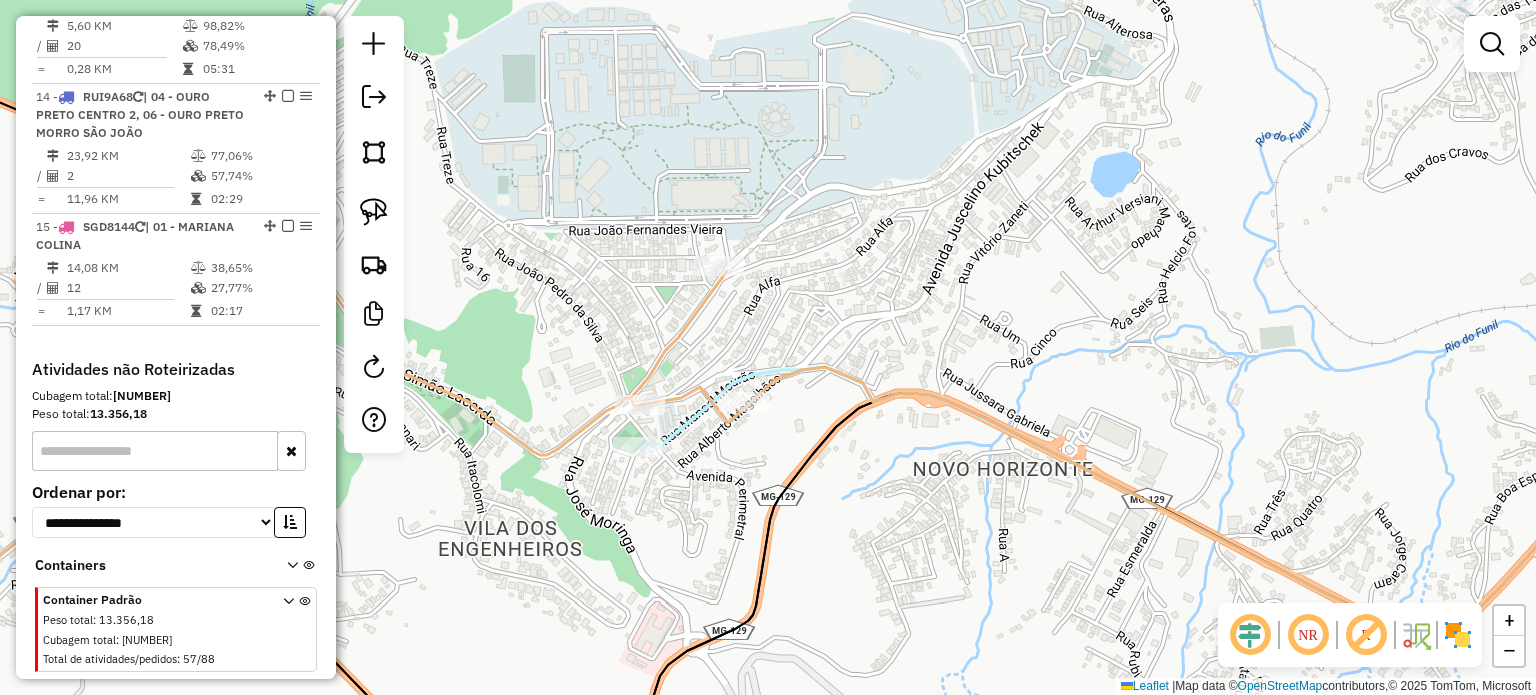 click 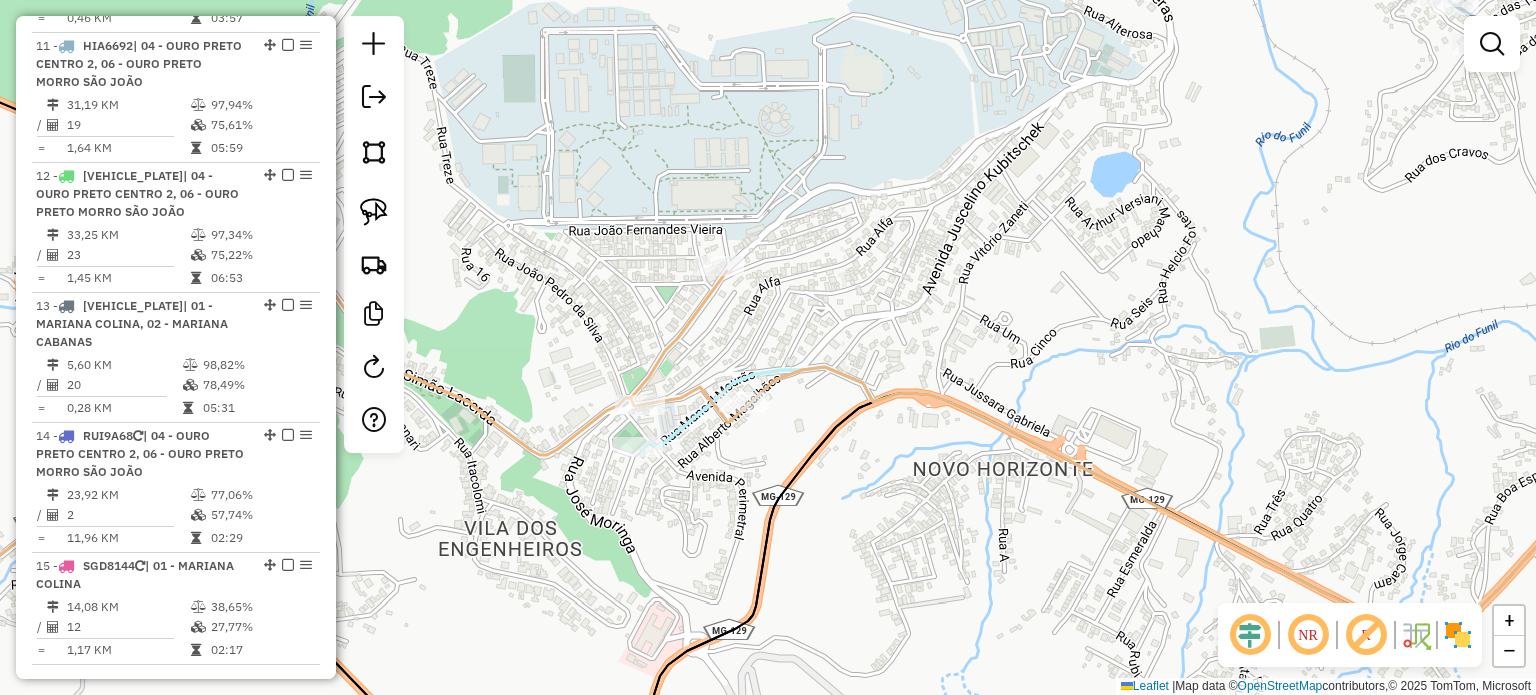 select on "**********" 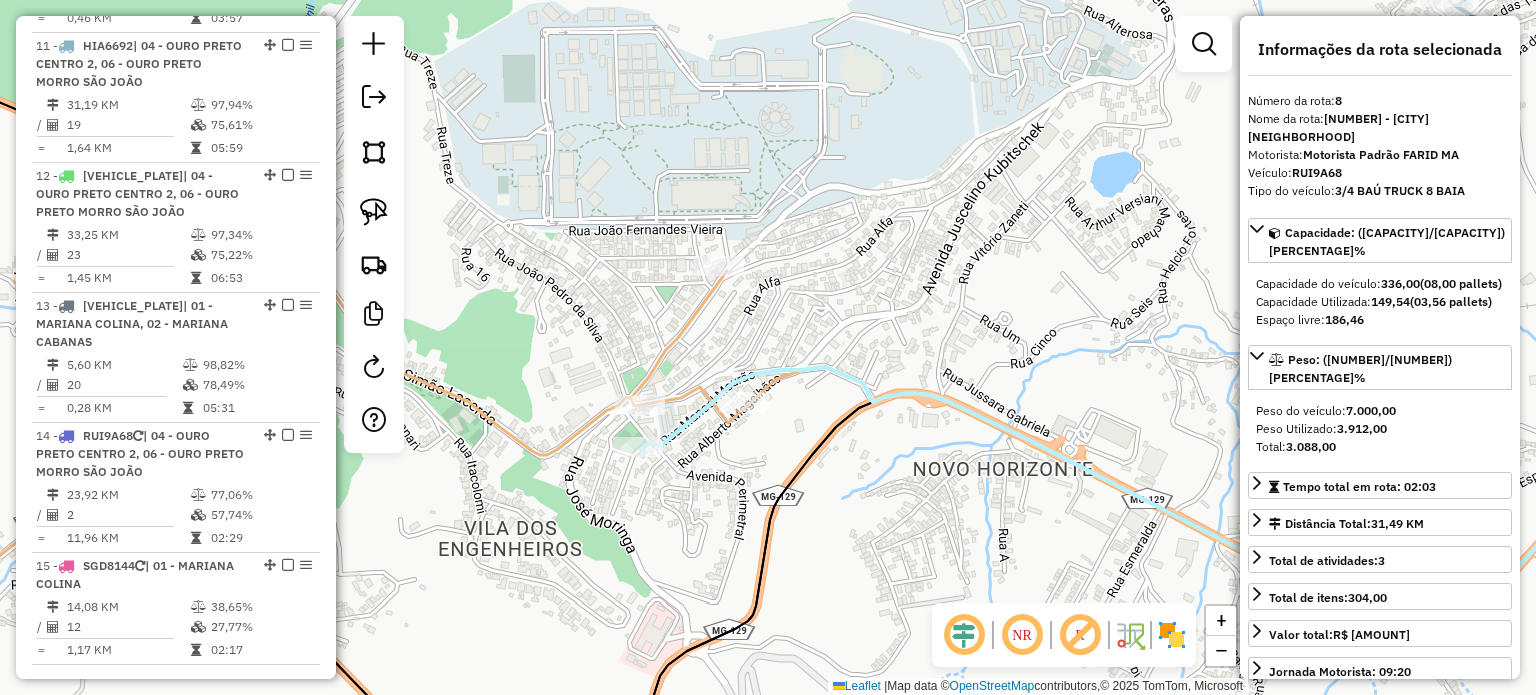 scroll, scrollTop: 1616, scrollLeft: 0, axis: vertical 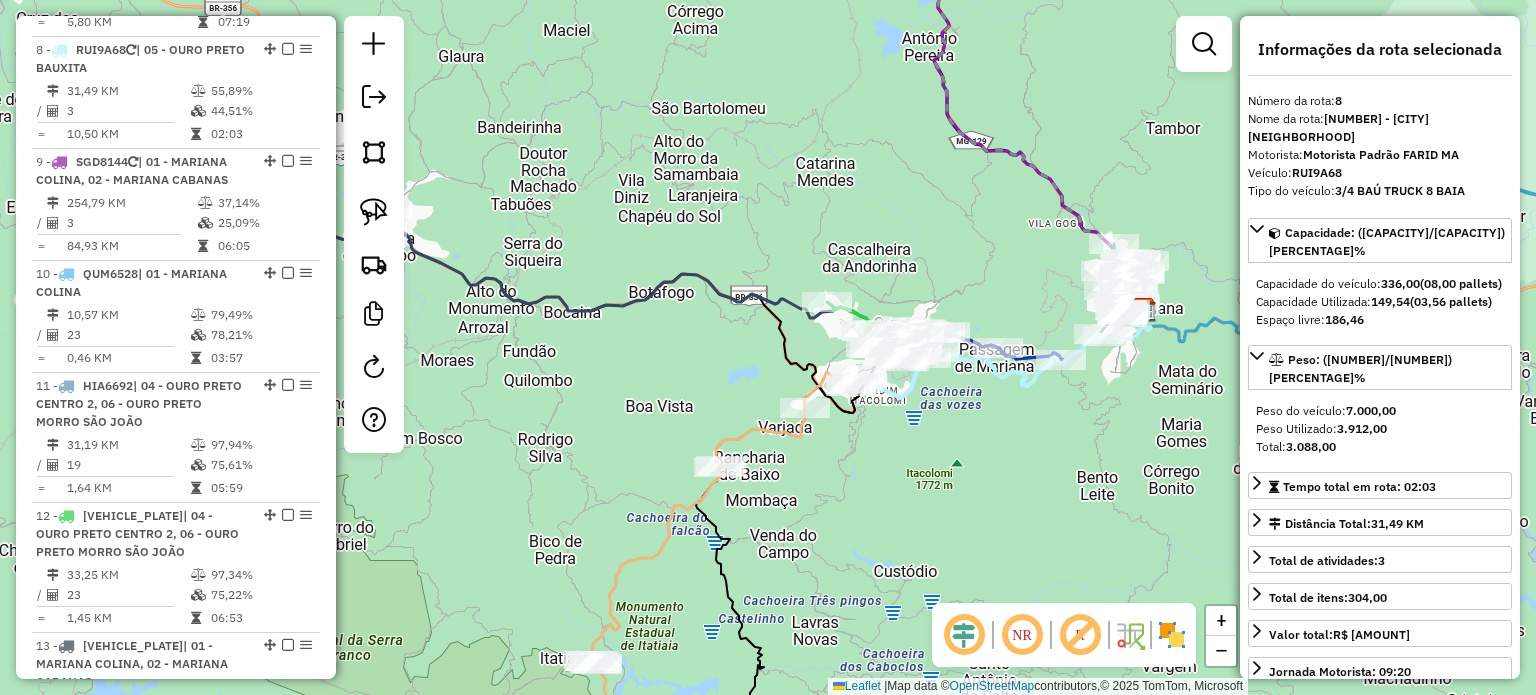 click 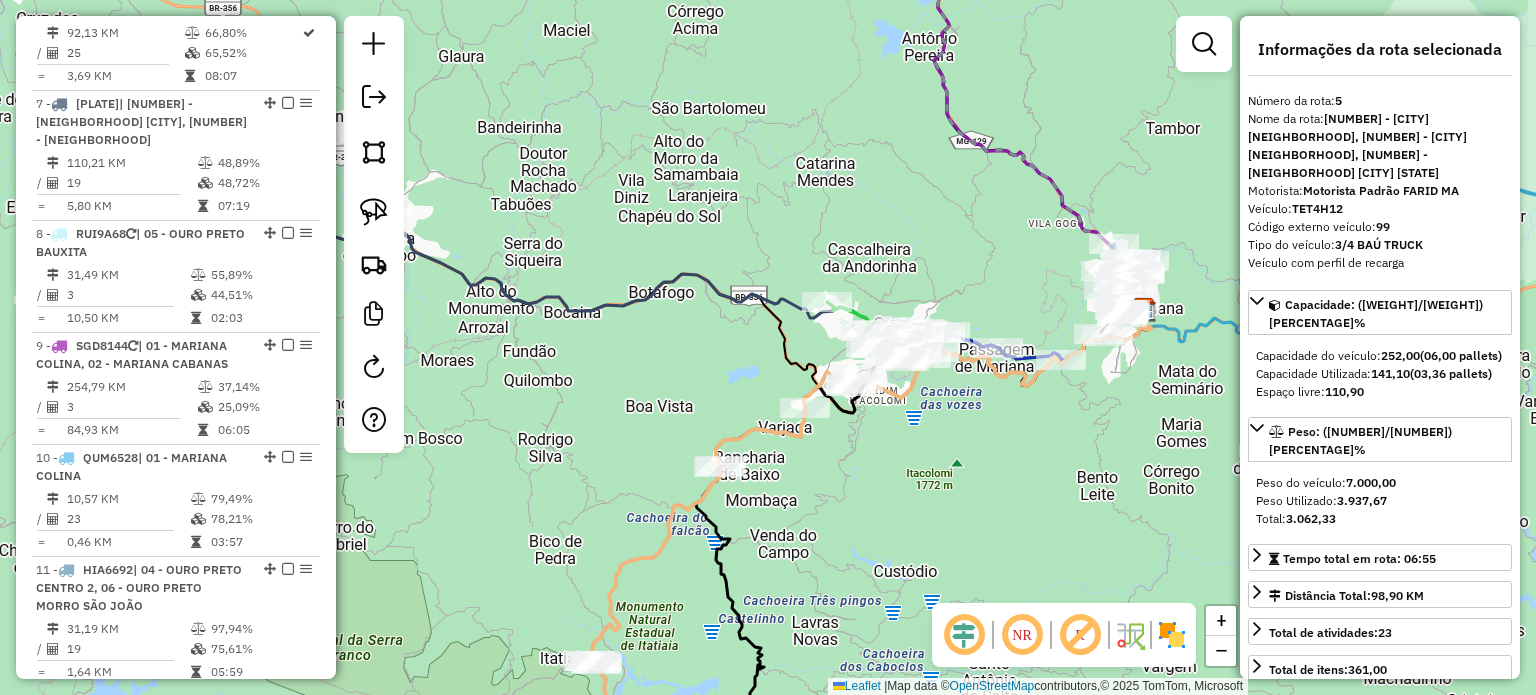 scroll, scrollTop: 1246, scrollLeft: 0, axis: vertical 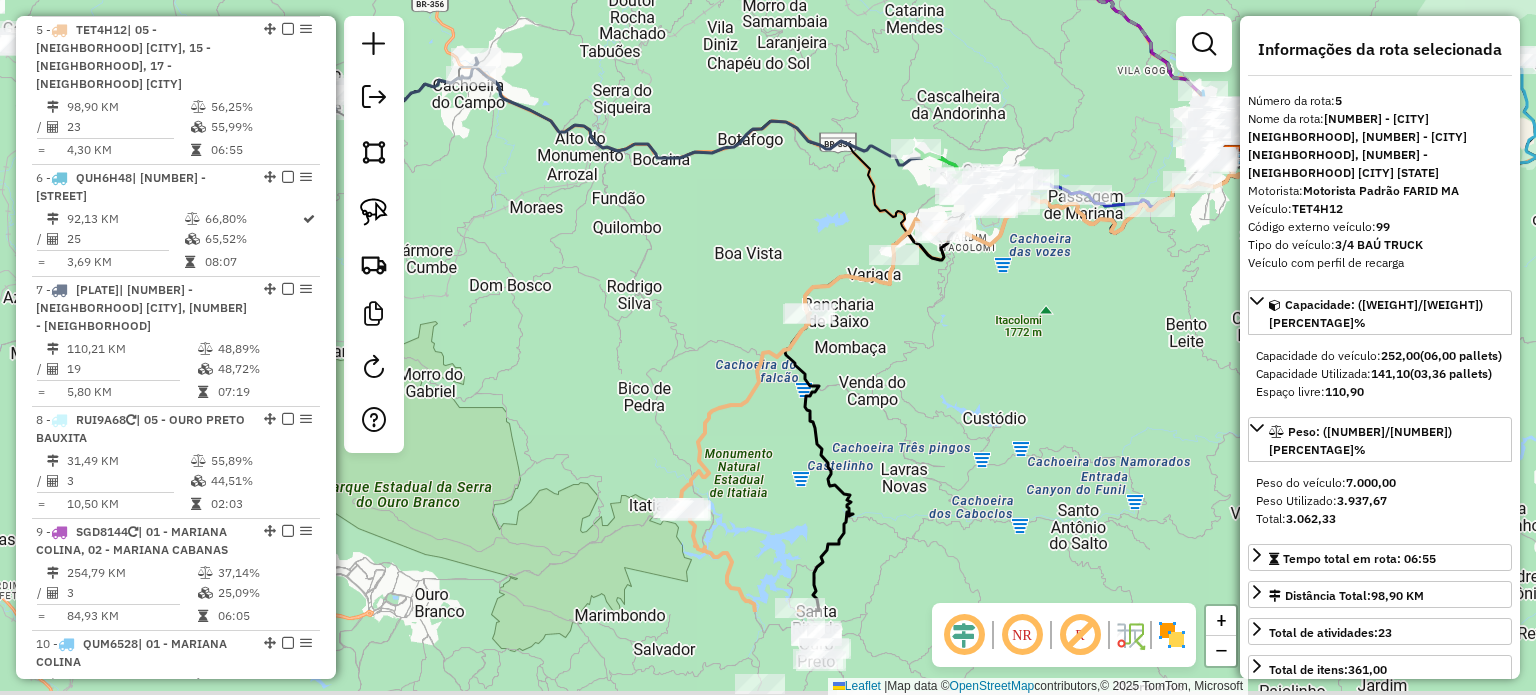 drag, startPoint x: 851, startPoint y: 493, endPoint x: 942, endPoint y: 281, distance: 230.70544 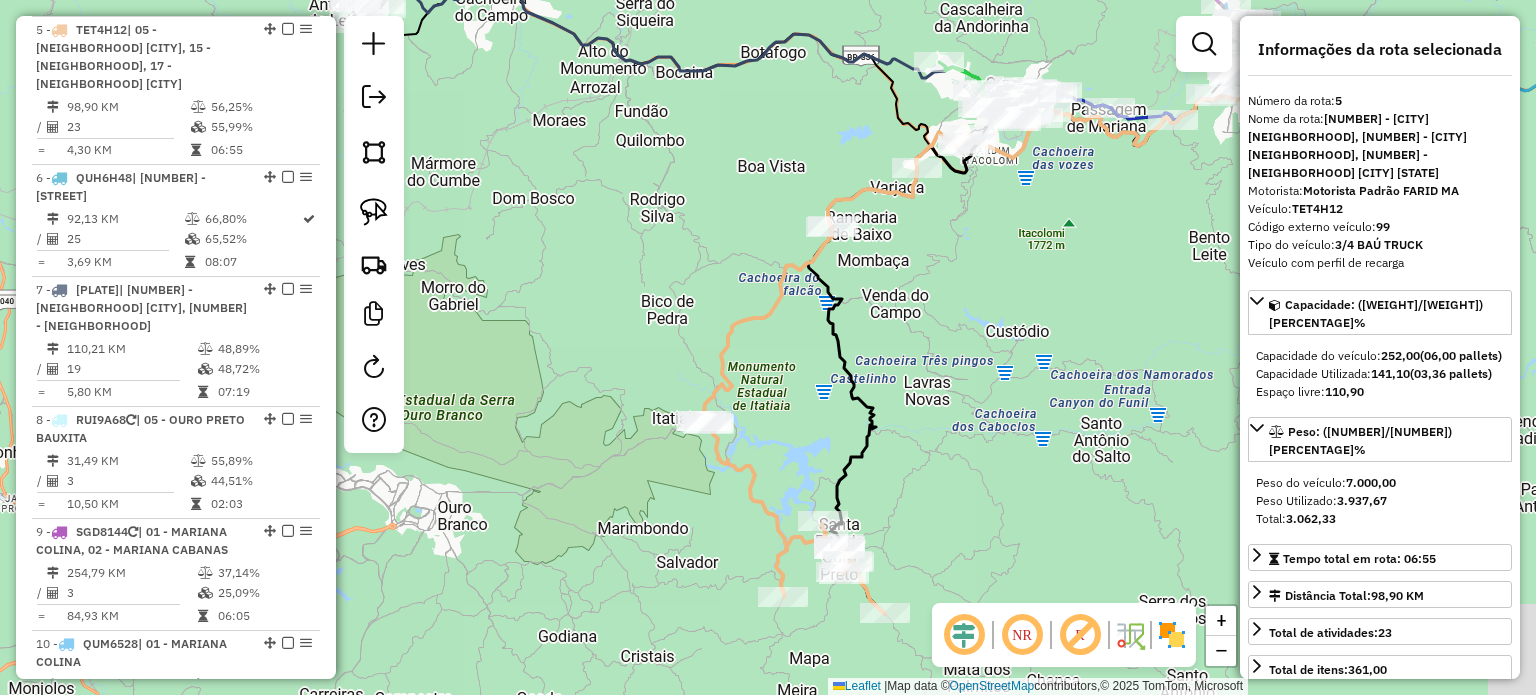click on "Janela de atendimento Grade de atendimento Capacidade Transportadoras Veículos Cliente Pedidos  Rotas Selecione os dias de semana para filtrar as janelas de atendimento  Seg   Ter   Qua   Qui   Sex   Sáb   Dom  Informe o período da janela de atendimento: De: Até:  Filtrar exatamente a janela do cliente  Considerar janela de atendimento padrão  Selecione os dias de semana para filtrar as grades de atendimento  Seg   Ter   Qua   Qui   Sex   Sáb   Dom   Considerar clientes sem dia de atendimento cadastrado  Clientes fora do dia de atendimento selecionado Filtrar as atividades entre os valores definidos abaixo:  Peso mínimo:   Peso máximo:   Cubagem mínima:   Cubagem máxima:   De:   Até:  Filtrar as atividades entre o tempo de atendimento definido abaixo:  De:   Até:   Considerar capacidade total dos clientes não roteirizados Transportadora: Selecione um ou mais itens Tipo de veículo: Selecione um ou mais itens Veículo: Selecione um ou mais itens Motorista: Selecione um ou mais itens Nome: Rótulo:" 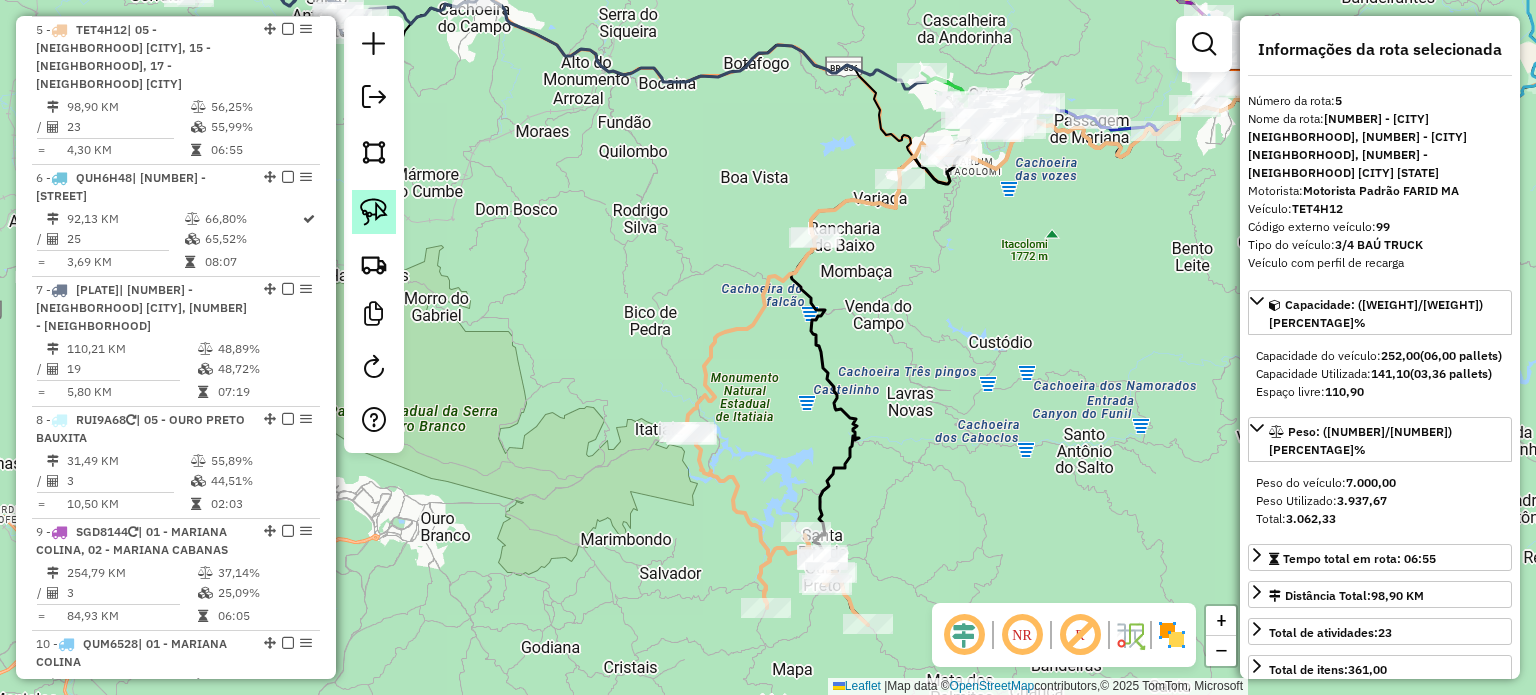 click 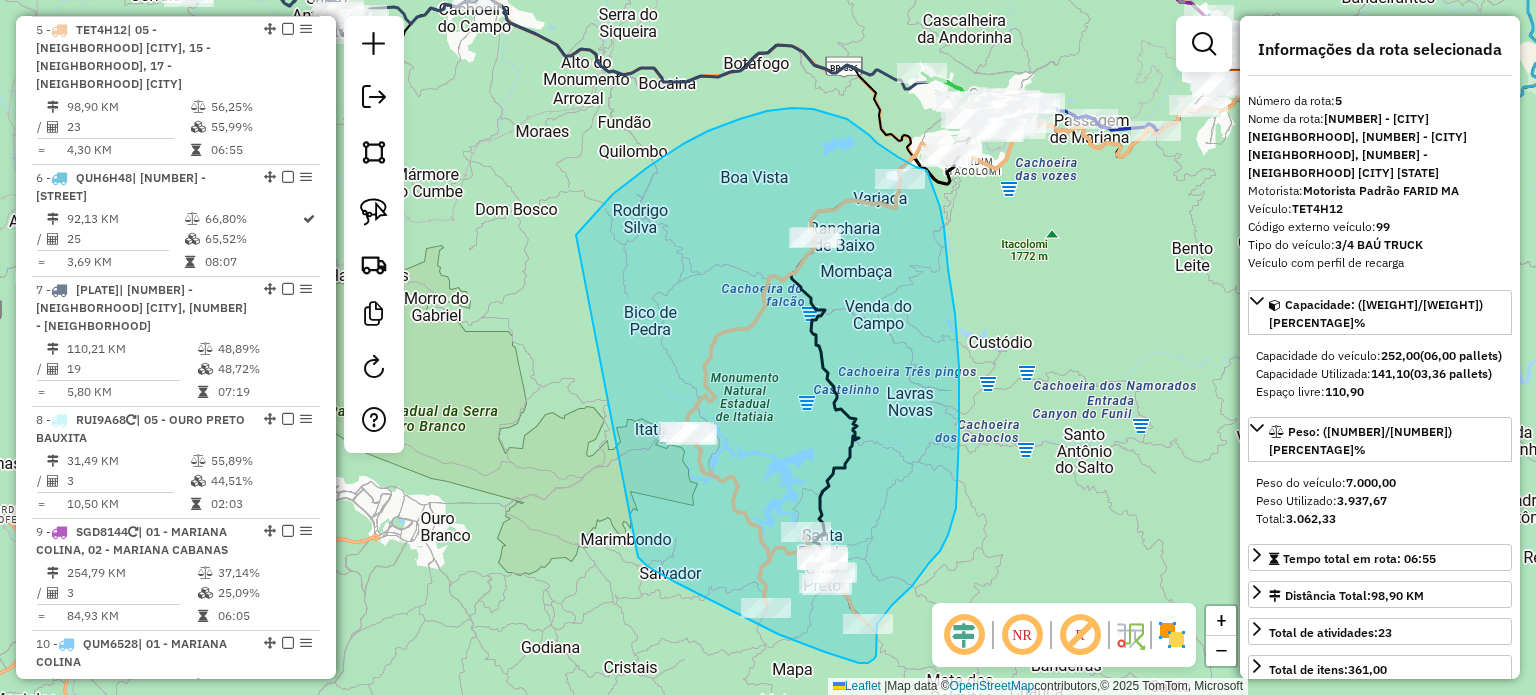 drag, startPoint x: 576, startPoint y: 235, endPoint x: 640, endPoint y: 540, distance: 311.64243 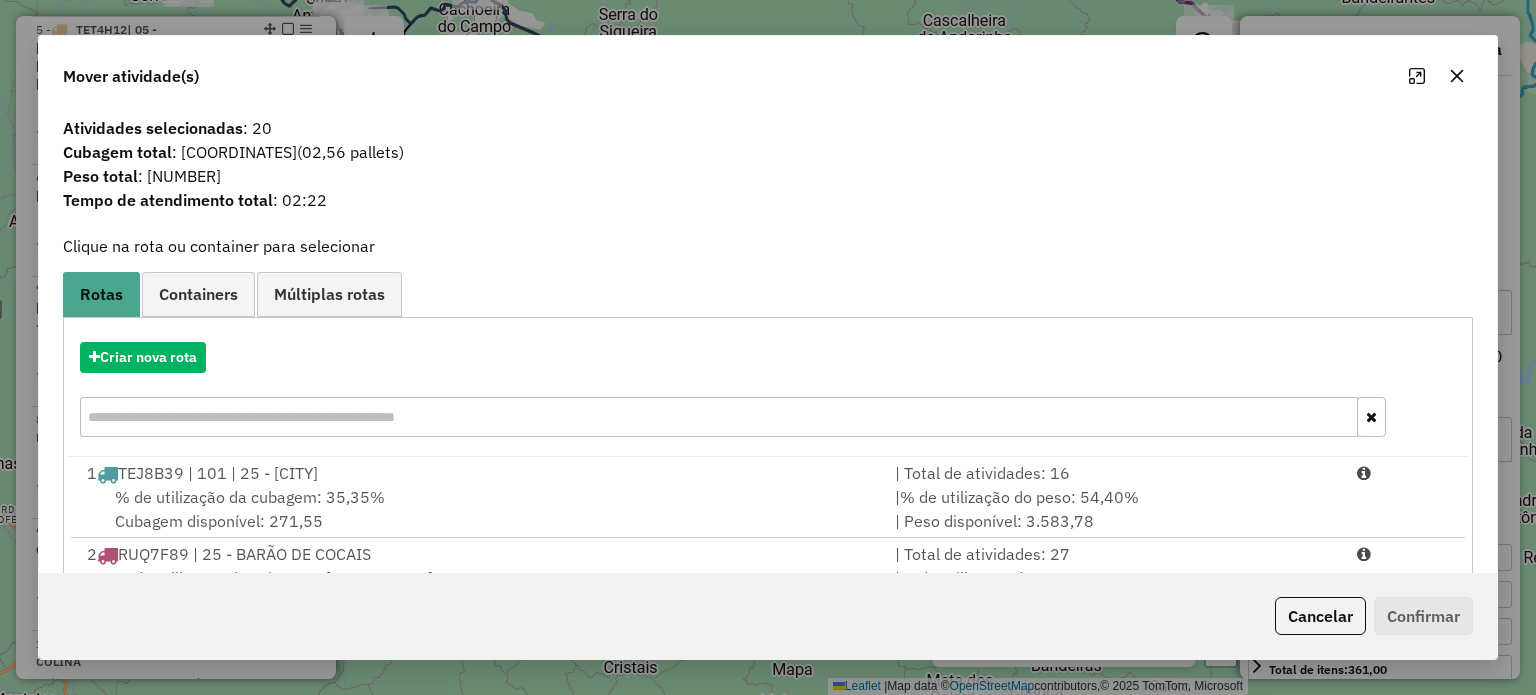 click 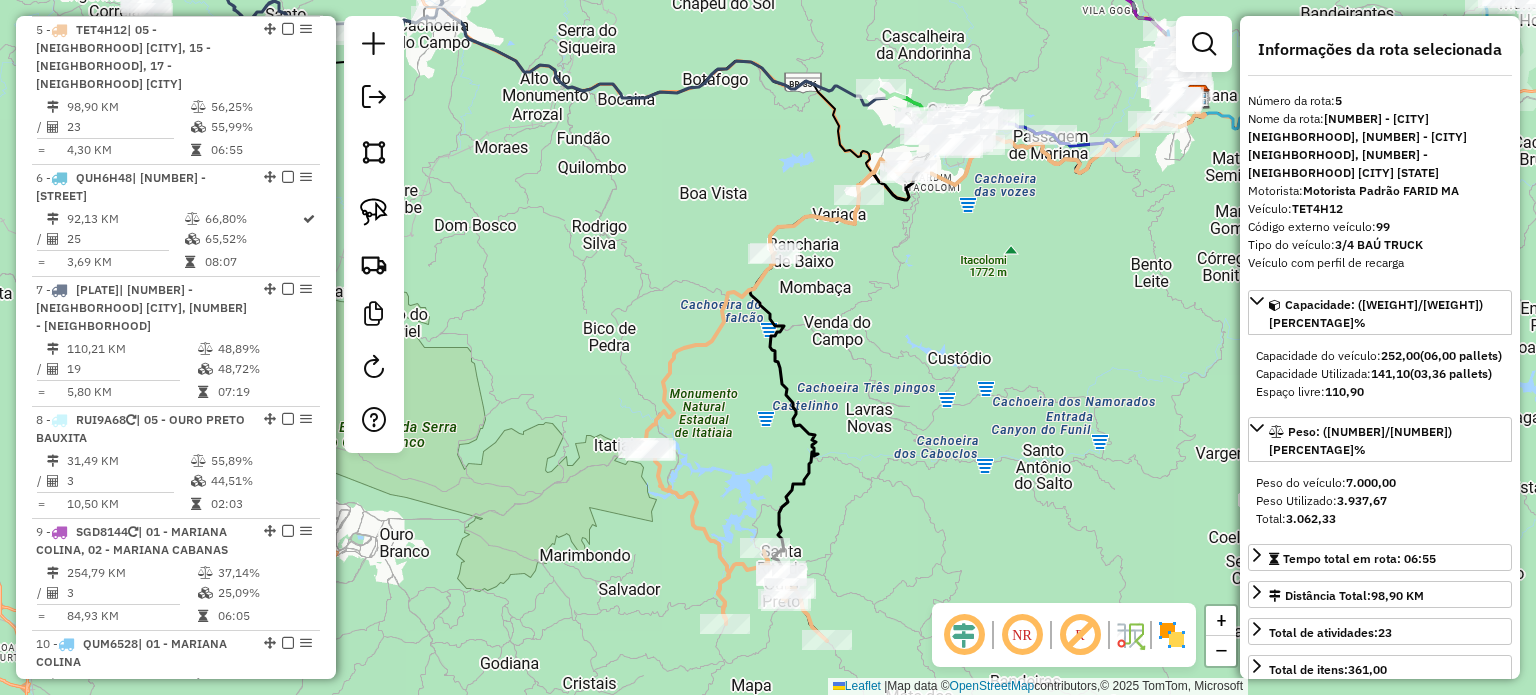 drag, startPoint x: 1007, startPoint y: 342, endPoint x: 919, endPoint y: 372, distance: 92.973114 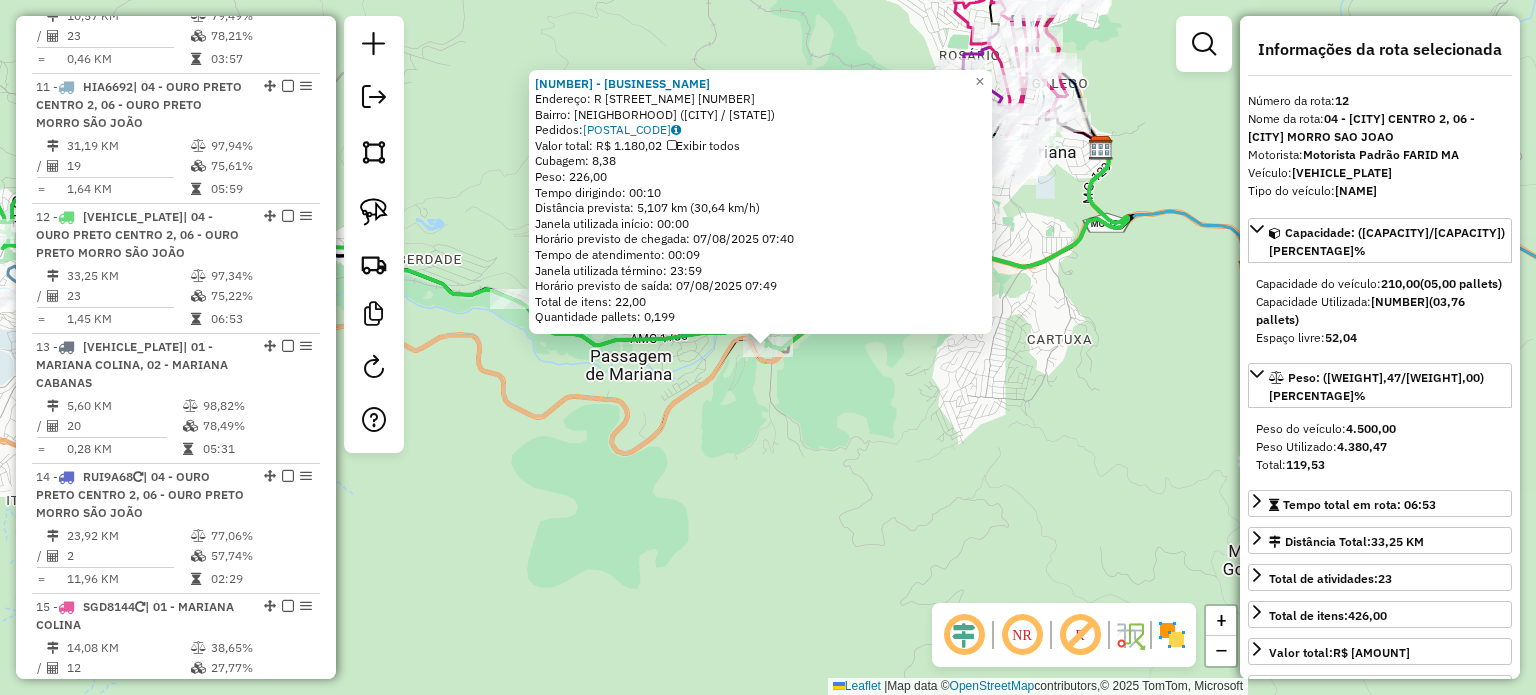 scroll, scrollTop: 2083, scrollLeft: 0, axis: vertical 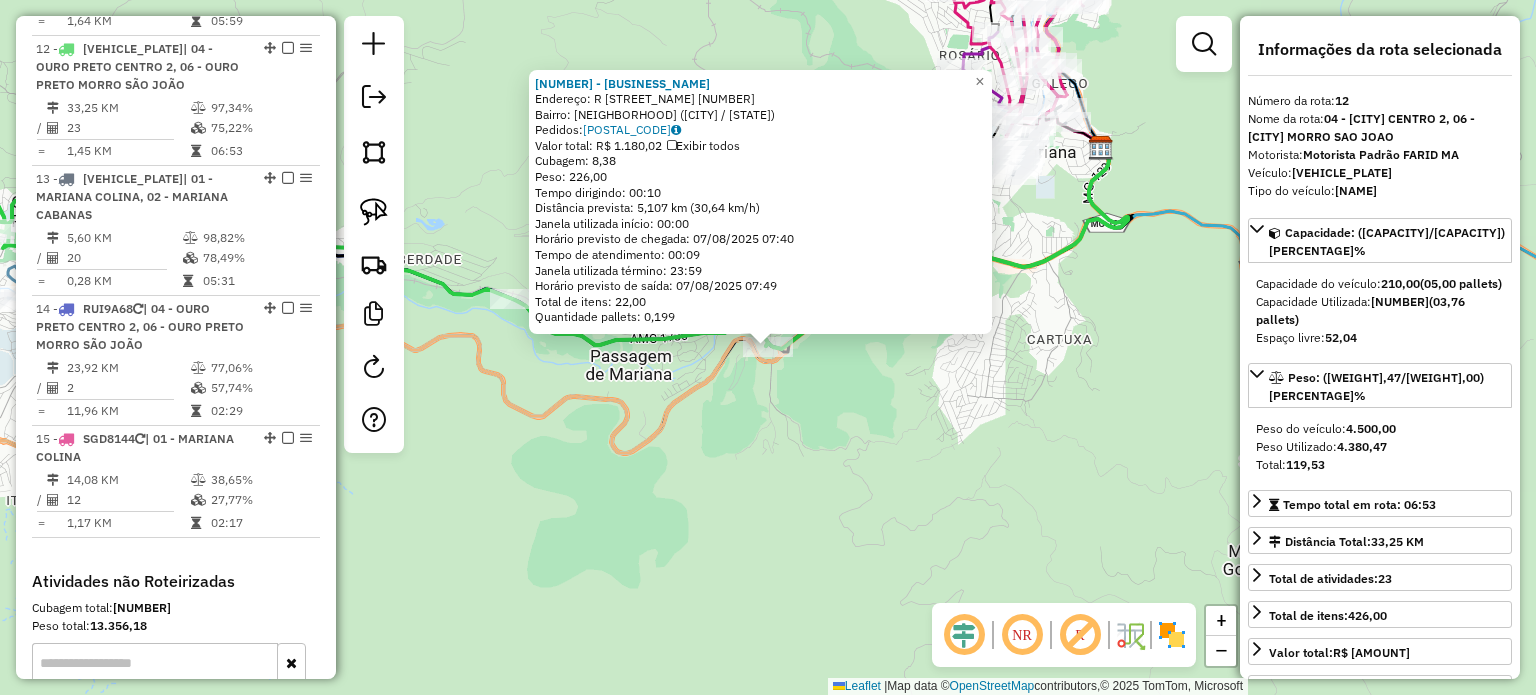 click on "15619 - SAPUCAIA BAR E RESTA  Endereço: R   EUGENIO EDUARDO RAPALLO       [NUMBER]   Bairro: [NEIGHBORHOOD] ([CITY] / [STATE])   Pedidos:  [NUMBER]   Valor total: R$ [PRICE]   Exibir todos   Cubagem: [PRICE]  Peso: [PRICE]  Tempo dirigindo: [TIME]   Distância prevista: [PRICE] km ([PRICE] km/h)   Janela utilizada início: [TIME]   Horário previsto de chegada: [DATE] [TIME]   Tempo de atendimento: [TIME]   Janela utilizada término: [TIME]   Horário previsto de saída: [DATE] [TIME]   Total de itens: [PRICE]   Quantidade pallets: [PRICE]  × Janela de atendimento Grade de atendimento Capacidade Transportadoras Veículos Cliente Pedidos  Rotas Selecione os dias de semana para filtrar as janelas de atendimento  Seg   Ter   Qua   Qui   Sex   Sáb   Dom  Informe o período da janela de atendimento: De: Até:  Filtrar exatamente a janela do cliente  Considerar janela de atendimento padrão  Selecione os dias de semana para filtrar as grades de atendimento  Seg   Ter   Qua   Qui   Sex   Sáb   Dom   Peso mínimo:   De:  De:" 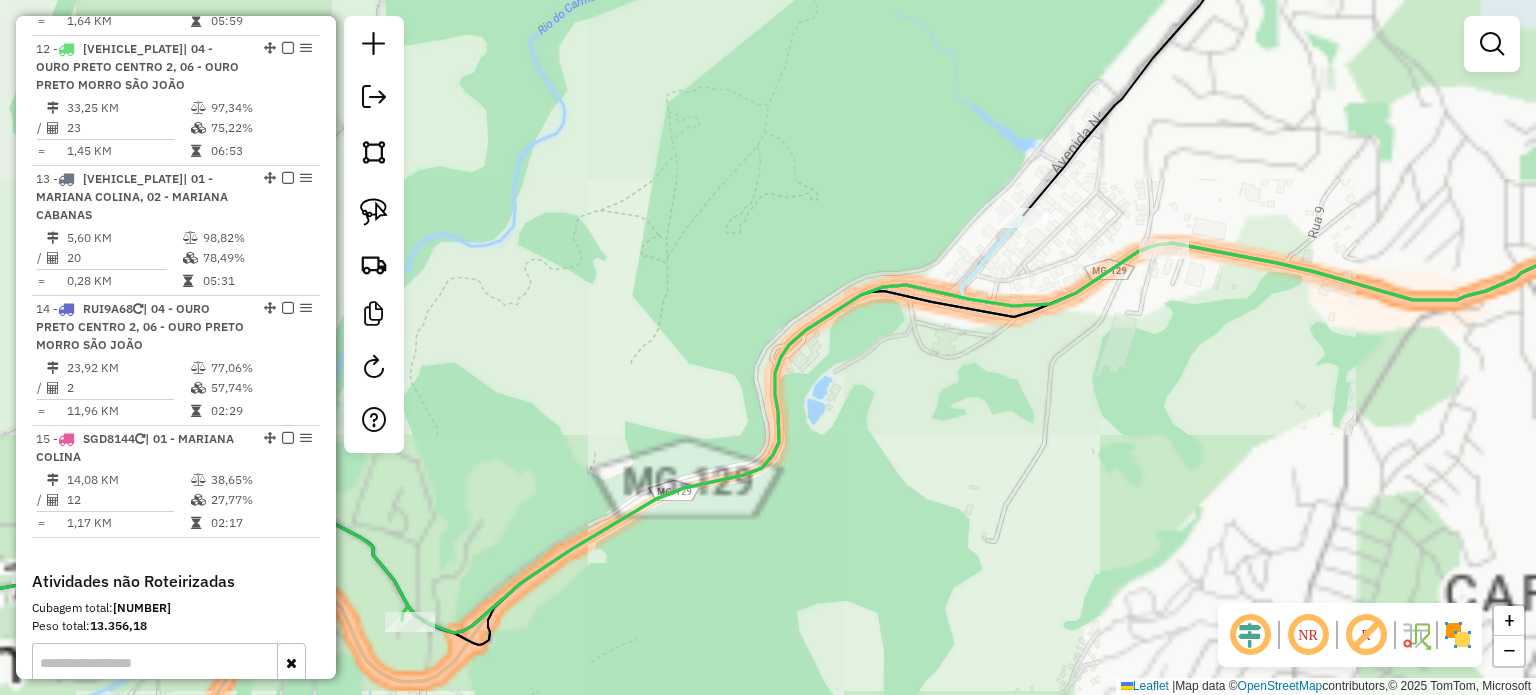 click 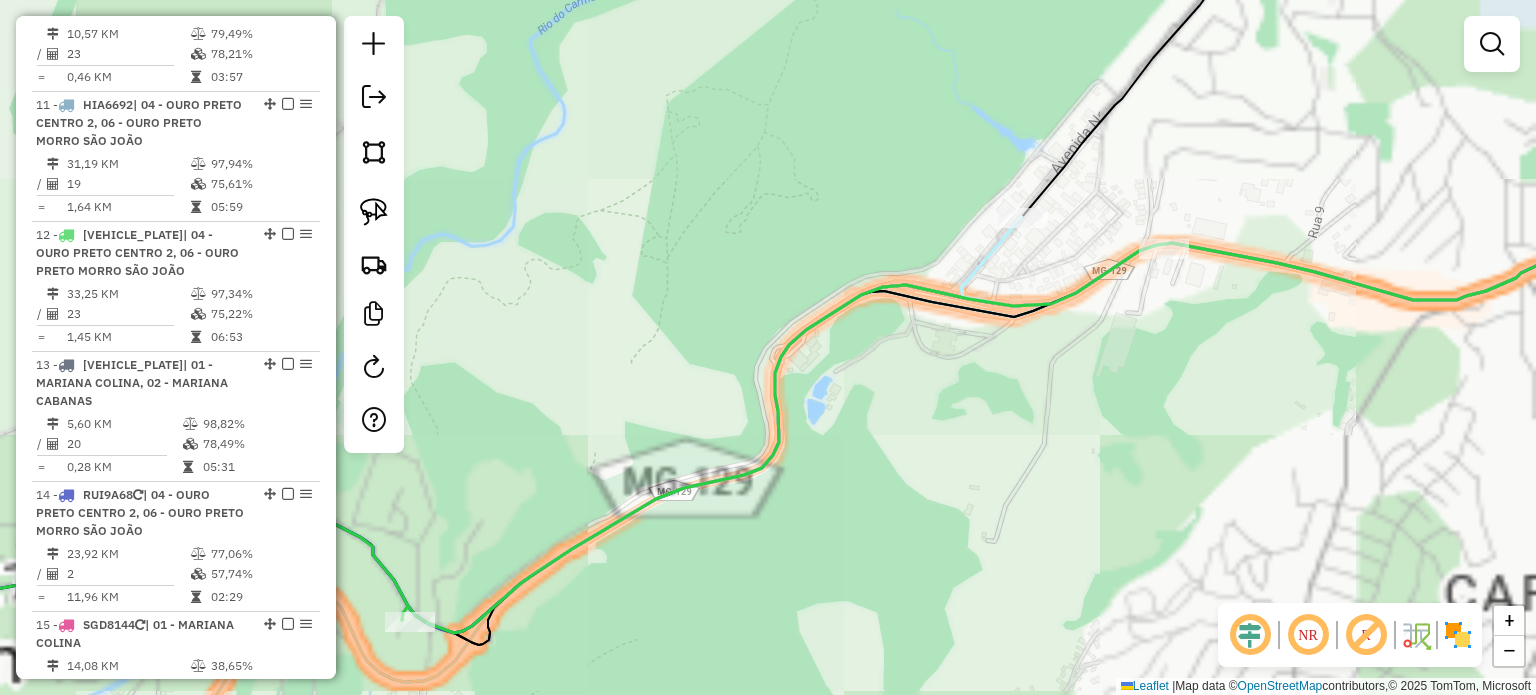 select on "**********" 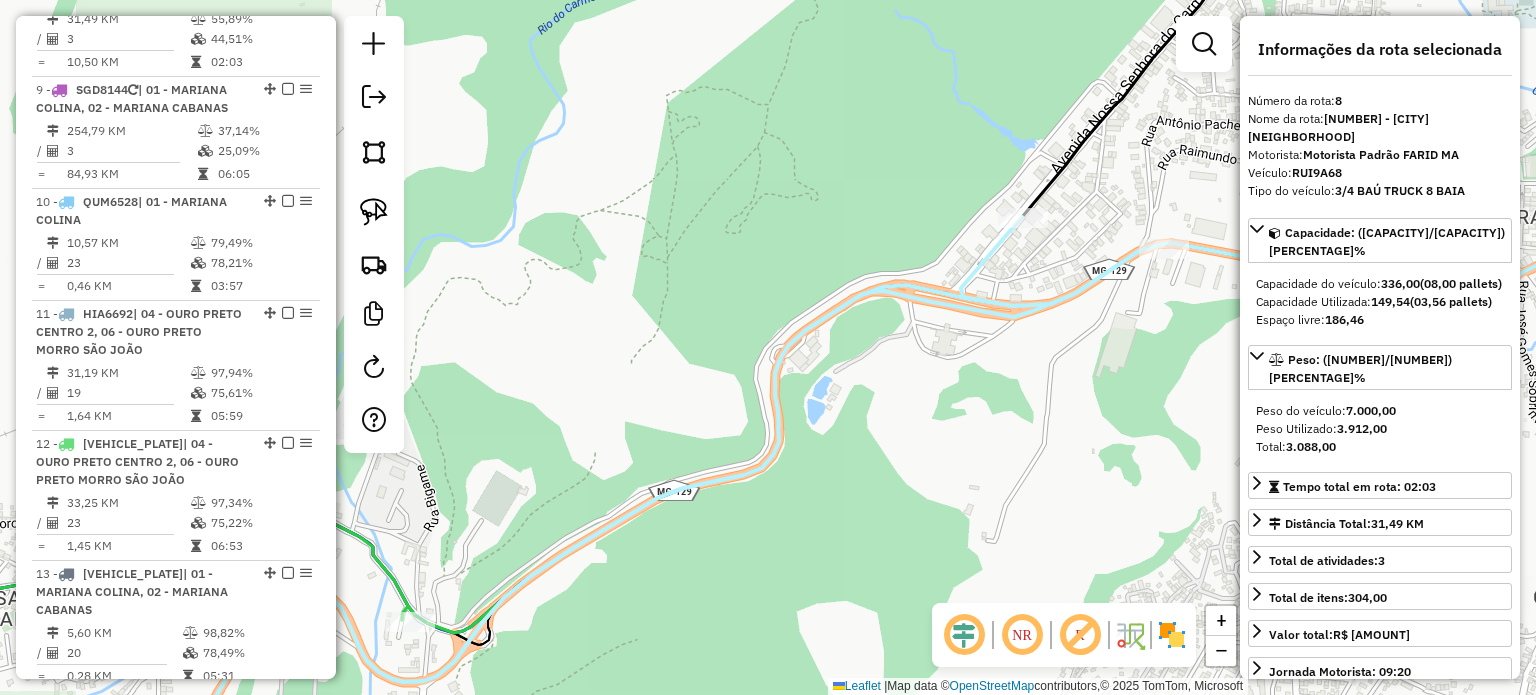 scroll, scrollTop: 1616, scrollLeft: 0, axis: vertical 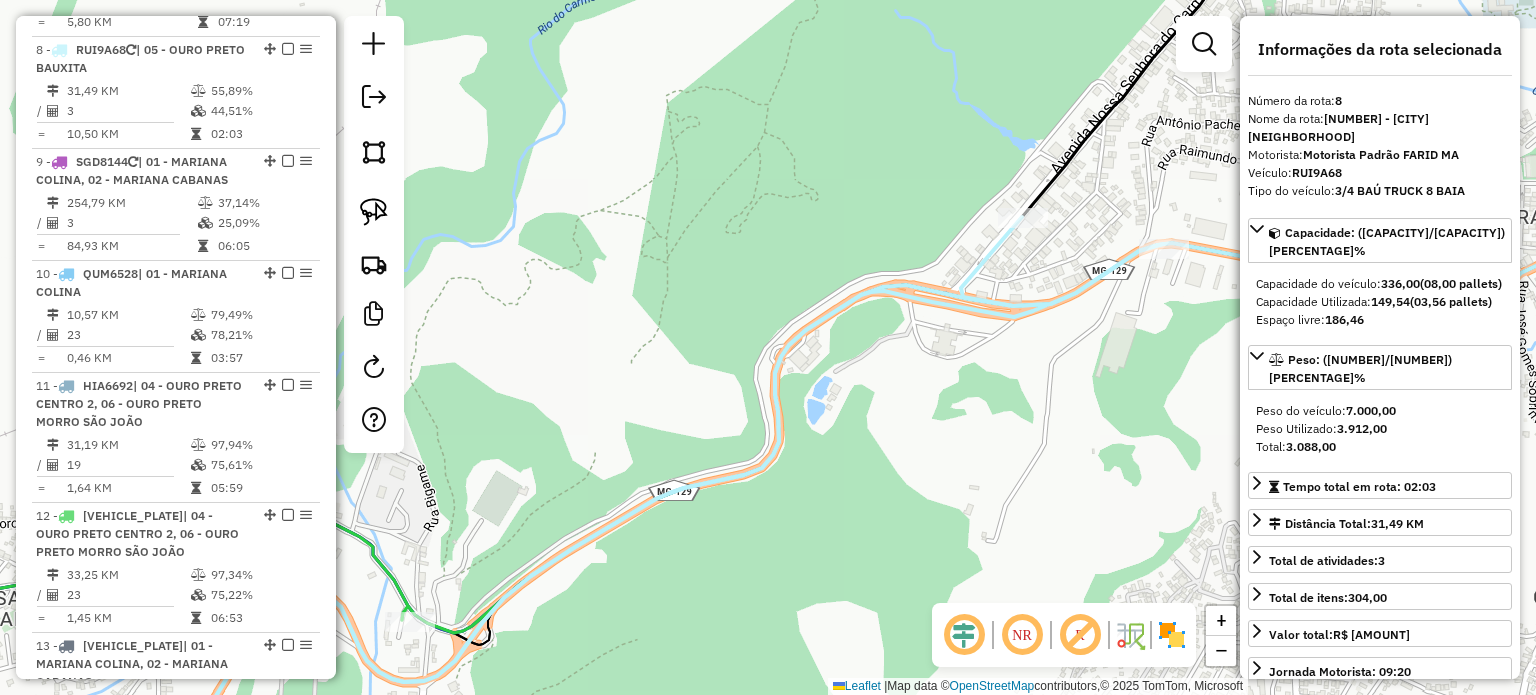 drag, startPoint x: 1056, startPoint y: 264, endPoint x: 890, endPoint y: 304, distance: 170.75128 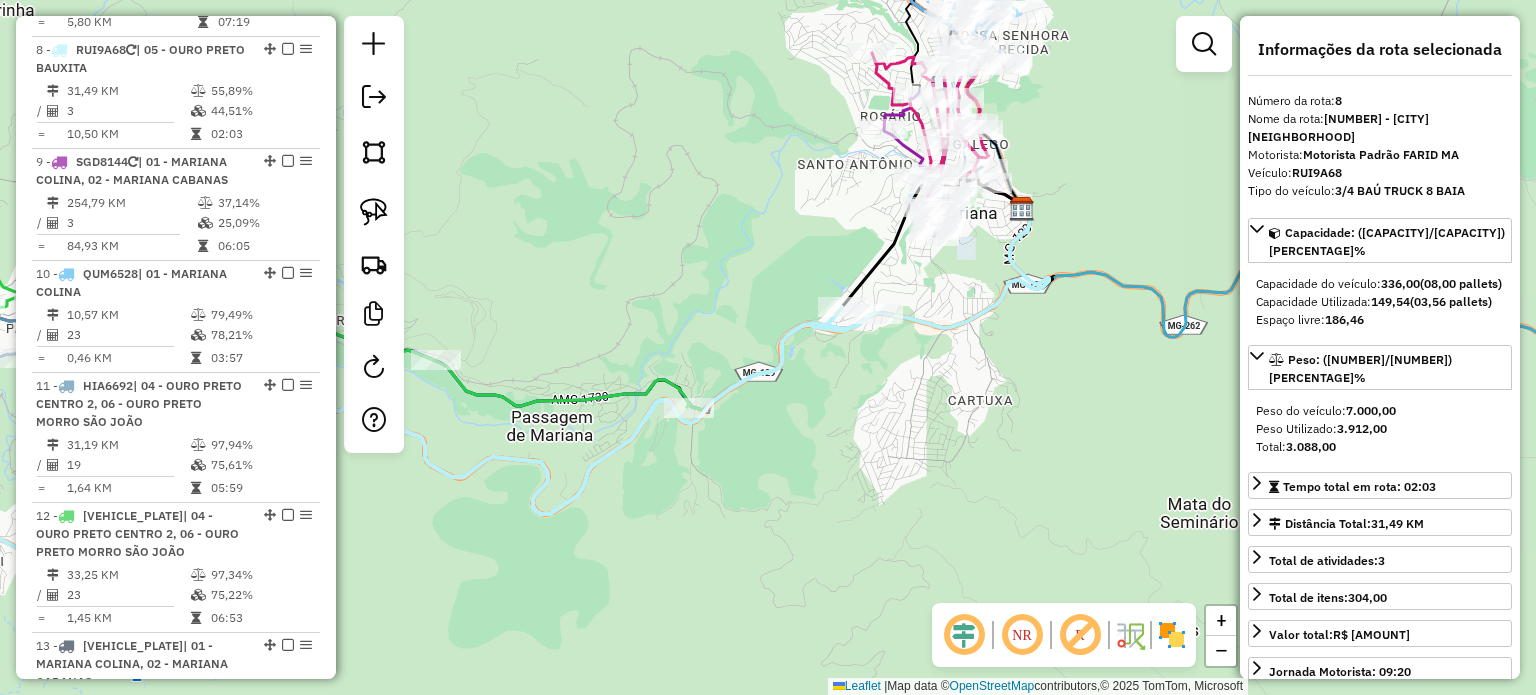drag, startPoint x: 964, startPoint y: 431, endPoint x: 917, endPoint y: 441, distance: 48.052055 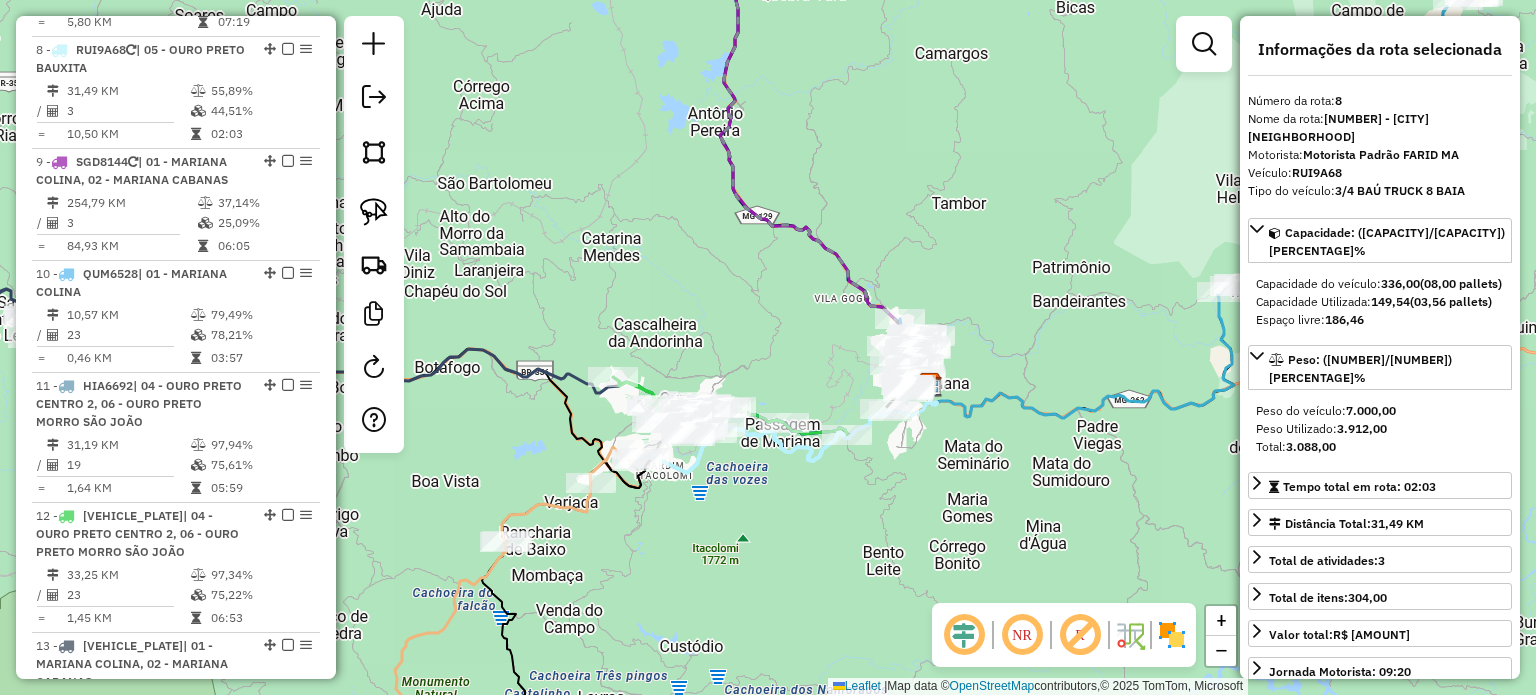 click 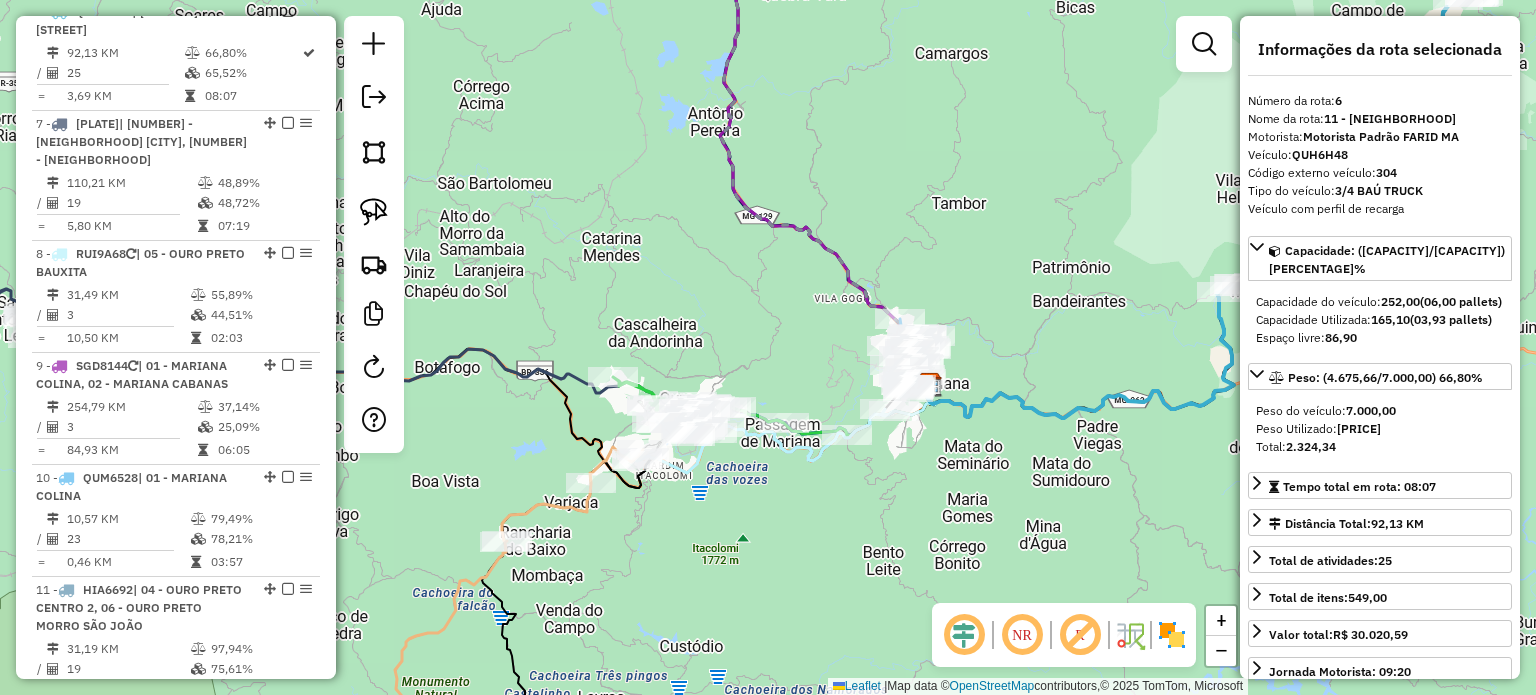 scroll, scrollTop: 1376, scrollLeft: 0, axis: vertical 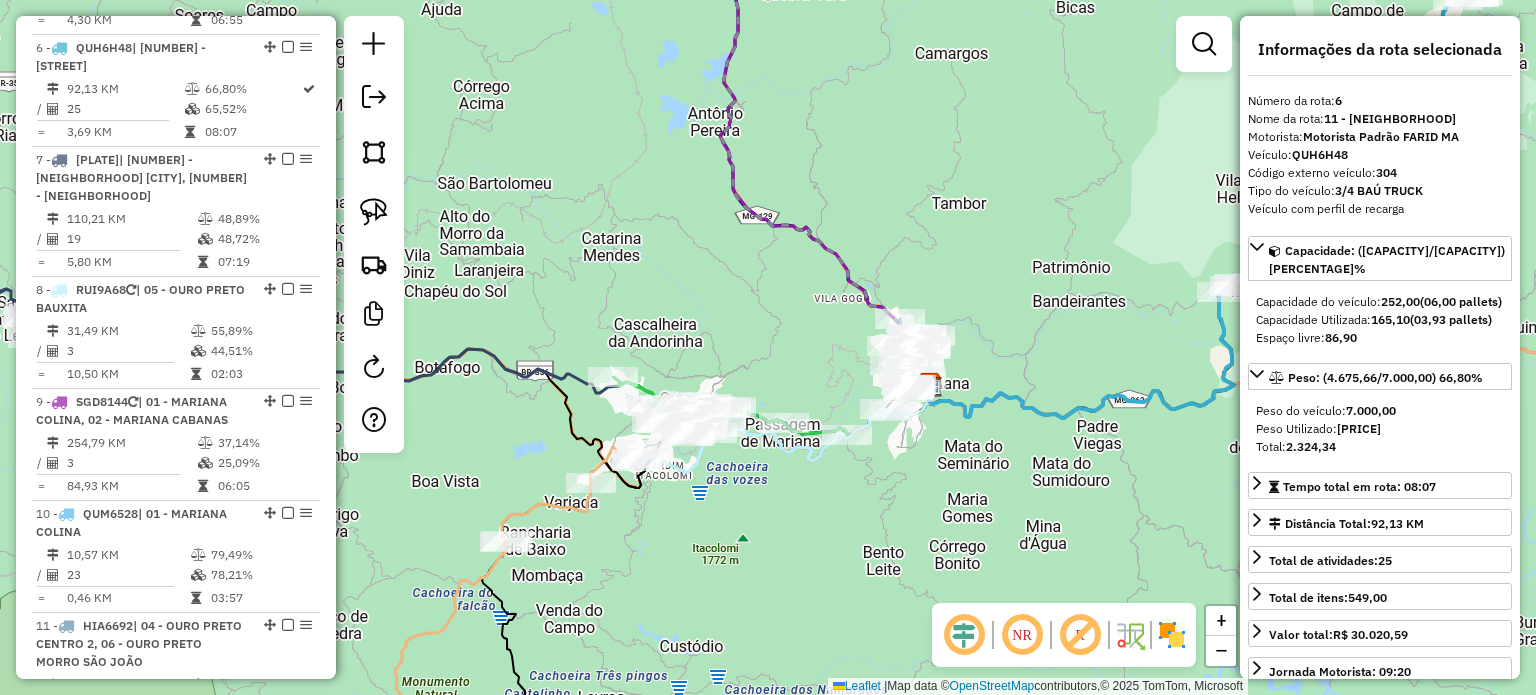 drag, startPoint x: 1089, startPoint y: 340, endPoint x: 908, endPoint y: 322, distance: 181.89282 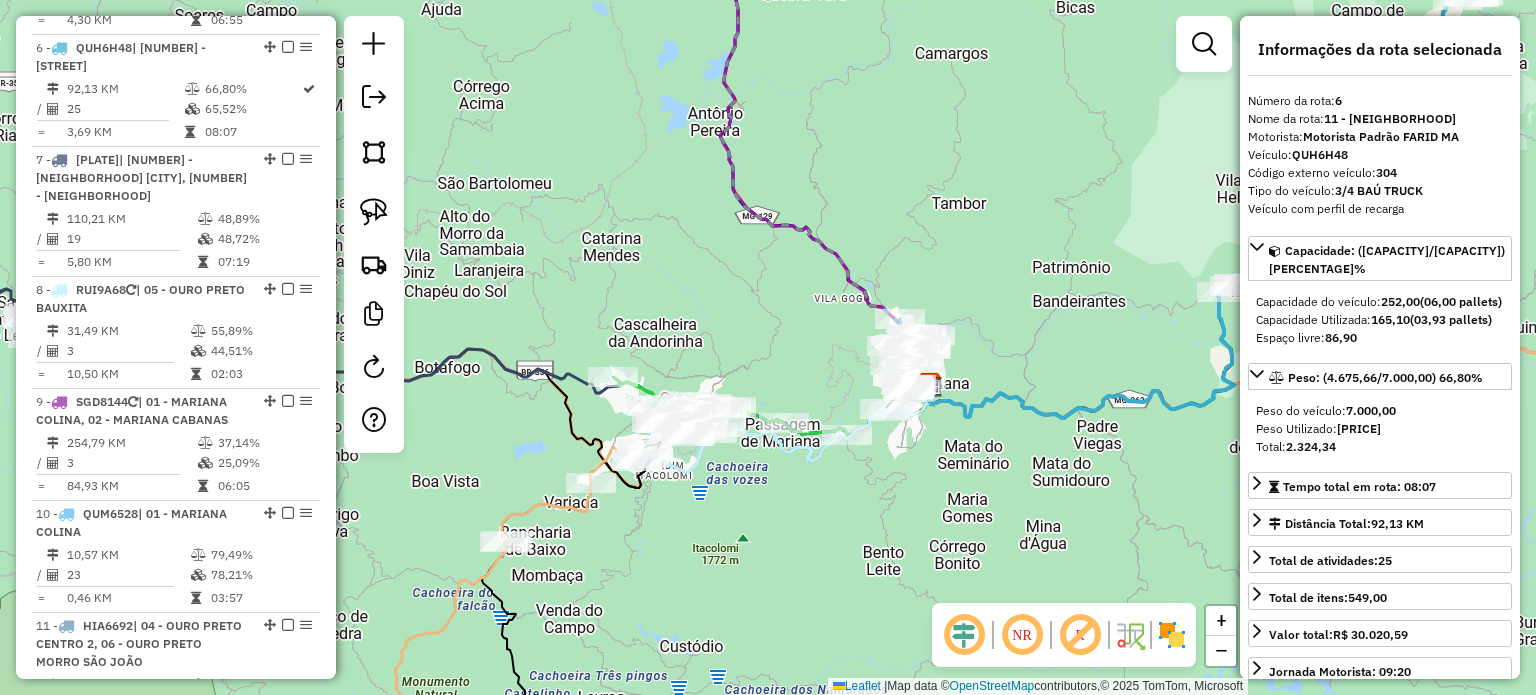 click on "Janela de atendimento Grade de atendimento Capacidade Transportadoras Veículos Cliente Pedidos  Rotas Selecione os dias de semana para filtrar as janelas de atendimento  Seg   Ter   Qua   Qui   Sex   Sáb   Dom  Informe o período da janela de atendimento: De: Até:  Filtrar exatamente a janela do cliente  Considerar janela de atendimento padrão  Selecione os dias de semana para filtrar as grades de atendimento  Seg   Ter   Qua   Qui   Sex   Sáb   Dom   Considerar clientes sem dia de atendimento cadastrado  Clientes fora do dia de atendimento selecionado Filtrar as atividades entre os valores definidos abaixo:  Peso mínimo:   Peso máximo:   Cubagem mínima:   Cubagem máxima:   De:   Até:  Filtrar as atividades entre o tempo de atendimento definido abaixo:  De:   Até:   Considerar capacidade total dos clientes não roteirizados Transportadora: Selecione um ou mais itens Tipo de veículo: Selecione um ou mais itens Veículo: Selecione um ou mais itens Motorista: Selecione um ou mais itens Nome: Rótulo:" 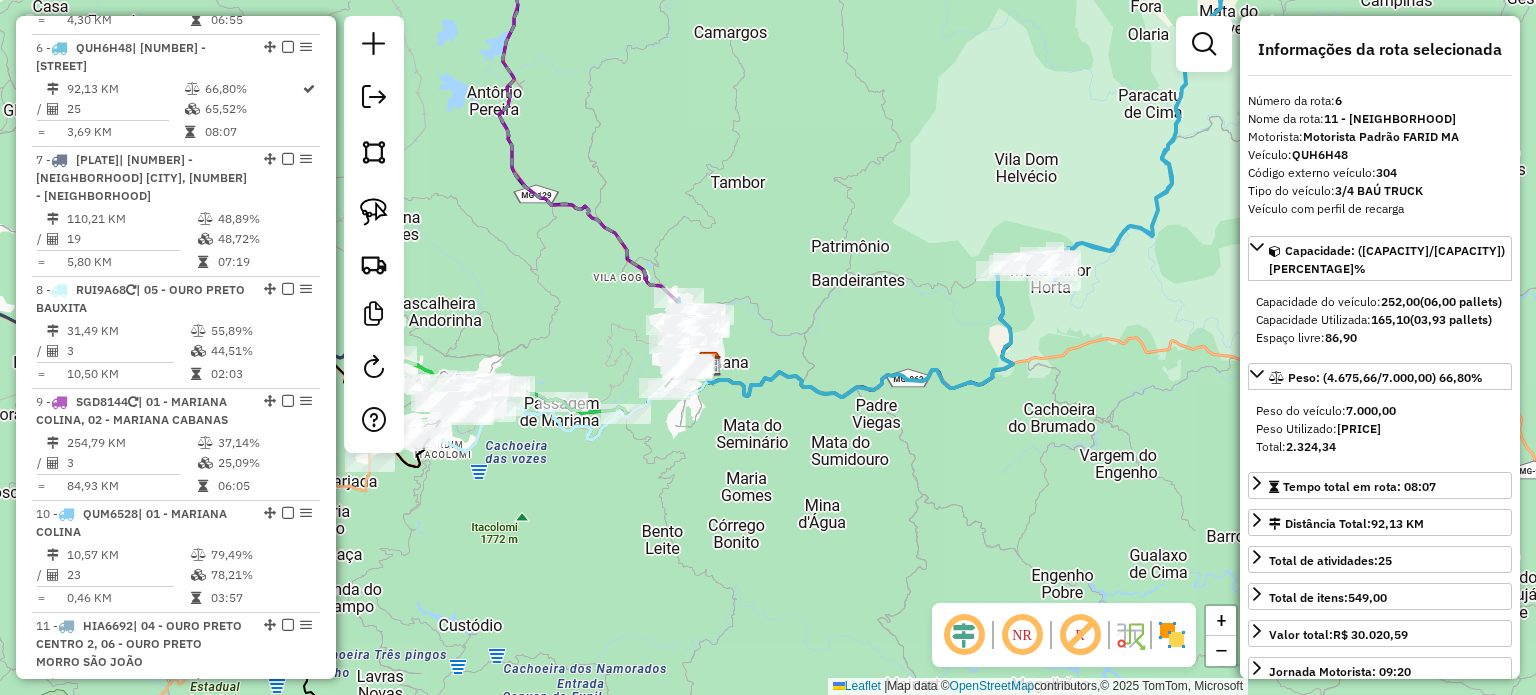 drag, startPoint x: 1109, startPoint y: 379, endPoint x: 1003, endPoint y: 461, distance: 134.01492 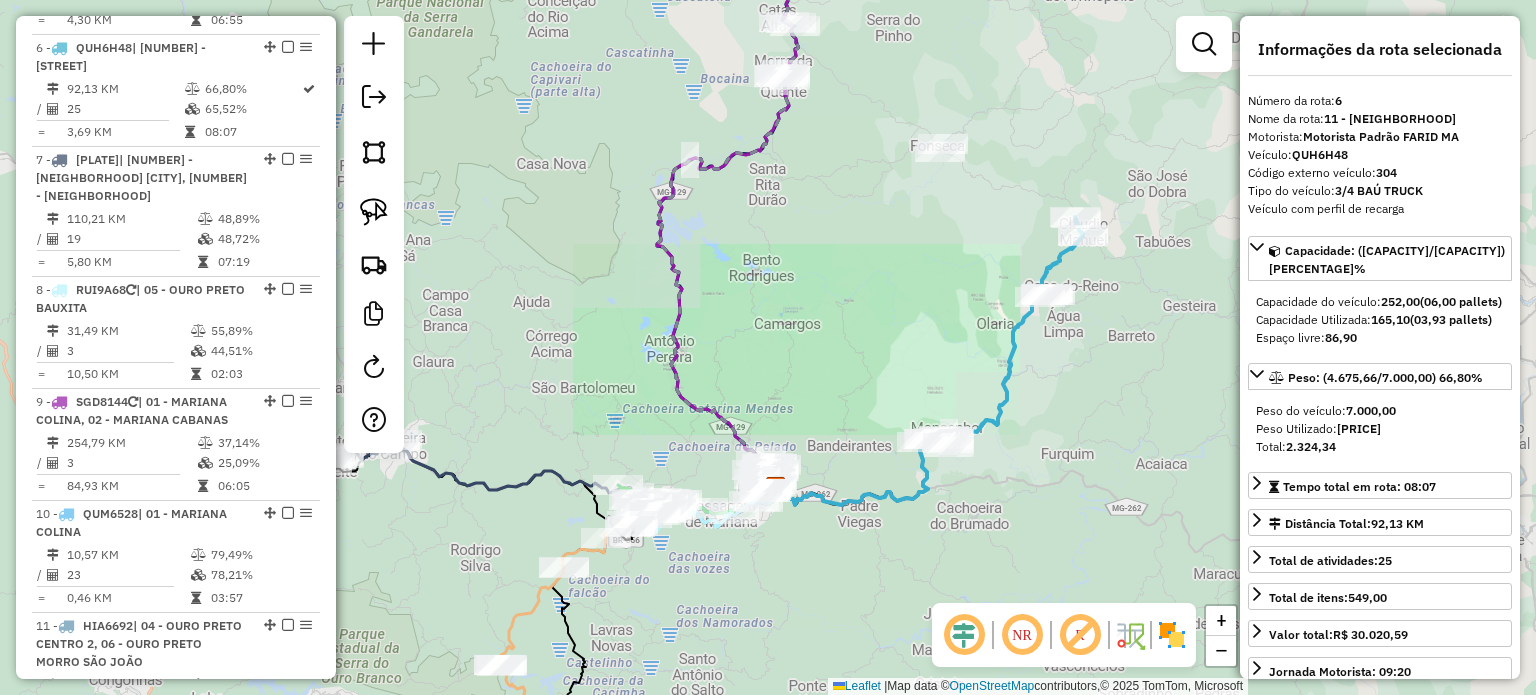 click on "Janela de atendimento Grade de atendimento Capacidade Transportadoras Veículos Cliente Pedidos  Rotas Selecione os dias de semana para filtrar as janelas de atendimento  Seg   Ter   Qua   Qui   Sex   Sáb   Dom  Informe o período da janela de atendimento: De: Até:  Filtrar exatamente a janela do cliente  Considerar janela de atendimento padrão  Selecione os dias de semana para filtrar as grades de atendimento  Seg   Ter   Qua   Qui   Sex   Sáb   Dom   Considerar clientes sem dia de atendimento cadastrado  Clientes fora do dia de atendimento selecionado Filtrar as atividades entre os valores definidos abaixo:  Peso mínimo:   Peso máximo:   Cubagem mínima:   Cubagem máxima:   De:   Até:  Filtrar as atividades entre o tempo de atendimento definido abaixo:  De:   Até:   Considerar capacidade total dos clientes não roteirizados Transportadora: Selecione um ou mais itens Tipo de veículo: Selecione um ou mais itens Veículo: Selecione um ou mais itens Motorista: Selecione um ou mais itens Nome: Rótulo:" 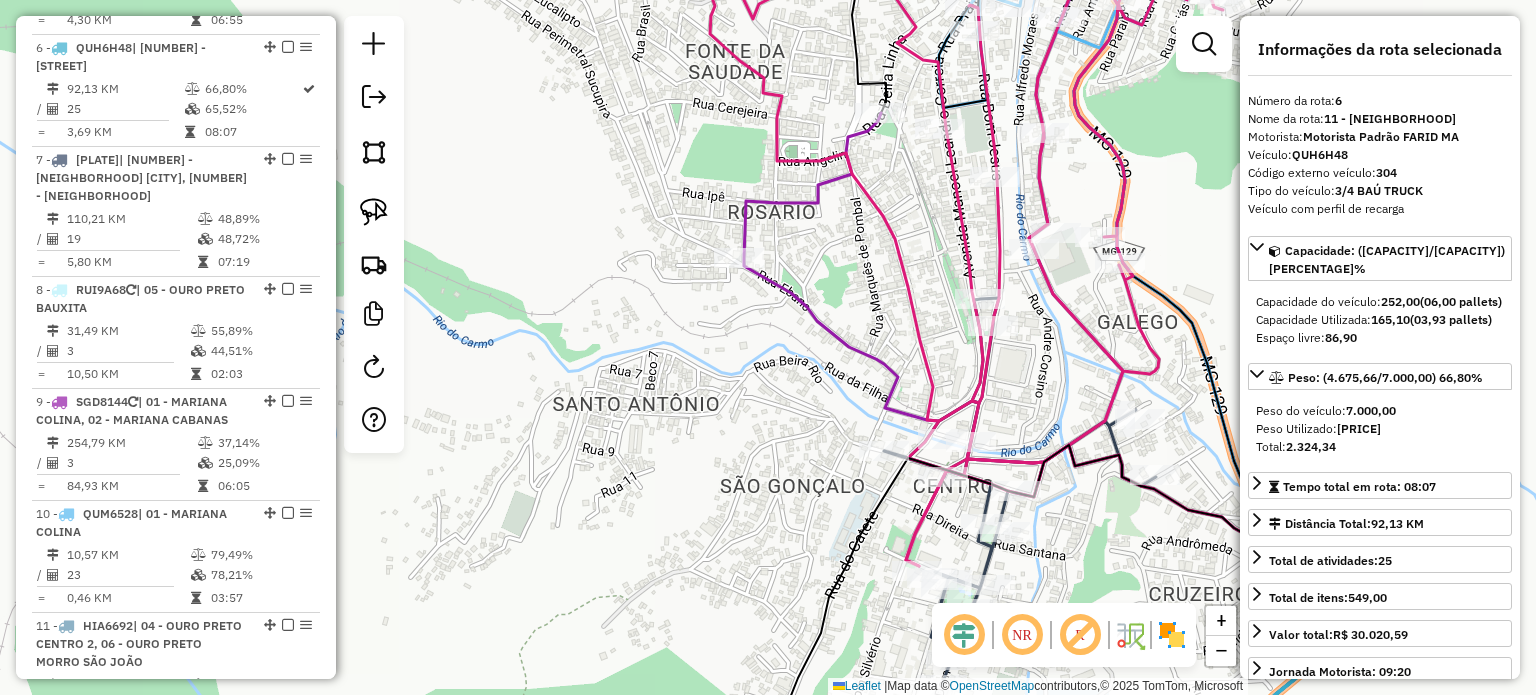 click 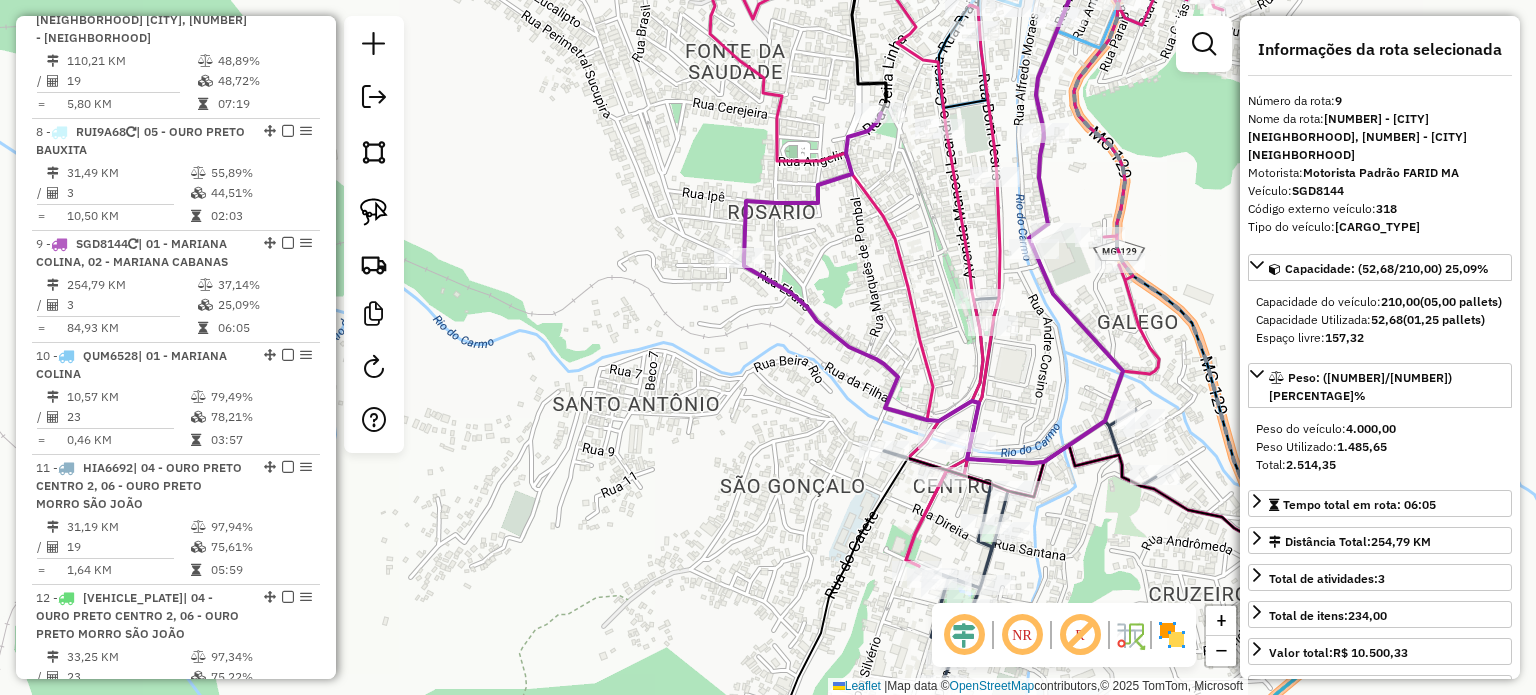 scroll, scrollTop: 1728, scrollLeft: 0, axis: vertical 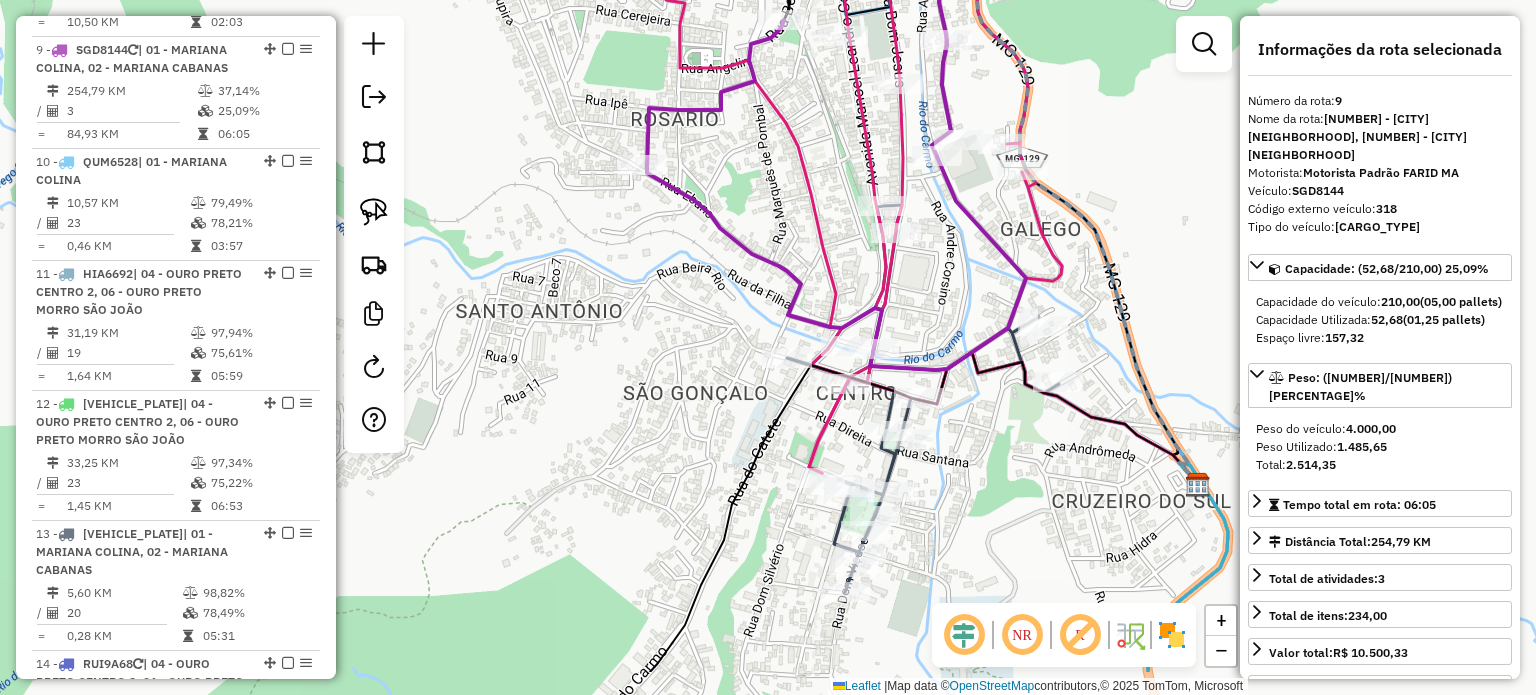 click on "Janela de atendimento Grade de atendimento Capacidade Transportadoras Veículos Cliente Pedidos  Rotas Selecione os dias de semana para filtrar as janelas de atendimento  Seg   Ter   Qua   Qui   Sex   Sáb   Dom  Informe o período da janela de atendimento: De: Até:  Filtrar exatamente a janela do cliente  Considerar janela de atendimento padrão  Selecione os dias de semana para filtrar as grades de atendimento  Seg   Ter   Qua   Qui   Sex   Sáb   Dom   Considerar clientes sem dia de atendimento cadastrado  Clientes fora do dia de atendimento selecionado Filtrar as atividades entre os valores definidos abaixo:  Peso mínimo:   Peso máximo:   Cubagem mínima:   Cubagem máxima:   De:   Até:  Filtrar as atividades entre o tempo de atendimento definido abaixo:  De:   Até:   Considerar capacidade total dos clientes não roteirizados Transportadora: Selecione um ou mais itens Tipo de veículo: Selecione um ou mais itens Veículo: Selecione um ou mais itens Motorista: Selecione um ou mais itens Nome: Rótulo:" 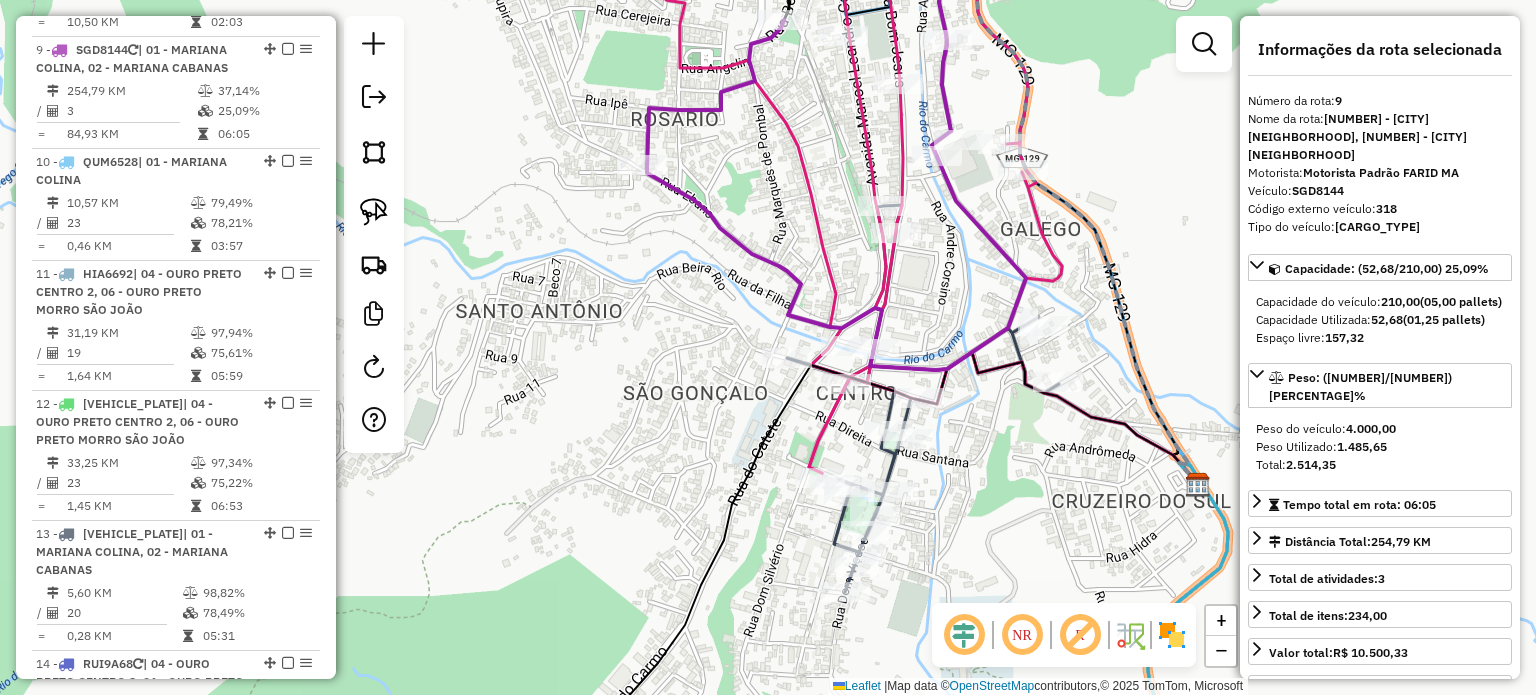 click 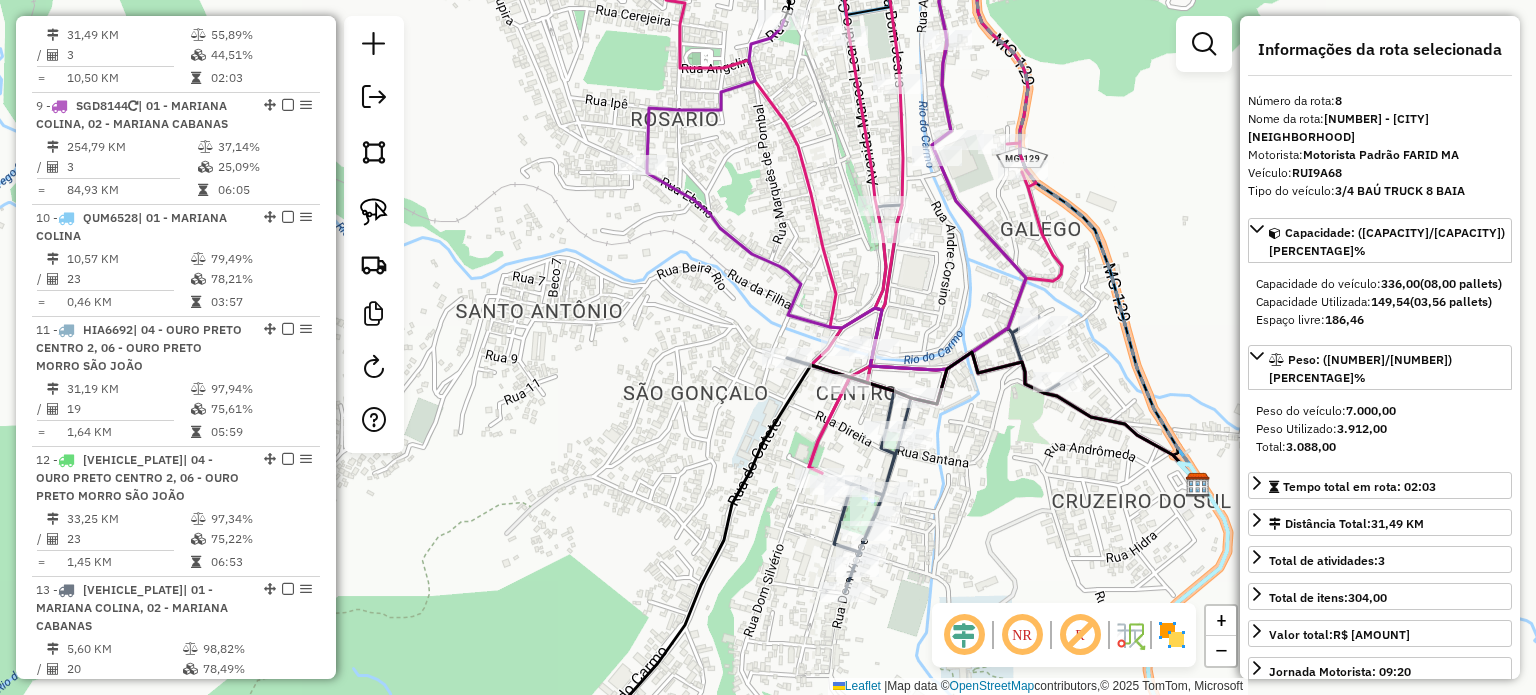 scroll, scrollTop: 1616, scrollLeft: 0, axis: vertical 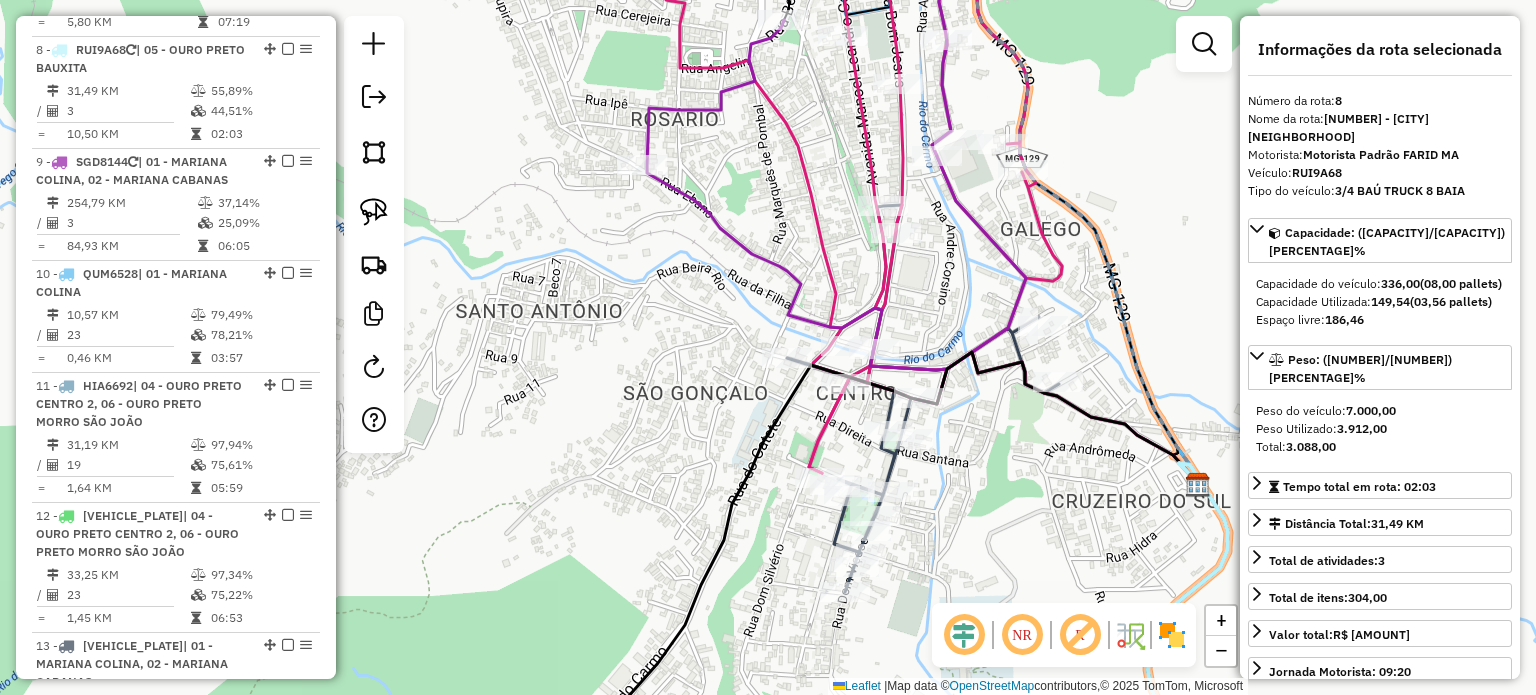 click on "Janela de atendimento Grade de atendimento Capacidade Transportadoras Veículos Cliente Pedidos  Rotas Selecione os dias de semana para filtrar as janelas de atendimento  Seg   Ter   Qua   Qui   Sex   Sáb   Dom  Informe o período da janela de atendimento: De: Até:  Filtrar exatamente a janela do cliente  Considerar janela de atendimento padrão  Selecione os dias de semana para filtrar as grades de atendimento  Seg   Ter   Qua   Qui   Sex   Sáb   Dom   Considerar clientes sem dia de atendimento cadastrado  Clientes fora do dia de atendimento selecionado Filtrar as atividades entre os valores definidos abaixo:  Peso mínimo:   Peso máximo:   Cubagem mínima:   Cubagem máxima:   De:   Até:  Filtrar as atividades entre o tempo de atendimento definido abaixo:  De:   Até:   Considerar capacidade total dos clientes não roteirizados Transportadora: Selecione um ou mais itens Tipo de veículo: Selecione um ou mais itens Veículo: Selecione um ou mais itens Motorista: Selecione um ou mais itens Nome: Rótulo:" 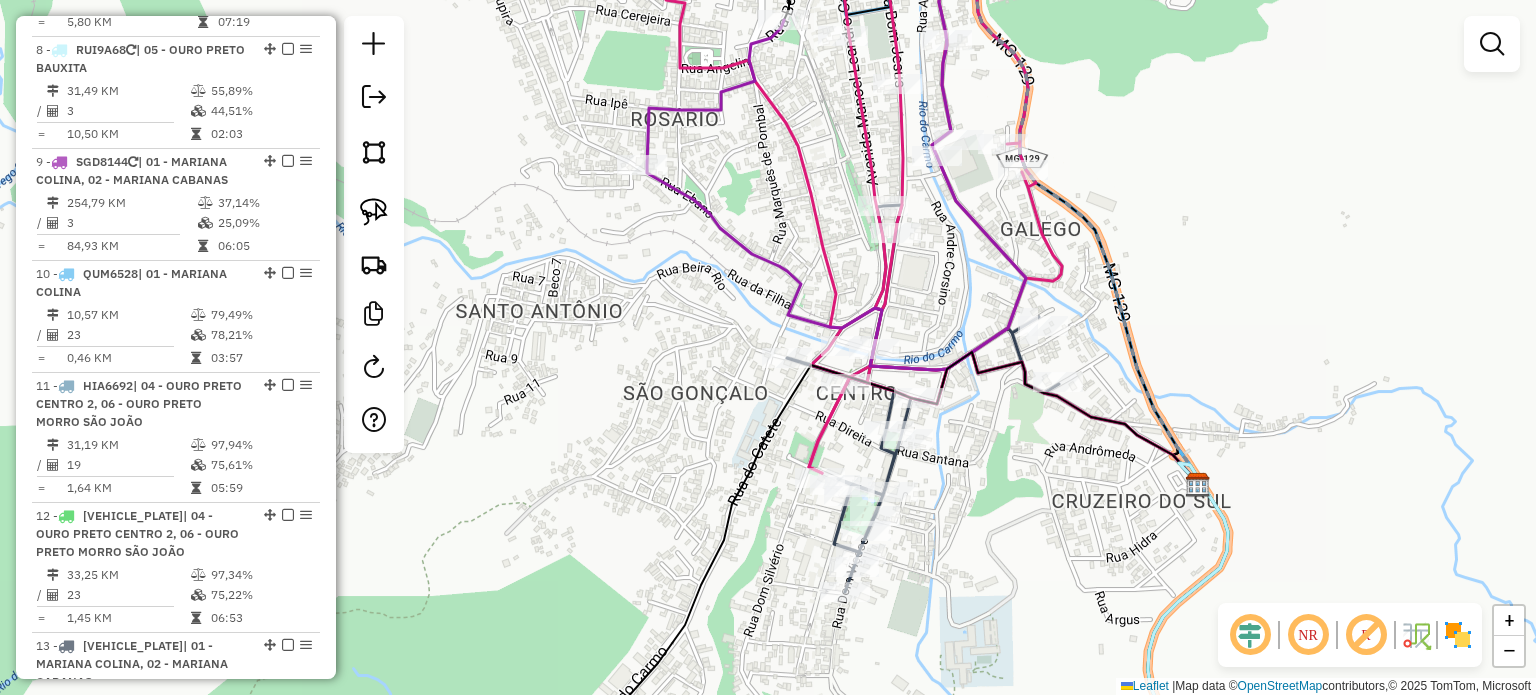 click 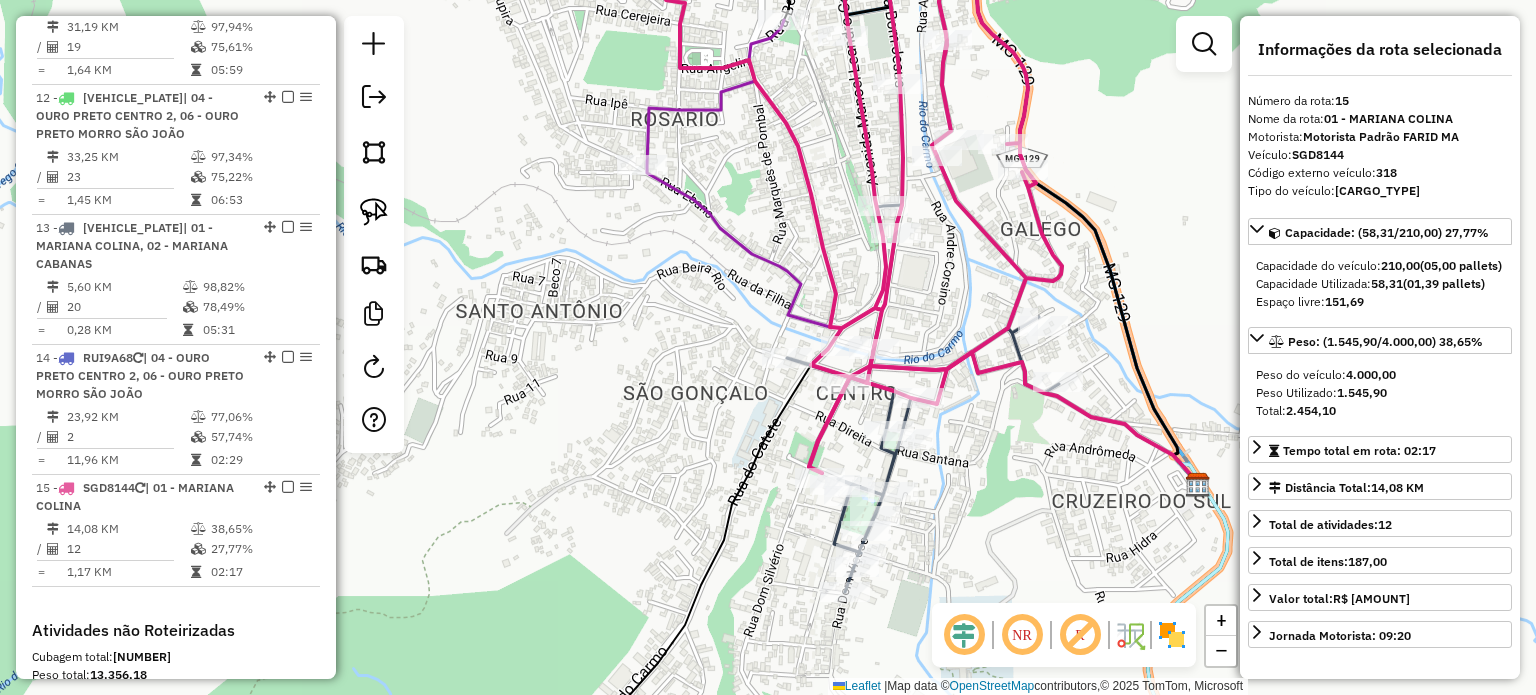 scroll, scrollTop: 2295, scrollLeft: 0, axis: vertical 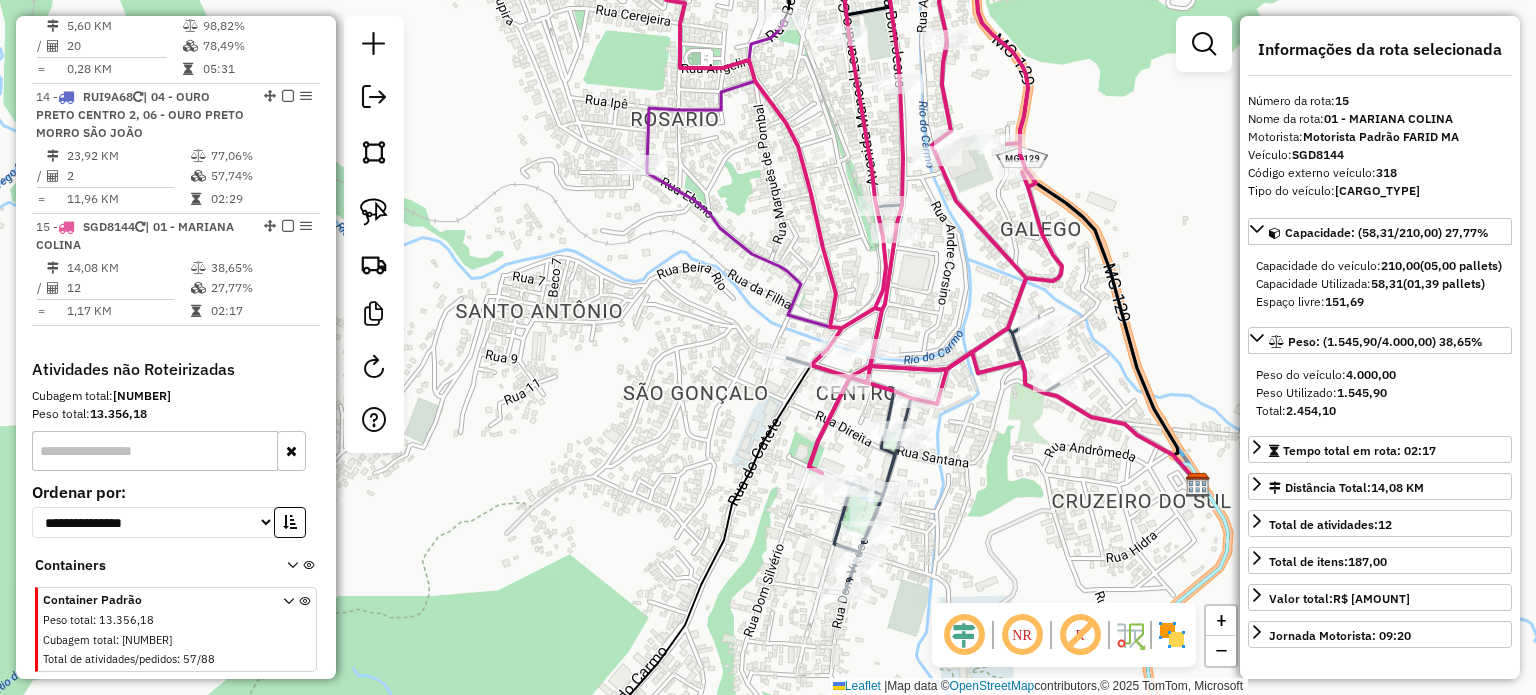 click on "Janela de atendimento Grade de atendimento Capacidade Transportadoras Veículos Cliente Pedidos  Rotas Selecione os dias de semana para filtrar as janelas de atendimento  Seg   Ter   Qua   Qui   Sex   Sáb   Dom  Informe o período da janela de atendimento: De: Até:  Filtrar exatamente a janela do cliente  Considerar janela de atendimento padrão  Selecione os dias de semana para filtrar as grades de atendimento  Seg   Ter   Qua   Qui   Sex   Sáb   Dom   Considerar clientes sem dia de atendimento cadastrado  Clientes fora do dia de atendimento selecionado Filtrar as atividades entre os valores definidos abaixo:  Peso mínimo:   Peso máximo:   Cubagem mínima:   Cubagem máxima:   De:   Até:  Filtrar as atividades entre o tempo de atendimento definido abaixo:  De:   Até:   Considerar capacidade total dos clientes não roteirizados Transportadora: Selecione um ou mais itens Tipo de veículo: Selecione um ou mais itens Veículo: Selecione um ou mais itens Motorista: Selecione um ou mais itens Nome: Rótulo:" 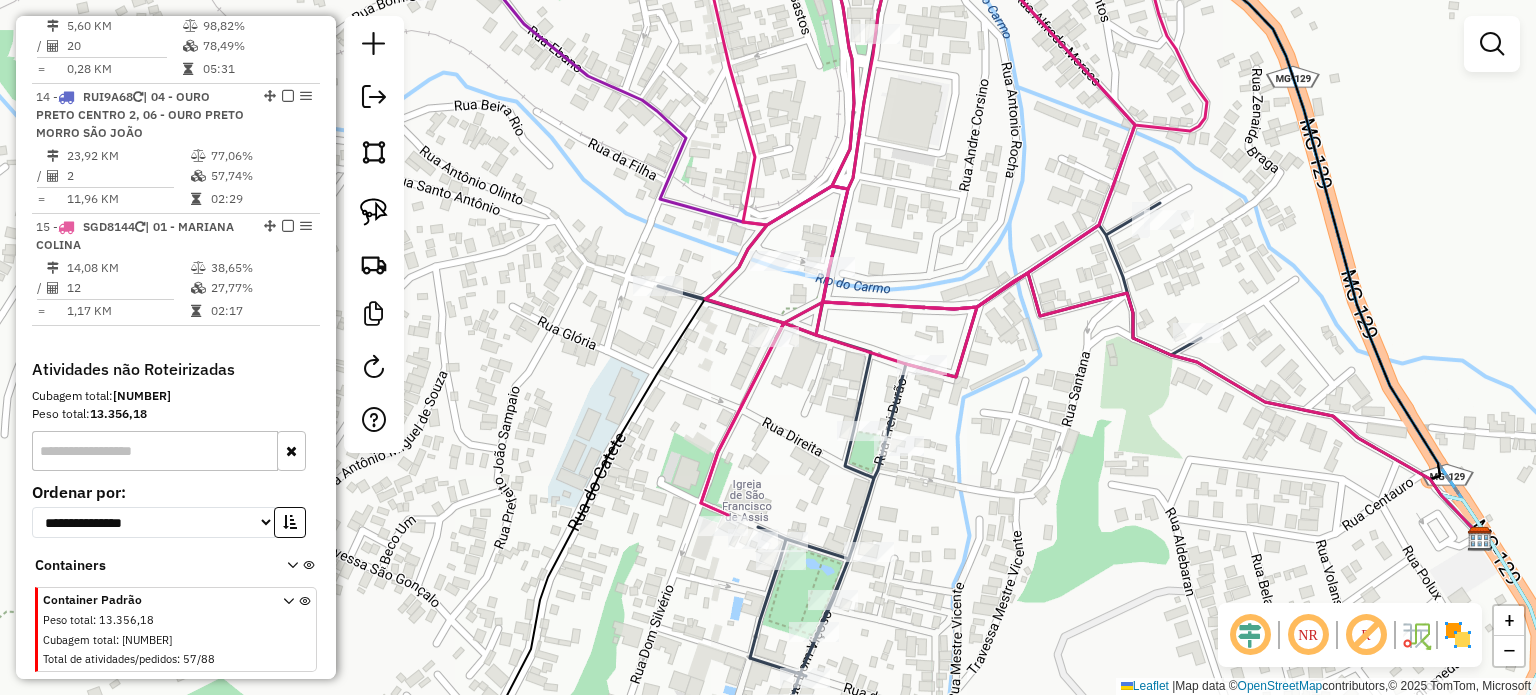 click 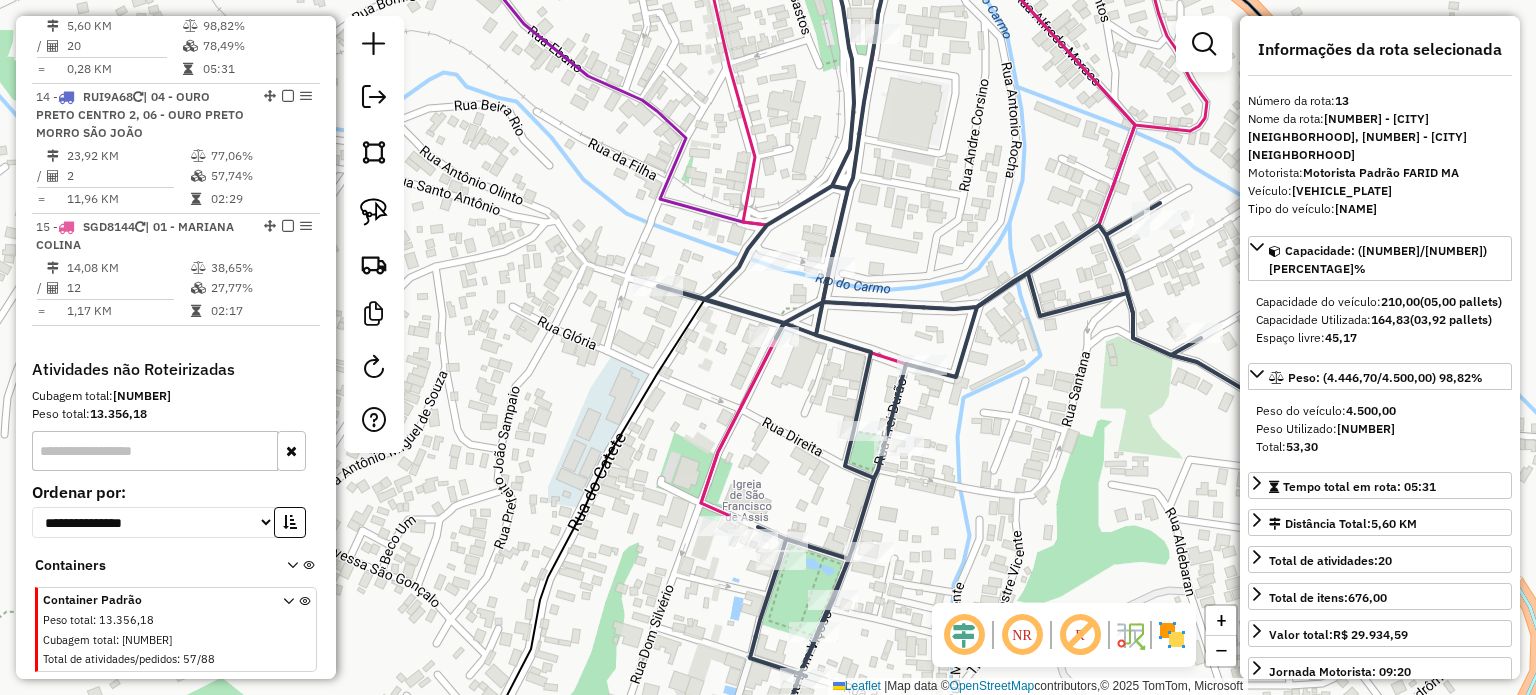 scroll, scrollTop: 2212, scrollLeft: 0, axis: vertical 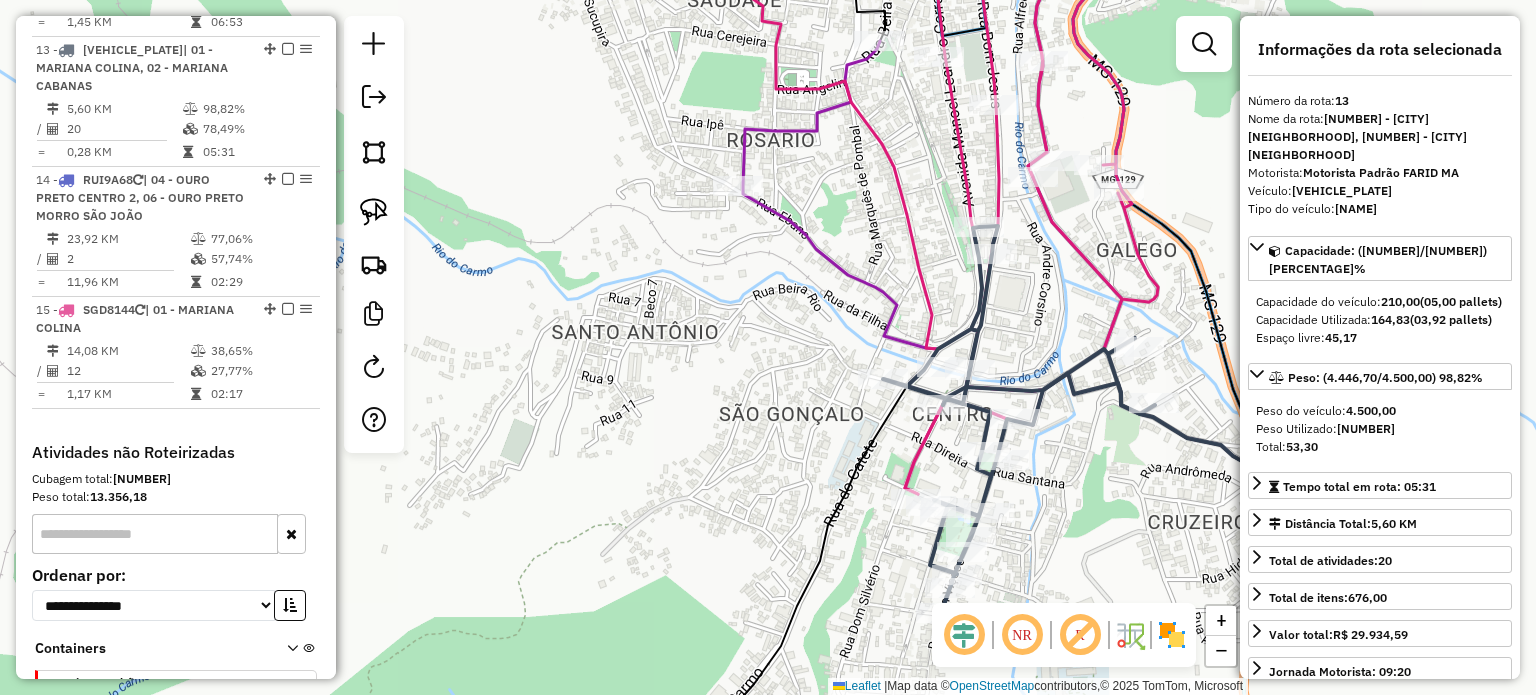 drag, startPoint x: 1048, startPoint y: 263, endPoint x: 1030, endPoint y: 500, distance: 237.68256 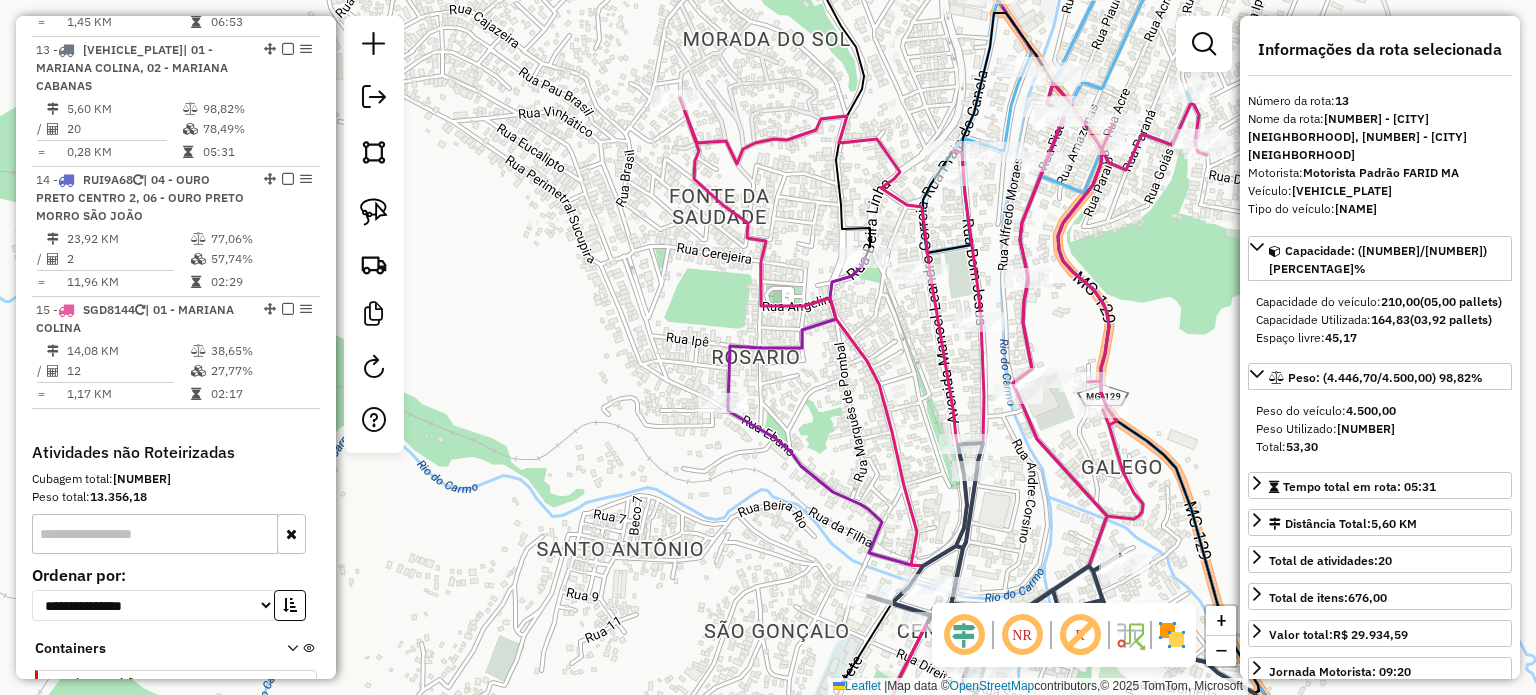 click 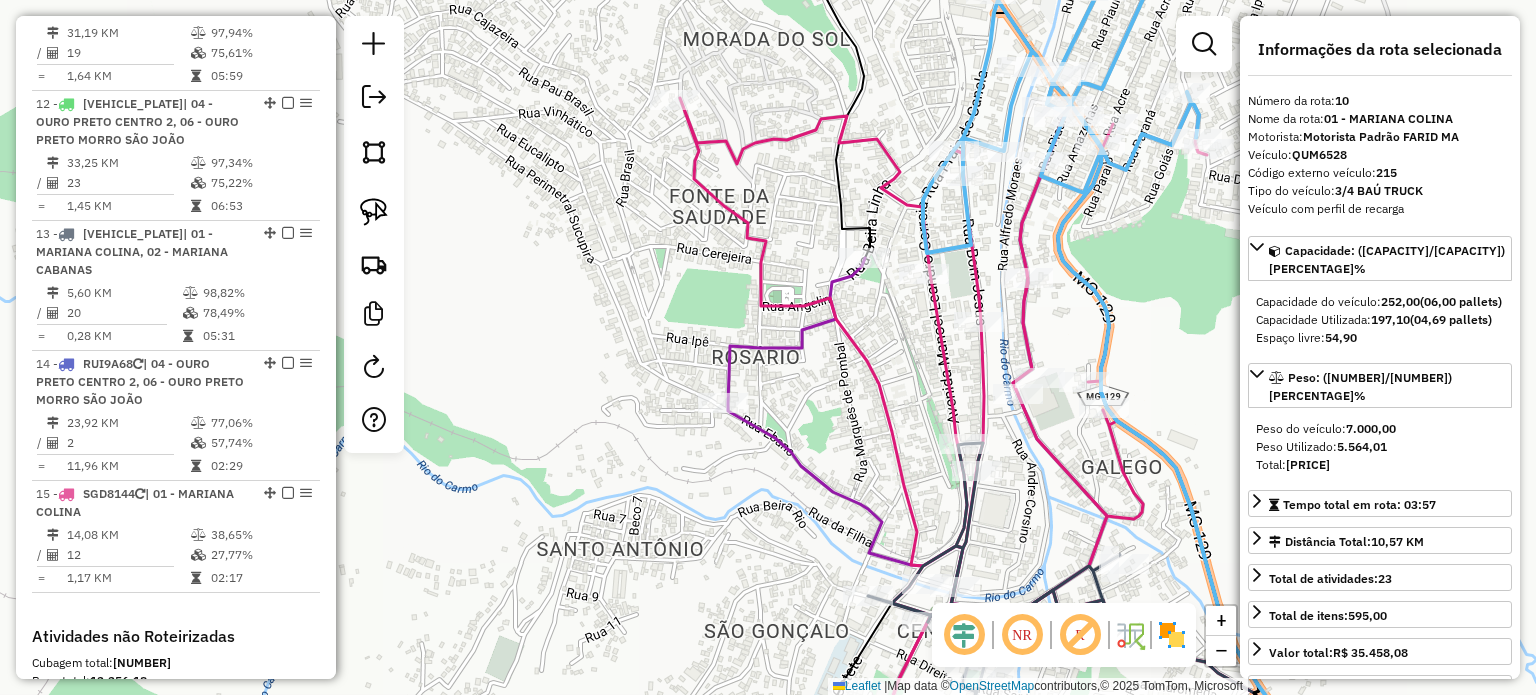 scroll, scrollTop: 1840, scrollLeft: 0, axis: vertical 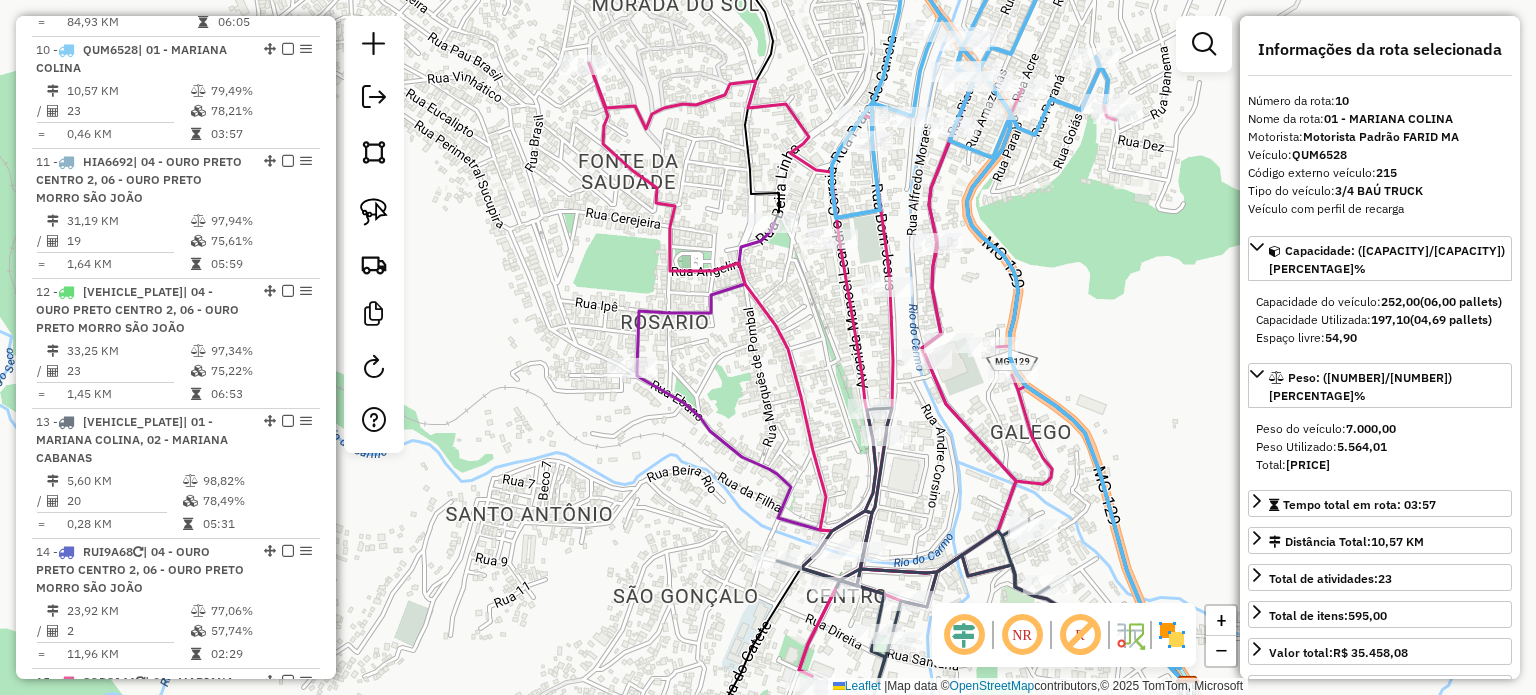 drag, startPoint x: 1163, startPoint y: 279, endPoint x: 979, endPoint y: 133, distance: 234.8872 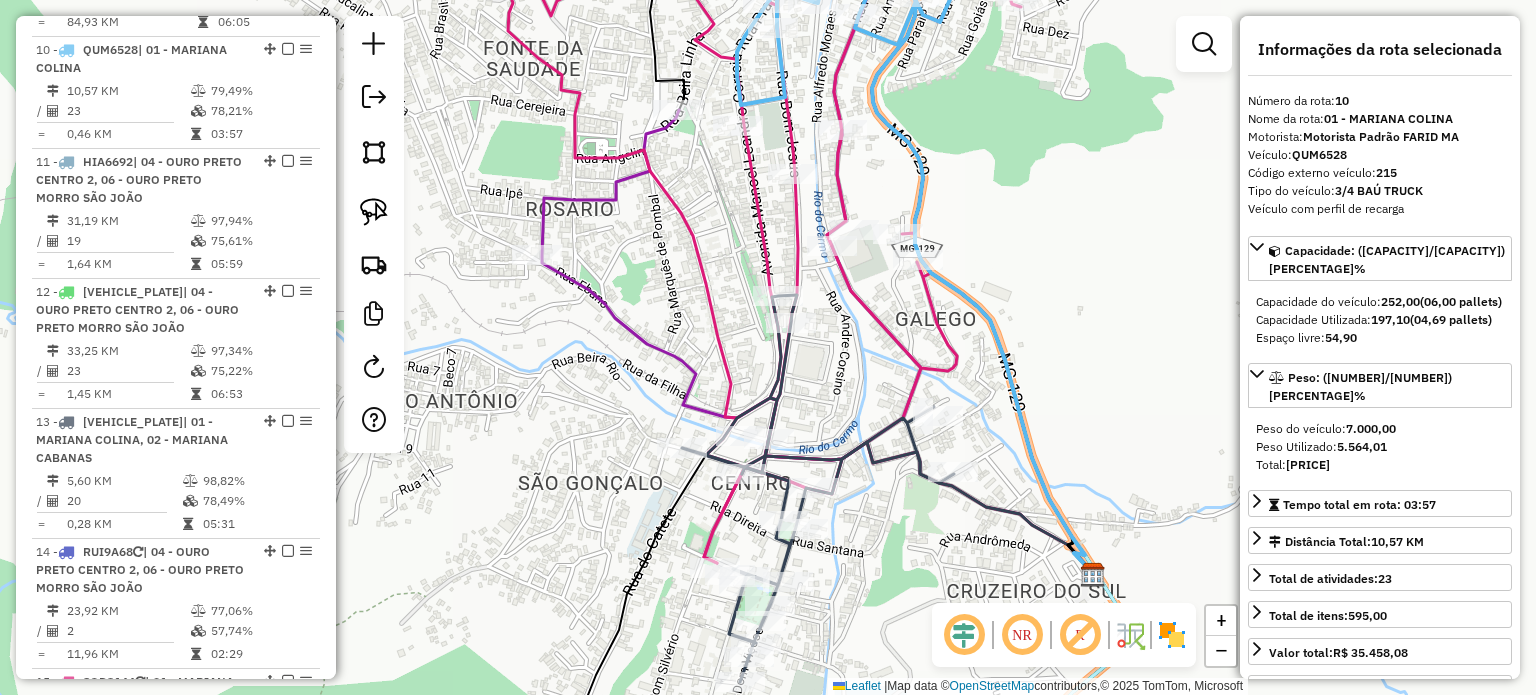 click 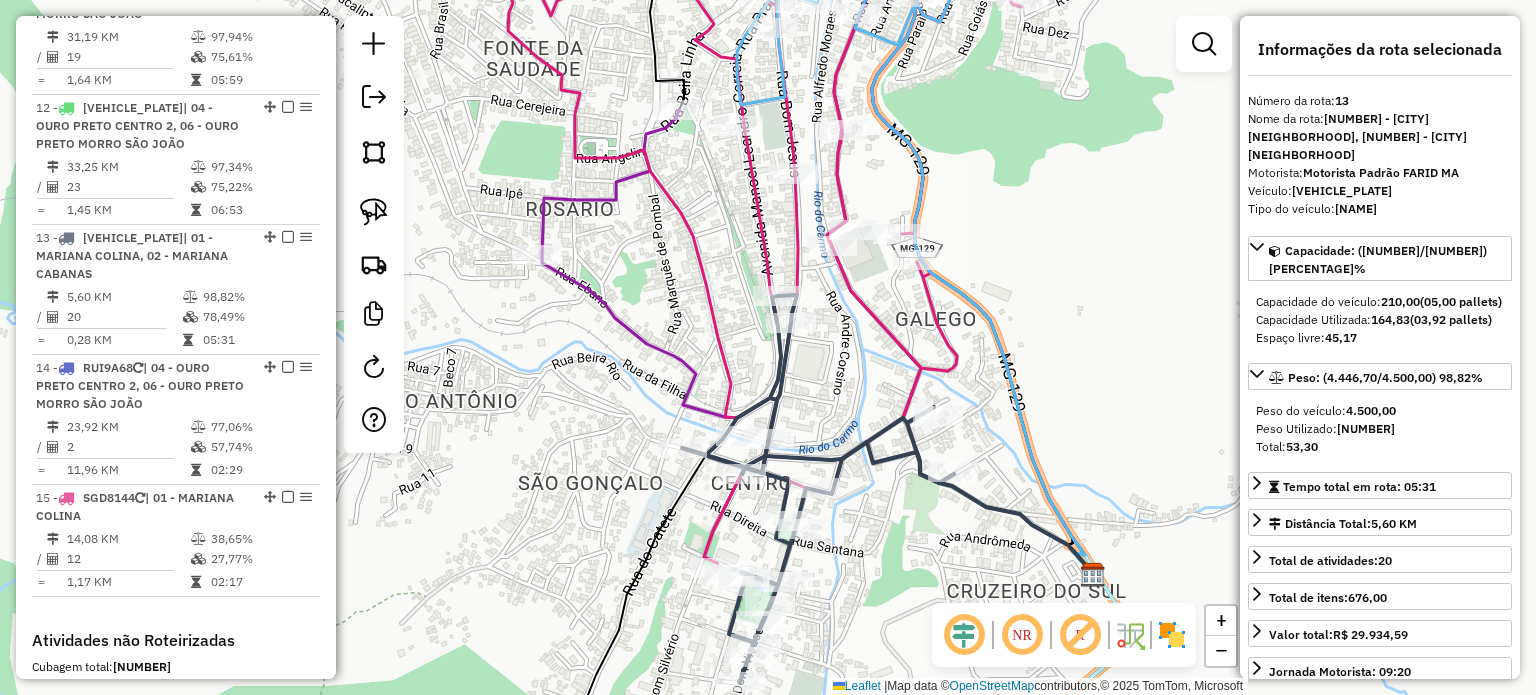 scroll, scrollTop: 2212, scrollLeft: 0, axis: vertical 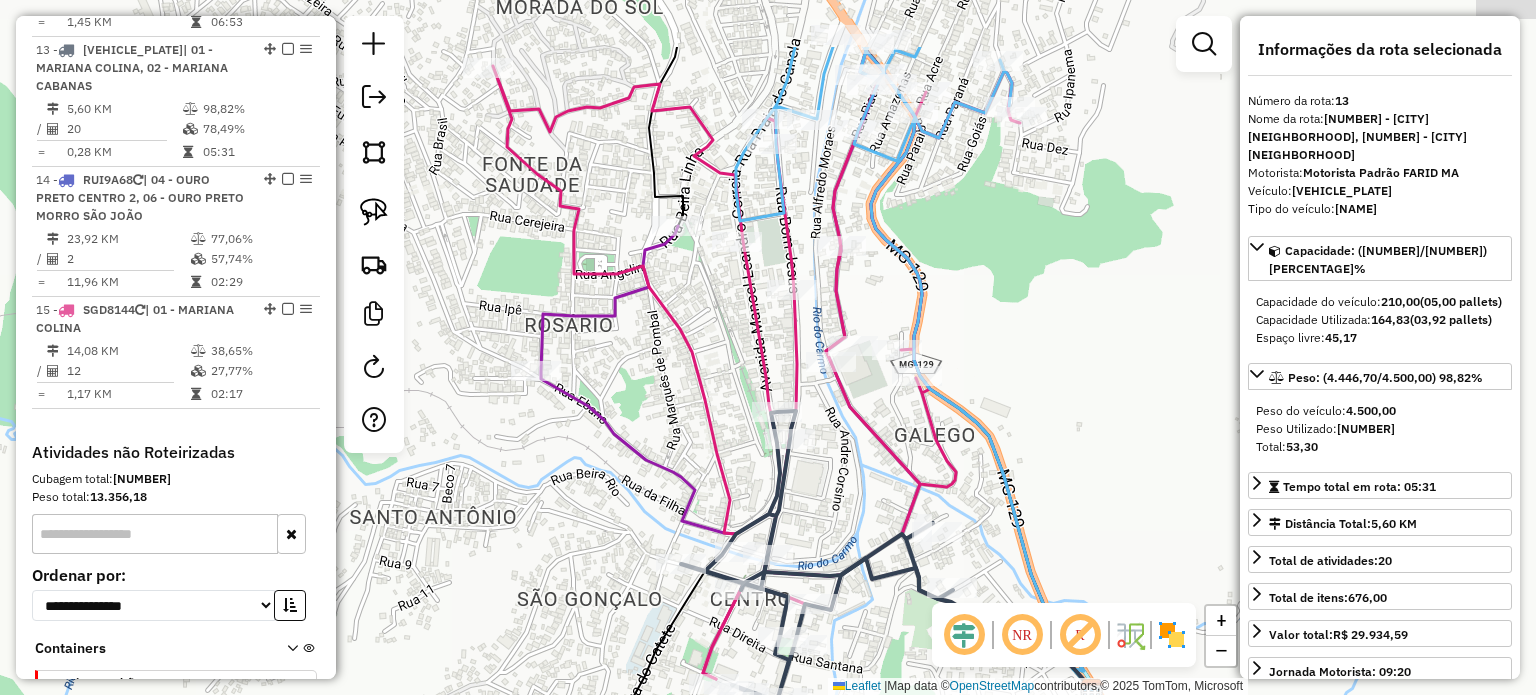 drag, startPoint x: 1033, startPoint y: 207, endPoint x: 1031, endPoint y: 415, distance: 208.00961 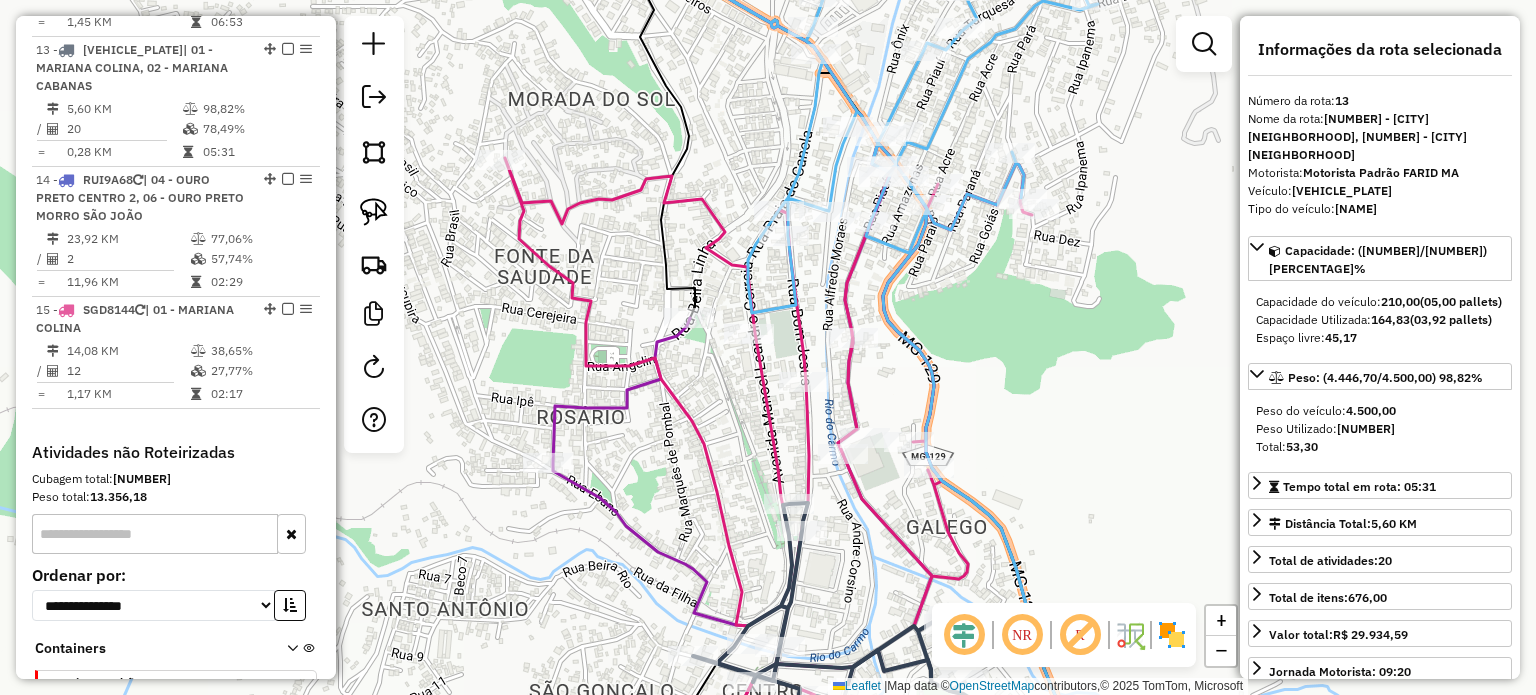 click 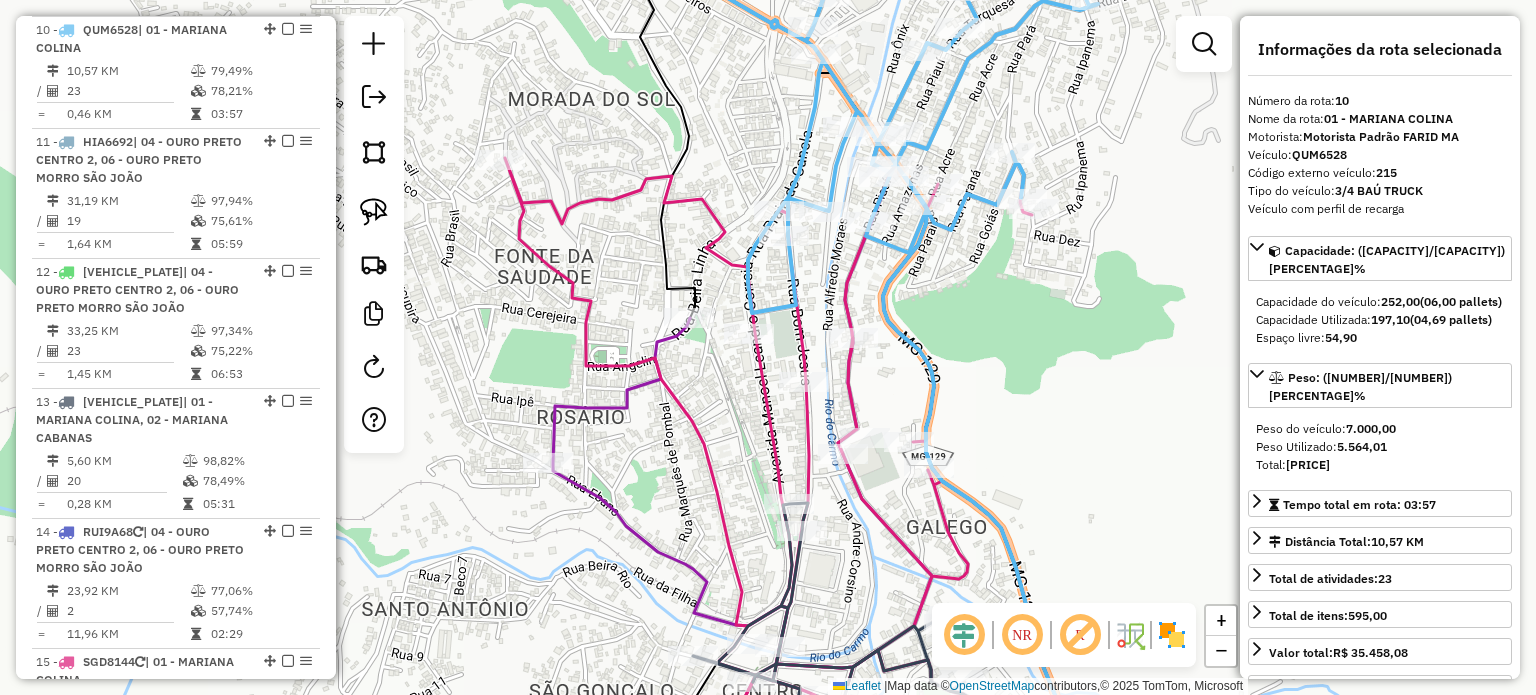 scroll, scrollTop: 1840, scrollLeft: 0, axis: vertical 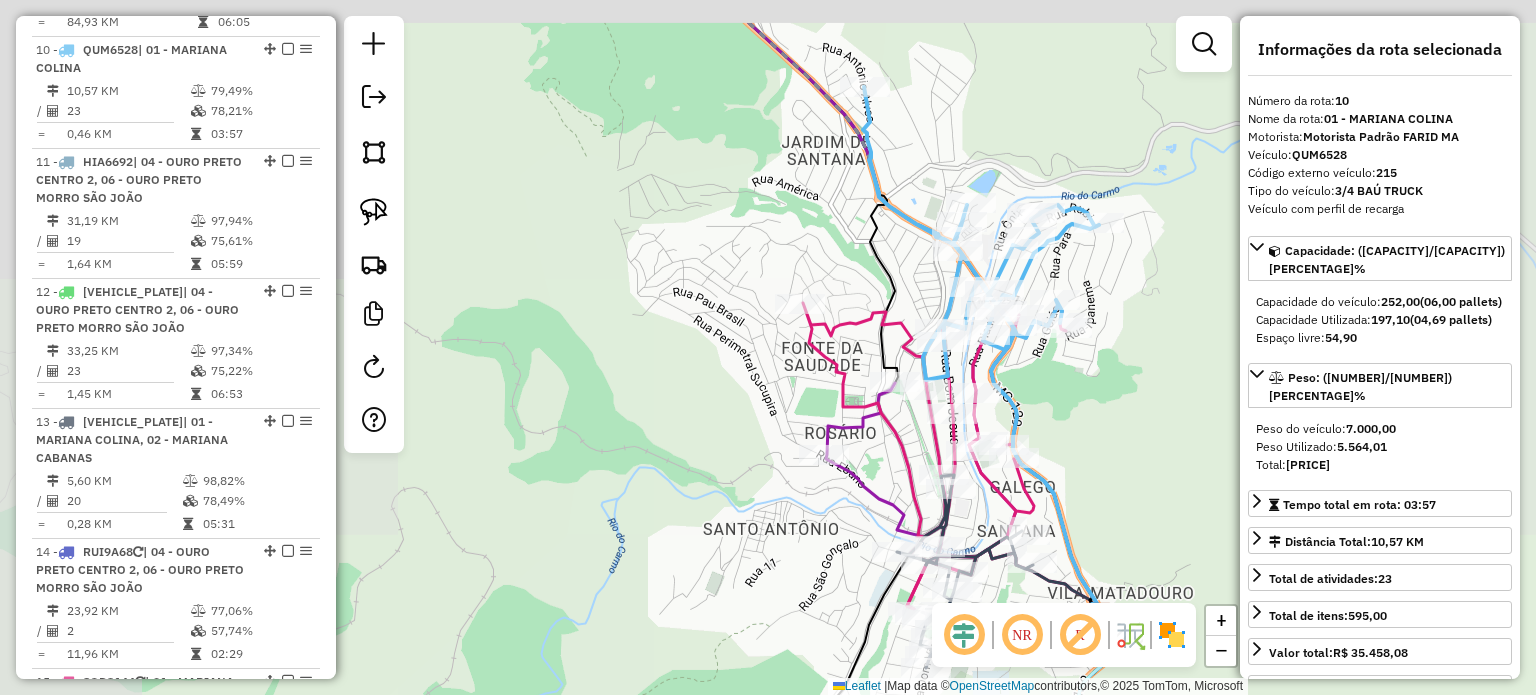 drag, startPoint x: 1077, startPoint y: 370, endPoint x: 1120, endPoint y: 388, distance: 46.615448 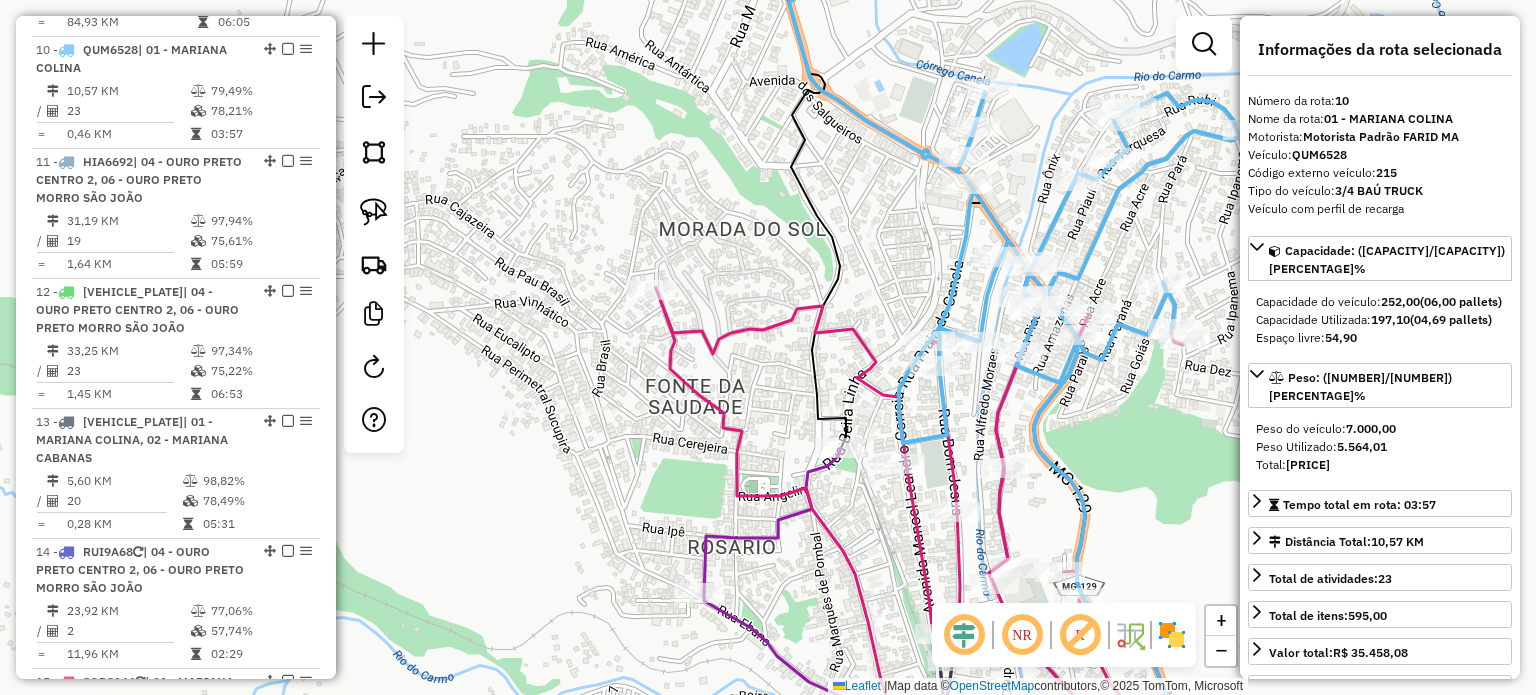 drag, startPoint x: 924, startPoint y: 287, endPoint x: 831, endPoint y: 206, distance: 123.32883 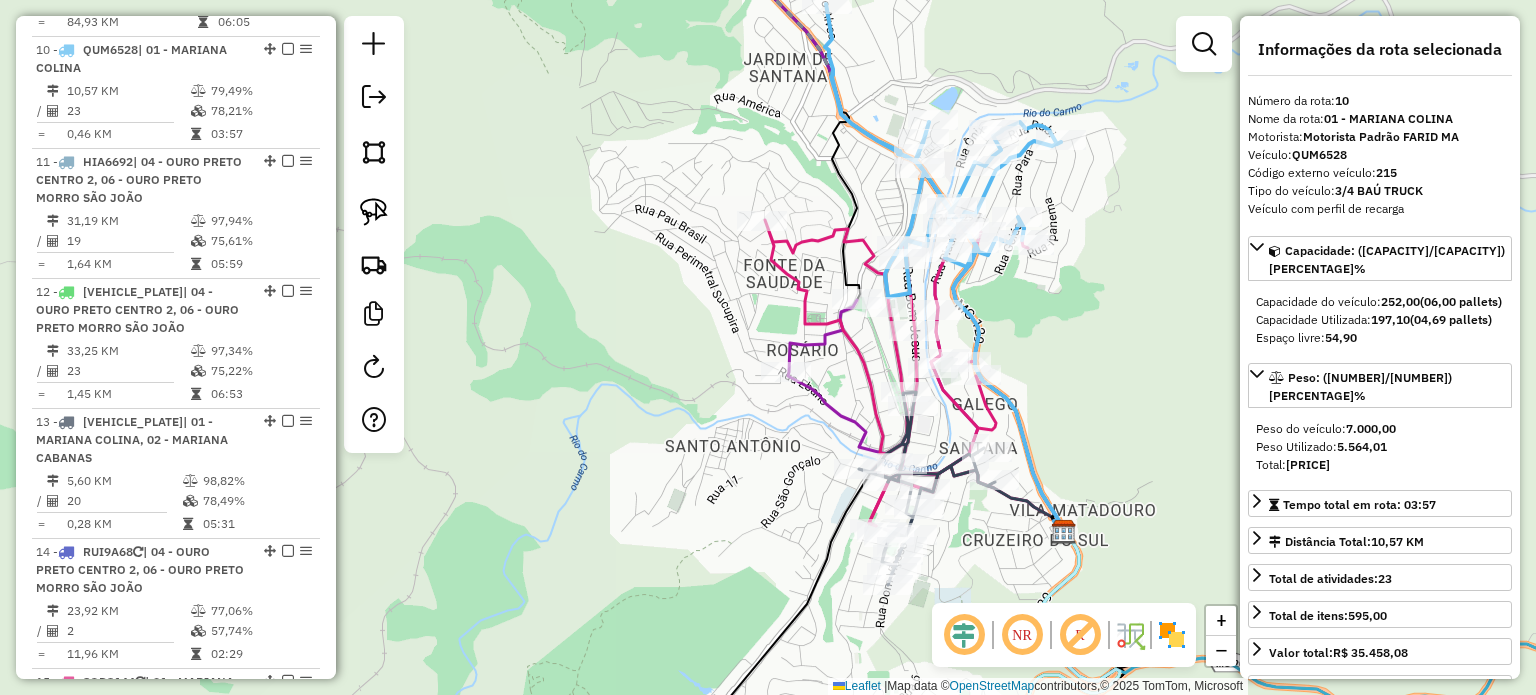 click on "Janela de atendimento Grade de atendimento Capacidade Transportadoras Veículos Cliente Pedidos  Rotas Selecione os dias de semana para filtrar as janelas de atendimento  Seg   Ter   Qua   Qui   Sex   Sáb   Dom  Informe o período da janela de atendimento: De: Até:  Filtrar exatamente a janela do cliente  Considerar janela de atendimento padrão  Selecione os dias de semana para filtrar as grades de atendimento  Seg   Ter   Qua   Qui   Sex   Sáb   Dom   Considerar clientes sem dia de atendimento cadastrado  Clientes fora do dia de atendimento selecionado Filtrar as atividades entre os valores definidos abaixo:  Peso mínimo:   Peso máximo:   Cubagem mínima:   Cubagem máxima:   De:   Até:  Filtrar as atividades entre o tempo de atendimento definido abaixo:  De:   Até:   Considerar capacidade total dos clientes não roteirizados Transportadora: Selecione um ou mais itens Tipo de veículo: Selecione um ou mais itens Veículo: Selecione um ou mais itens Motorista: Selecione um ou mais itens Nome: Rótulo:" 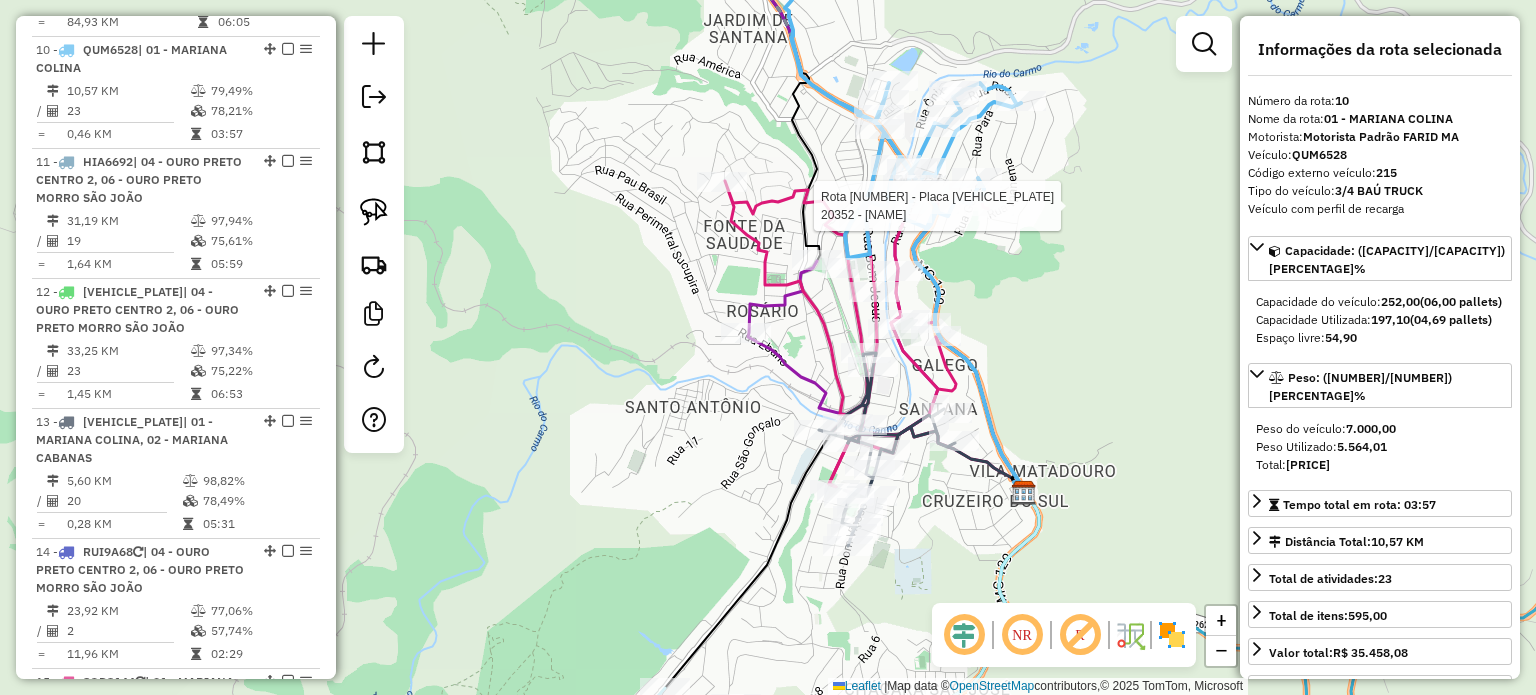 click on "Rota [NUMBER] - Placa [VEHICLE_PLATE]  [NUMBER] - [FIRST_NAME] [LAST_NAME] Janela de atendimento Grade de atendimento Capacidade Transportadoras Veículos Cliente Pedidos  Rotas Selecione os dias de semana para filtrar as janelas de atendimento  Seg   Ter   Qua   Qui   Sex   Sáb   Dom  Informe o período da janela de atendimento: De: Até:  Filtrar exatamente a janela do cliente  Considerar janela de atendimento padrão  Selecione os dias de semana para filtrar as grades de atendimento  Seg   Ter   Qua   Qui   Sex   Sáb   Dom   Considerar clientes sem dia de atendimento cadastrado  Clientes fora do dia de atendimento selecionado Filtrar as atividades entre os valores definidos abaixo:  Peso mínimo:   Peso máximo:   Cubagem mínima:   Cubagem máxima:   De:   Até:  Filtrar as atividades entre o tempo de atendimento definido abaixo:  De:   Até:   Considerar capacidade total dos clientes não roteirizados Transportadora: Selecione um ou mais itens Tipo de veículo: Selecione um ou mais itens Veículo: Selecione um ou mais itens De:" 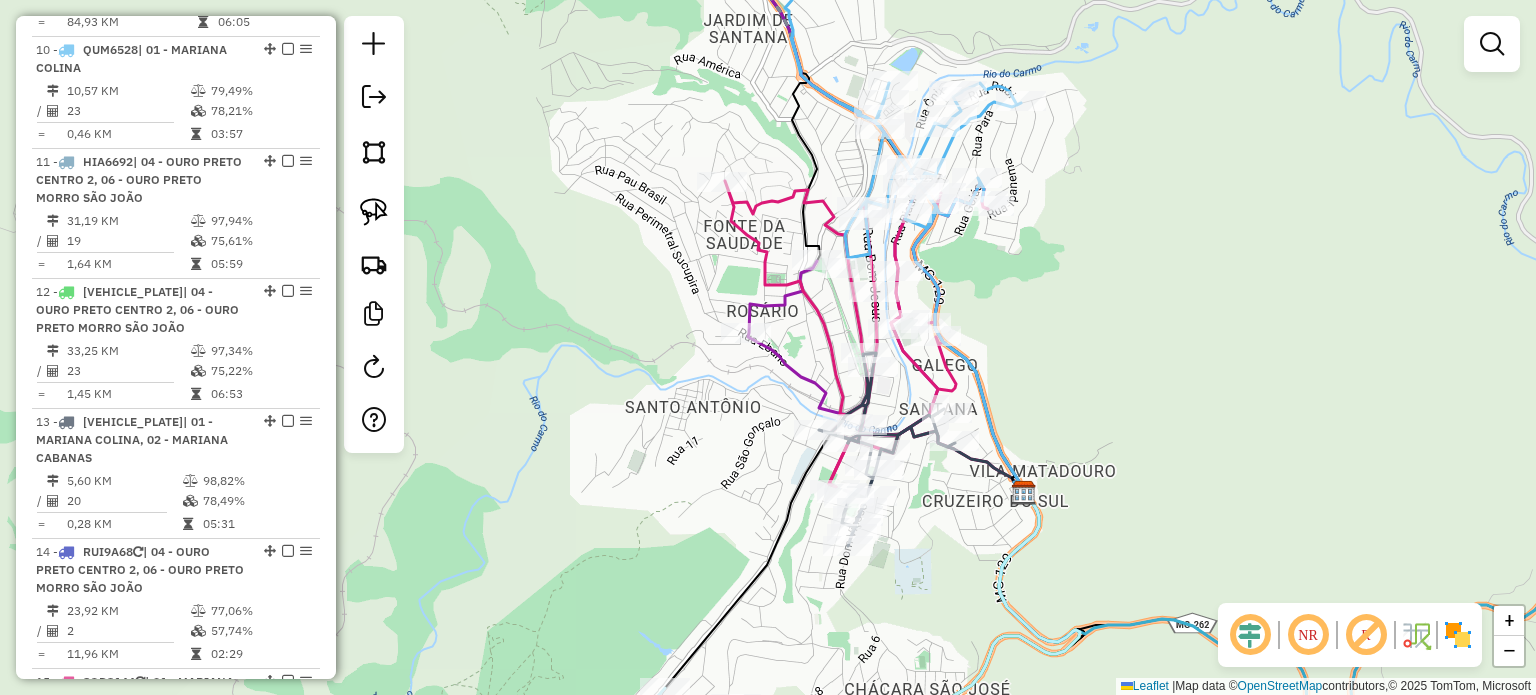 drag, startPoint x: 1006, startPoint y: 293, endPoint x: 980, endPoint y: 233, distance: 65.39113 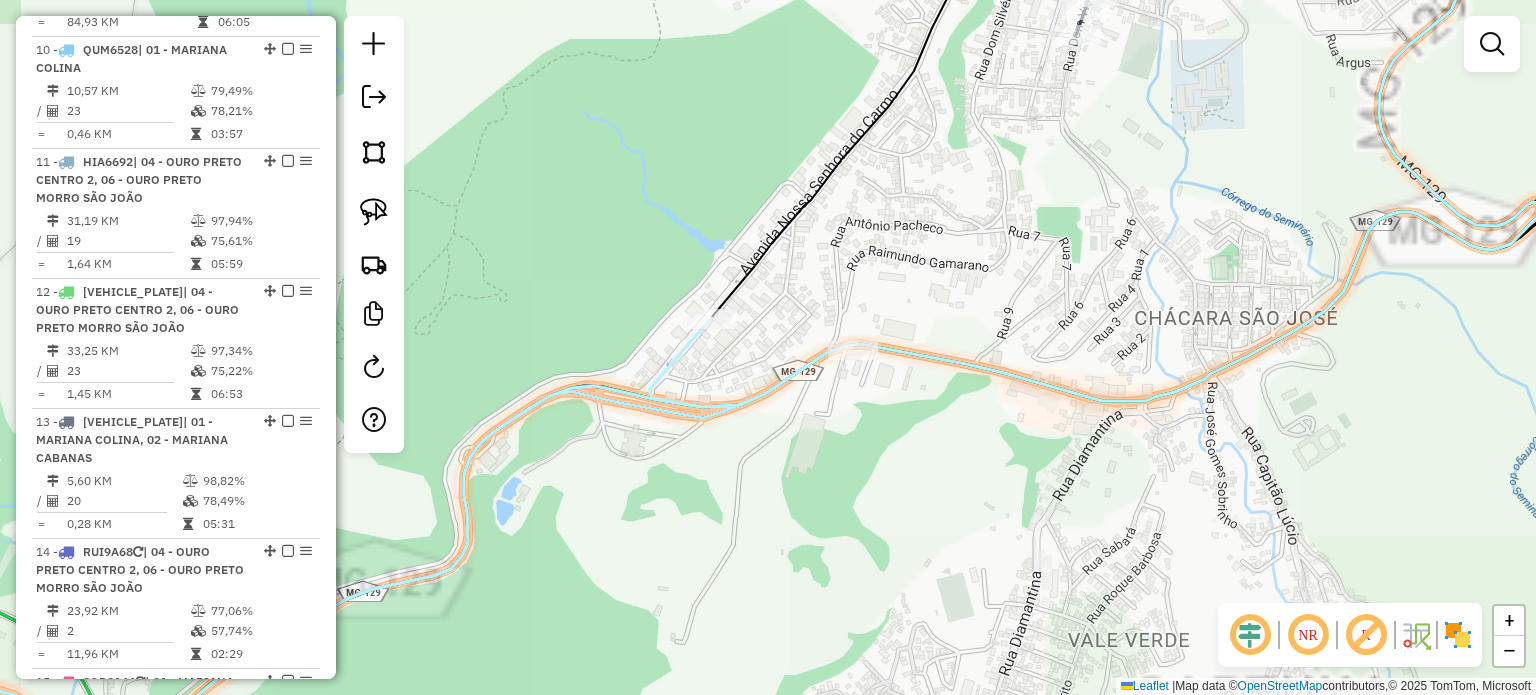 click 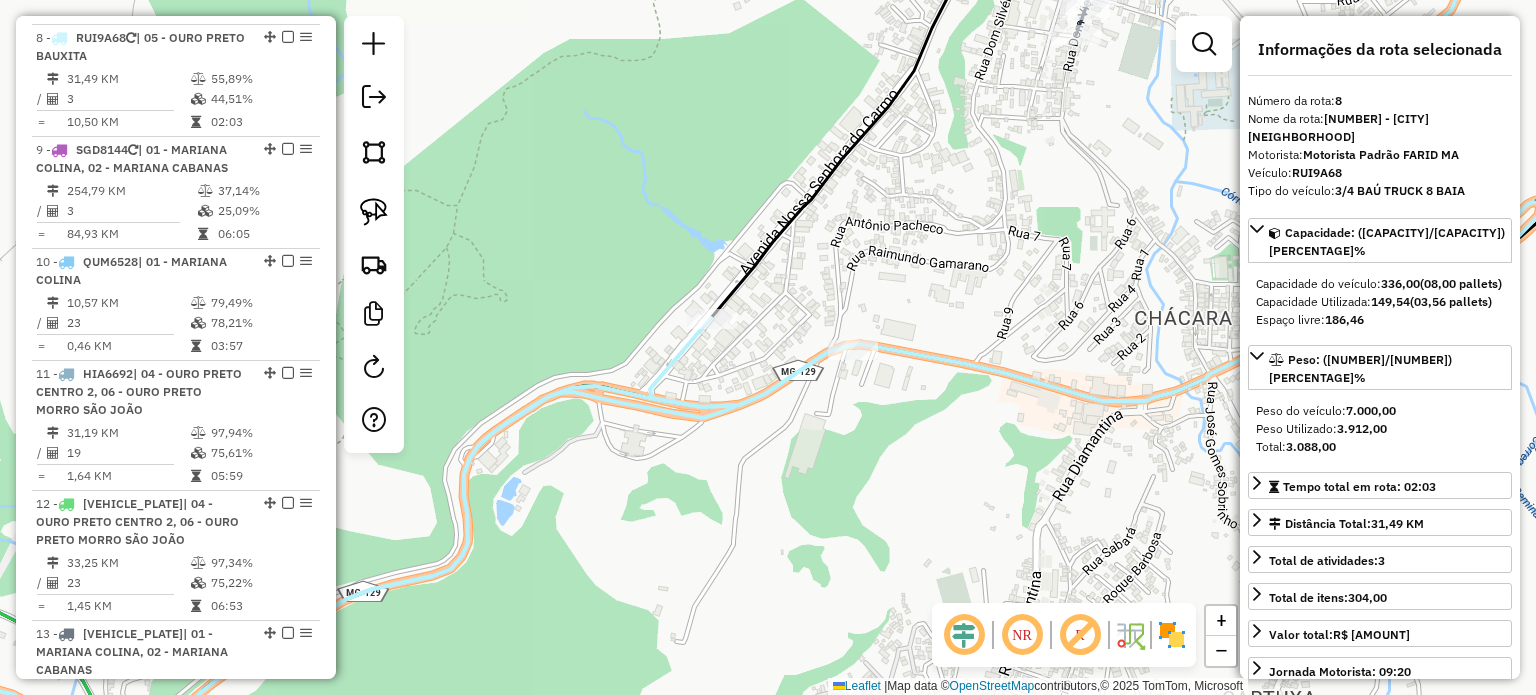 scroll, scrollTop: 1616, scrollLeft: 0, axis: vertical 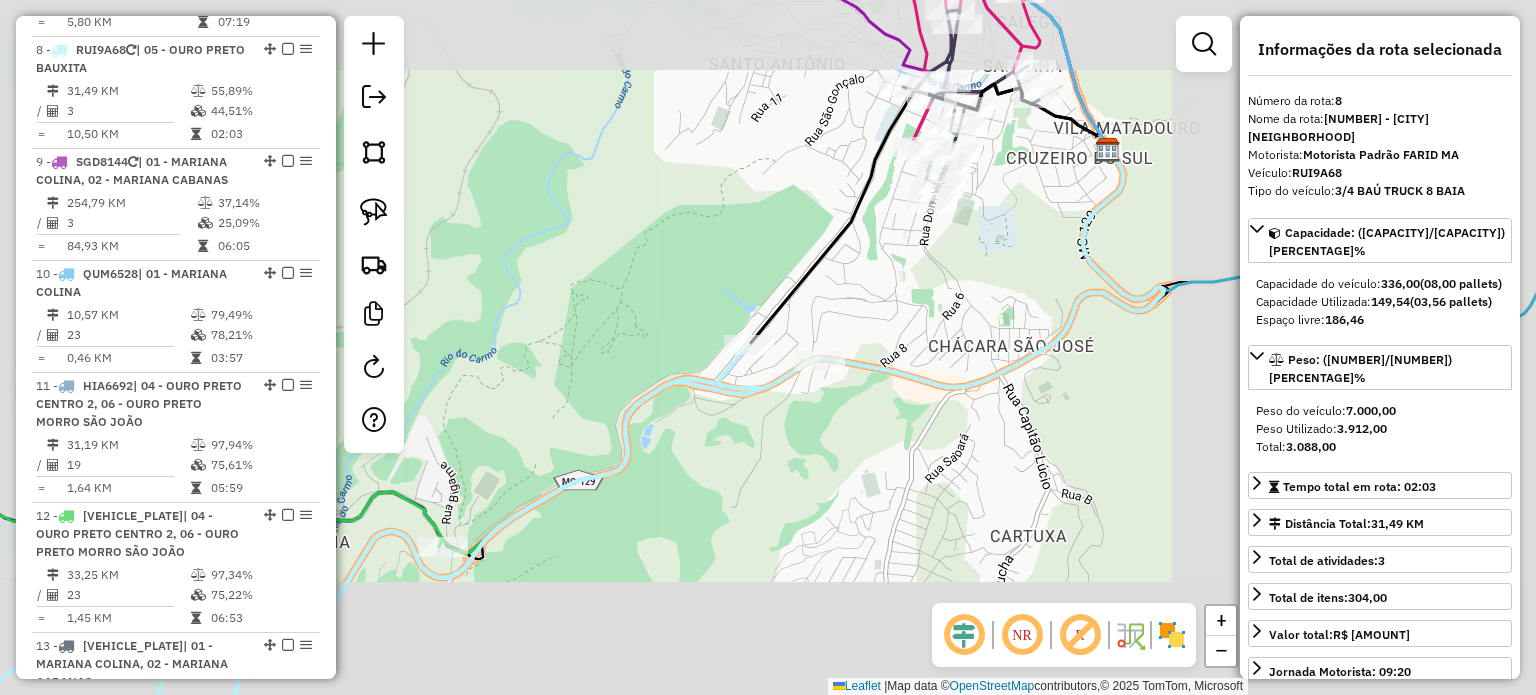 click on "Janela de atendimento Grade de atendimento Capacidade Transportadoras Veículos Cliente Pedidos  Rotas Selecione os dias de semana para filtrar as janelas de atendimento  Seg   Ter   Qua   Qui   Sex   Sáb   Dom  Informe o período da janela de atendimento: De: Até:  Filtrar exatamente a janela do cliente  Considerar janela de atendimento padrão  Selecione os dias de semana para filtrar as grades de atendimento  Seg   Ter   Qua   Qui   Sex   Sáb   Dom   Considerar clientes sem dia de atendimento cadastrado  Clientes fora do dia de atendimento selecionado Filtrar as atividades entre os valores definidos abaixo:  Peso mínimo:   Peso máximo:   Cubagem mínima:   Cubagem máxima:   De:   Até:  Filtrar as atividades entre o tempo de atendimento definido abaixo:  De:   Até:   Considerar capacidade total dos clientes não roteirizados Transportadora: Selecione um ou mais itens Tipo de veículo: Selecione um ou mais itens Veículo: Selecione um ou mais itens Motorista: Selecione um ou mais itens Nome: Rótulo:" 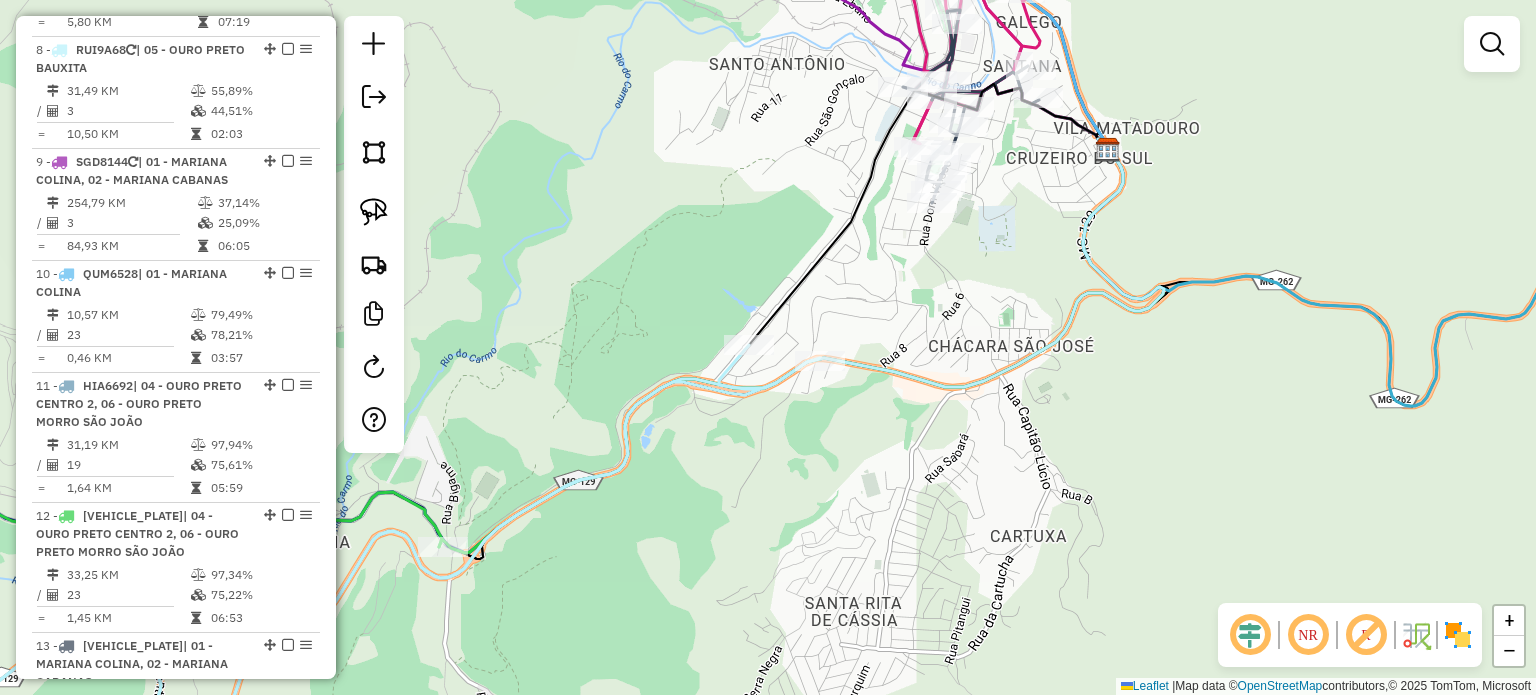 drag, startPoint x: 908, startPoint y: 378, endPoint x: 872, endPoint y: 436, distance: 68.26419 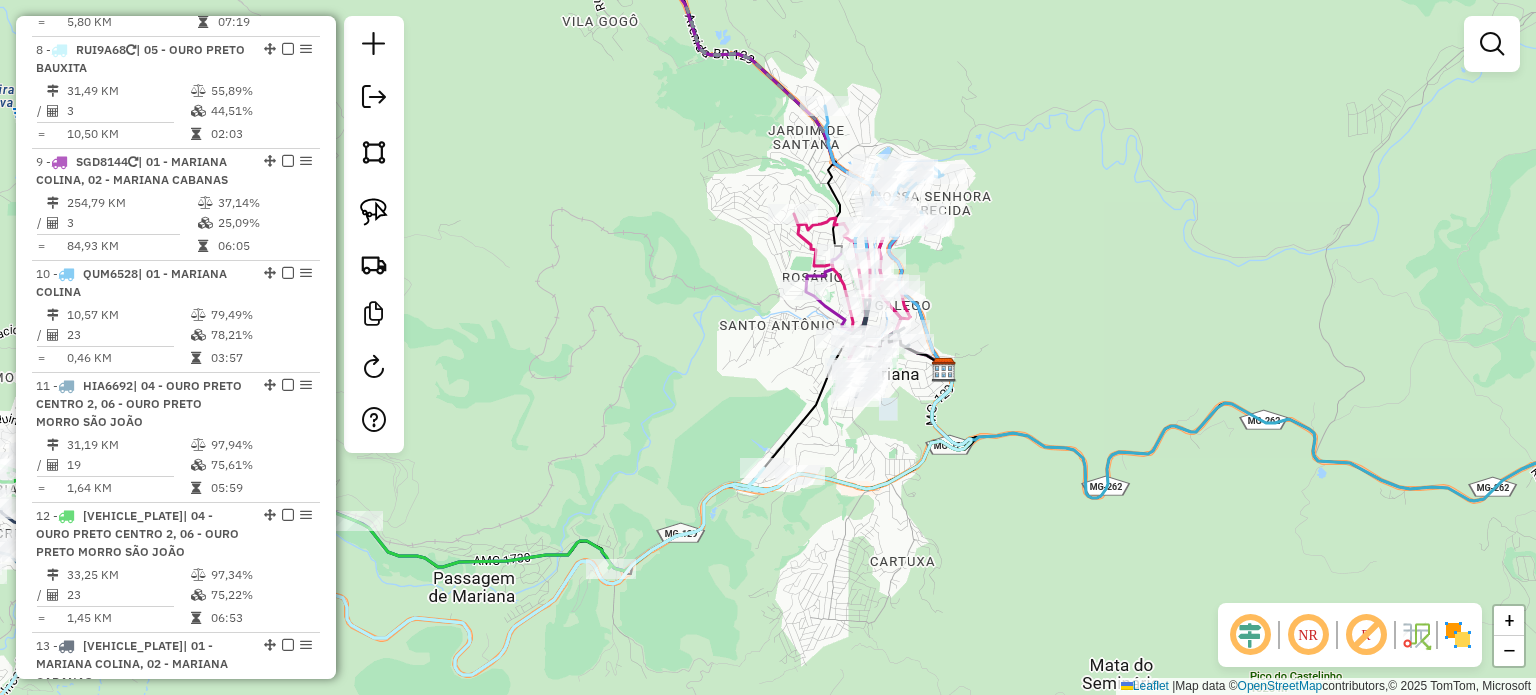 click on "Janela de atendimento Grade de atendimento Capacidade Transportadoras Veículos Cliente Pedidos  Rotas Selecione os dias de semana para filtrar as janelas de atendimento  Seg   Ter   Qua   Qui   Sex   Sáb   Dom  Informe o período da janela de atendimento: De: Até:  Filtrar exatamente a janela do cliente  Considerar janela de atendimento padrão  Selecione os dias de semana para filtrar as grades de atendimento  Seg   Ter   Qua   Qui   Sex   Sáb   Dom   Considerar clientes sem dia de atendimento cadastrado  Clientes fora do dia de atendimento selecionado Filtrar as atividades entre os valores definidos abaixo:  Peso mínimo:   Peso máximo:   Cubagem mínima:   Cubagem máxima:   De:   Até:  Filtrar as atividades entre o tempo de atendimento definido abaixo:  De:   Até:   Considerar capacidade total dos clientes não roteirizados Transportadora: Selecione um ou mais itens Tipo de veículo: Selecione um ou mais itens Veículo: Selecione um ou mais itens Motorista: Selecione um ou mais itens Nome: Rótulo:" 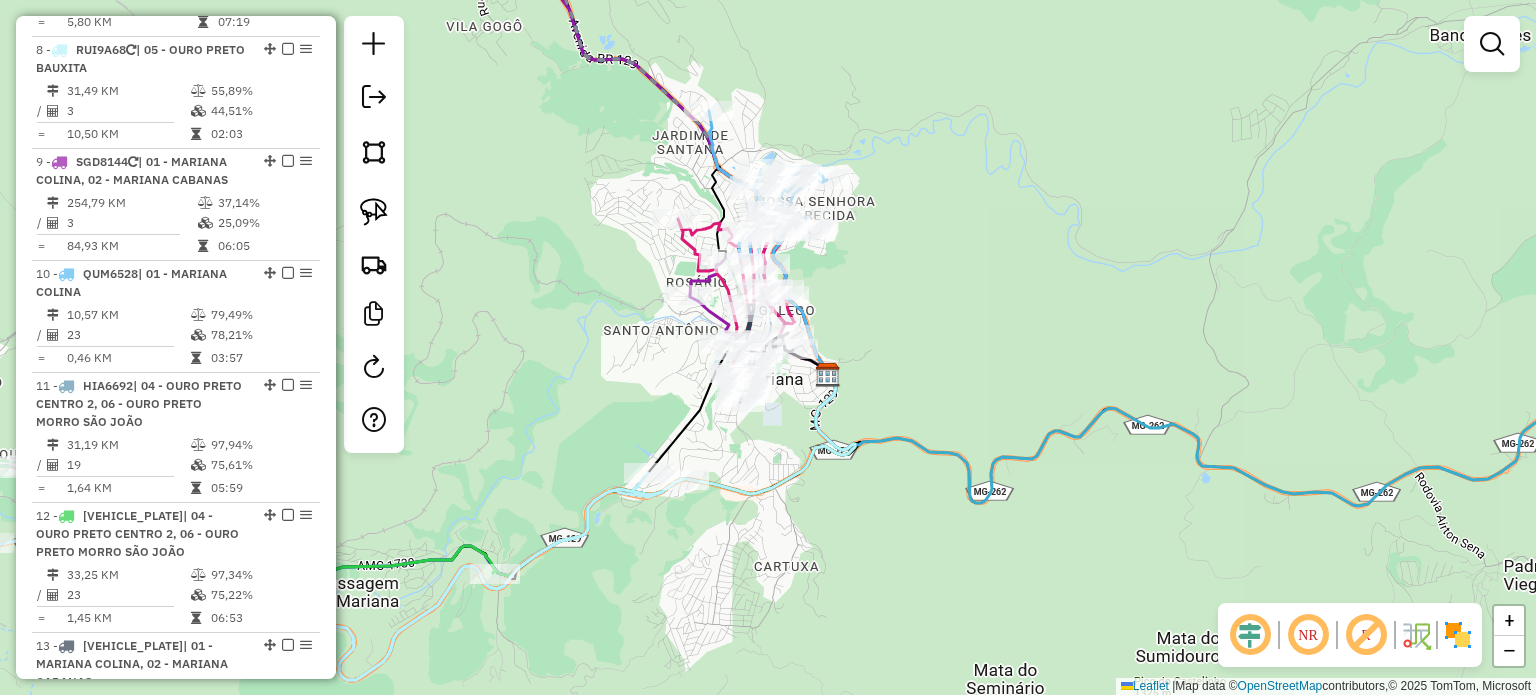 click 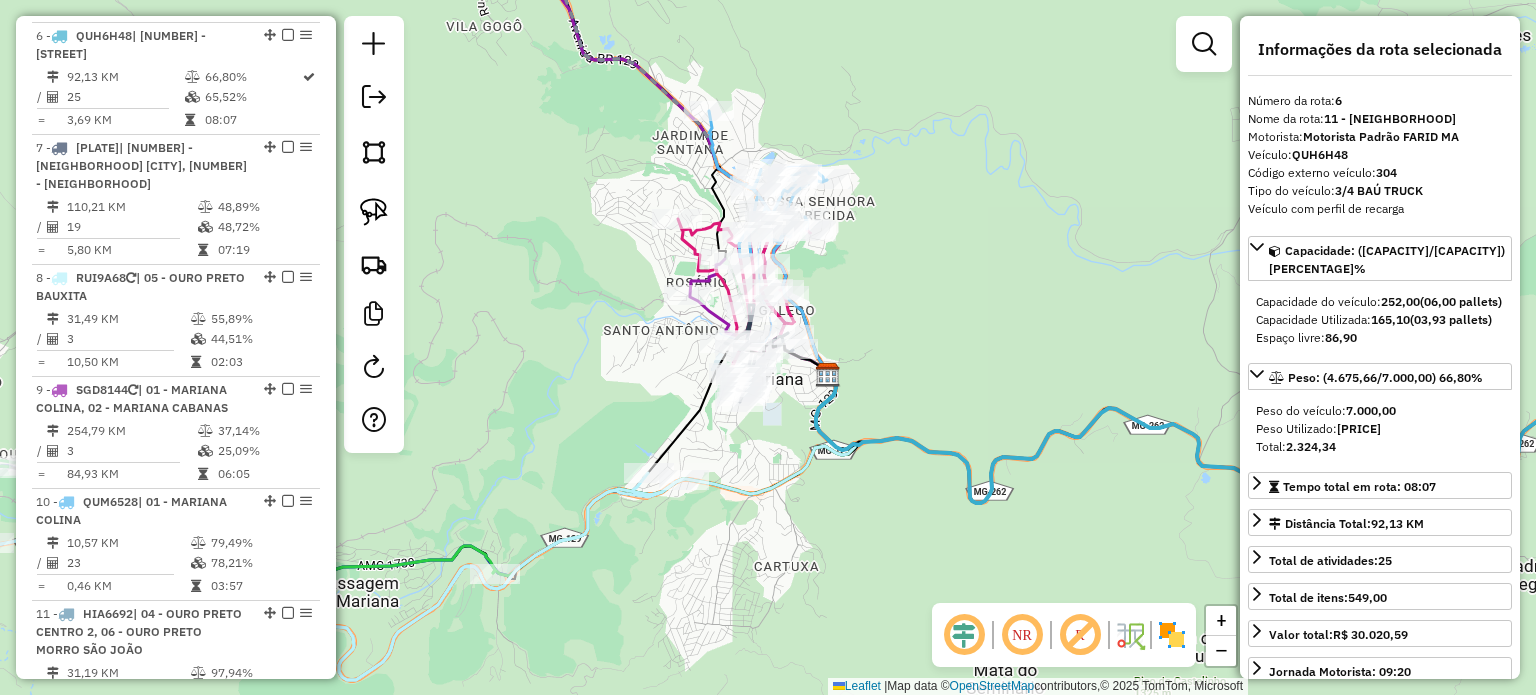 scroll, scrollTop: 1376, scrollLeft: 0, axis: vertical 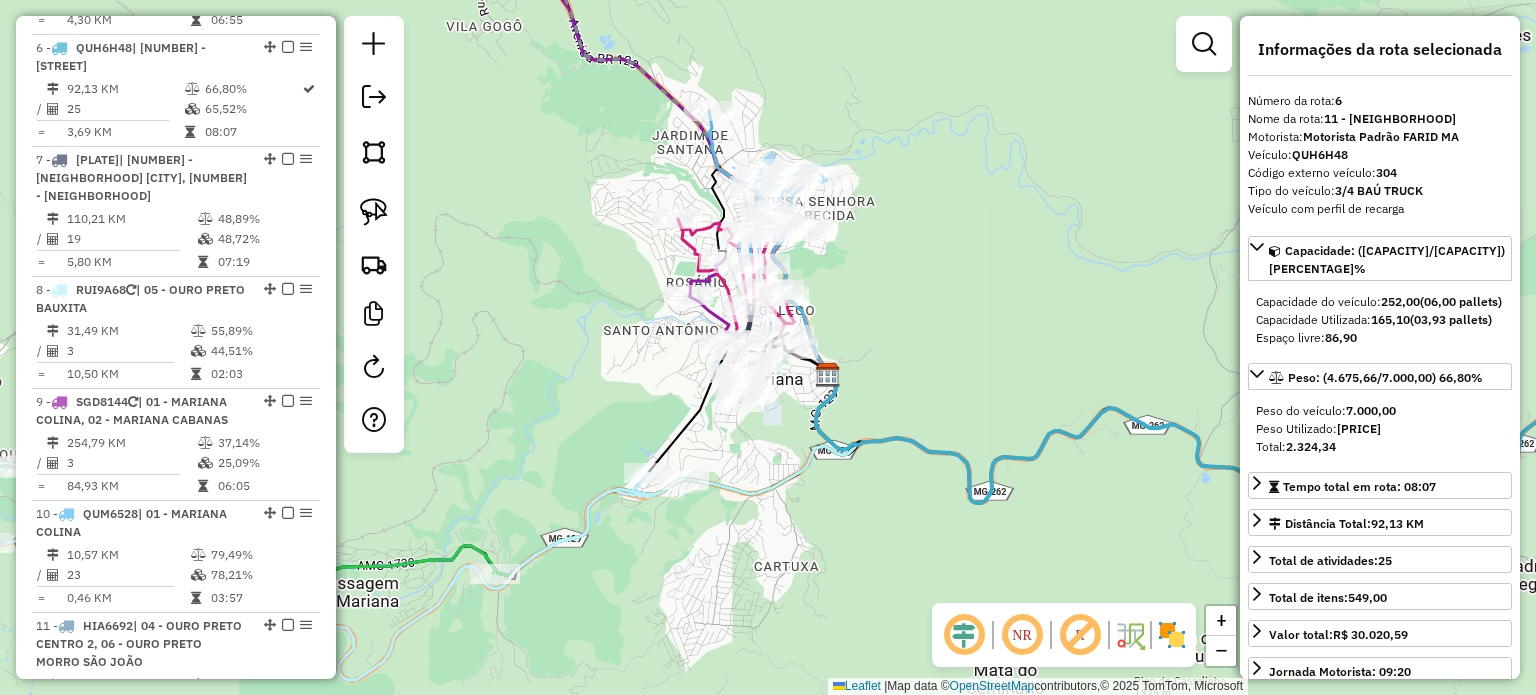 click on "Janela de atendimento Grade de atendimento Capacidade Transportadoras Veículos Cliente Pedidos  Rotas Selecione os dias de semana para filtrar as janelas de atendimento  Seg   Ter   Qua   Qui   Sex   Sáb   Dom  Informe o período da janela de atendimento: De: Até:  Filtrar exatamente a janela do cliente  Considerar janela de atendimento padrão  Selecione os dias de semana para filtrar as grades de atendimento  Seg   Ter   Qua   Qui   Sex   Sáb   Dom   Considerar clientes sem dia de atendimento cadastrado  Clientes fora do dia de atendimento selecionado Filtrar as atividades entre os valores definidos abaixo:  Peso mínimo:   Peso máximo:   Cubagem mínima:   Cubagem máxima:   De:   Até:  Filtrar as atividades entre o tempo de atendimento definido abaixo:  De:   Até:   Considerar capacidade total dos clientes não roteirizados Transportadora: Selecione um ou mais itens Tipo de veículo: Selecione um ou mais itens Veículo: Selecione um ou mais itens Motorista: Selecione um ou mais itens Nome: Rótulo:" 